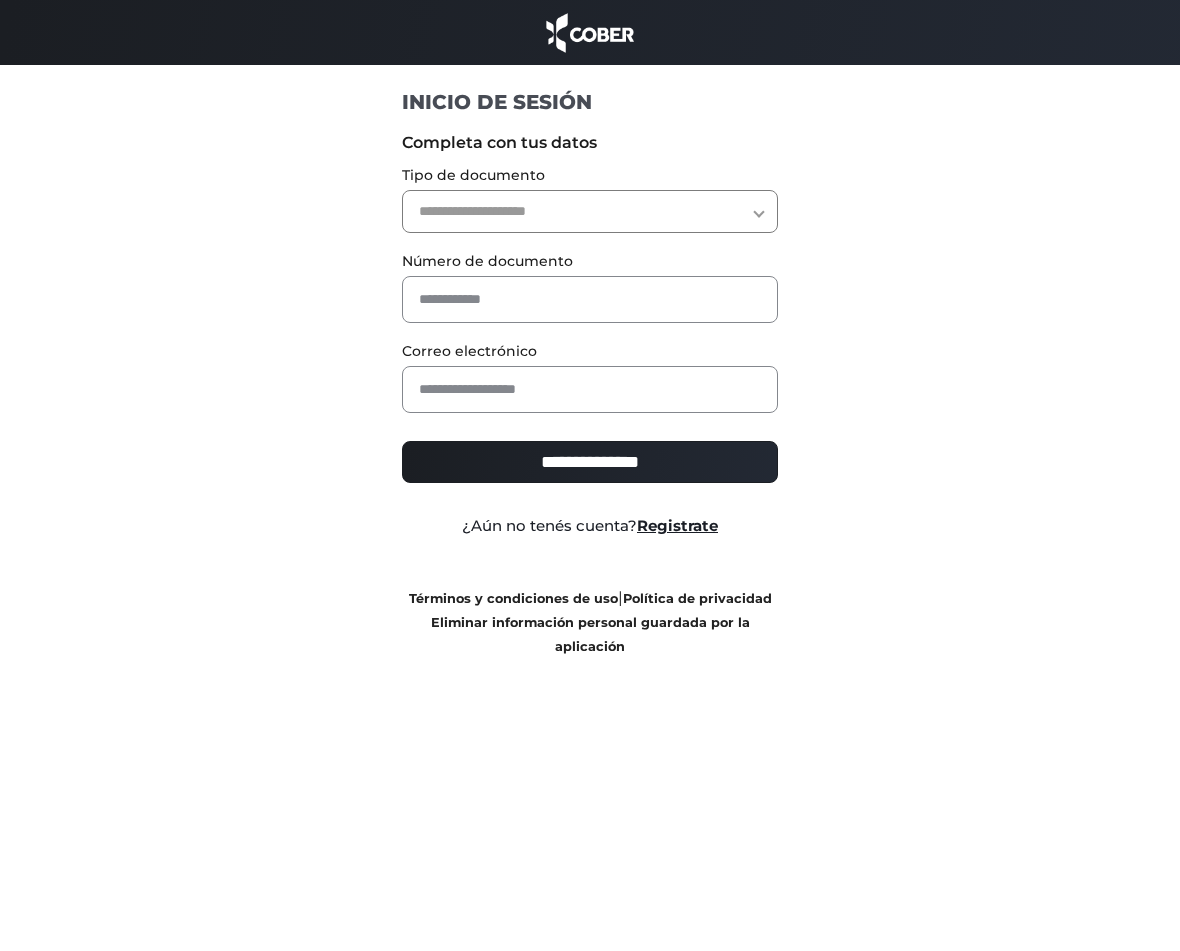 scroll, scrollTop: 0, scrollLeft: 0, axis: both 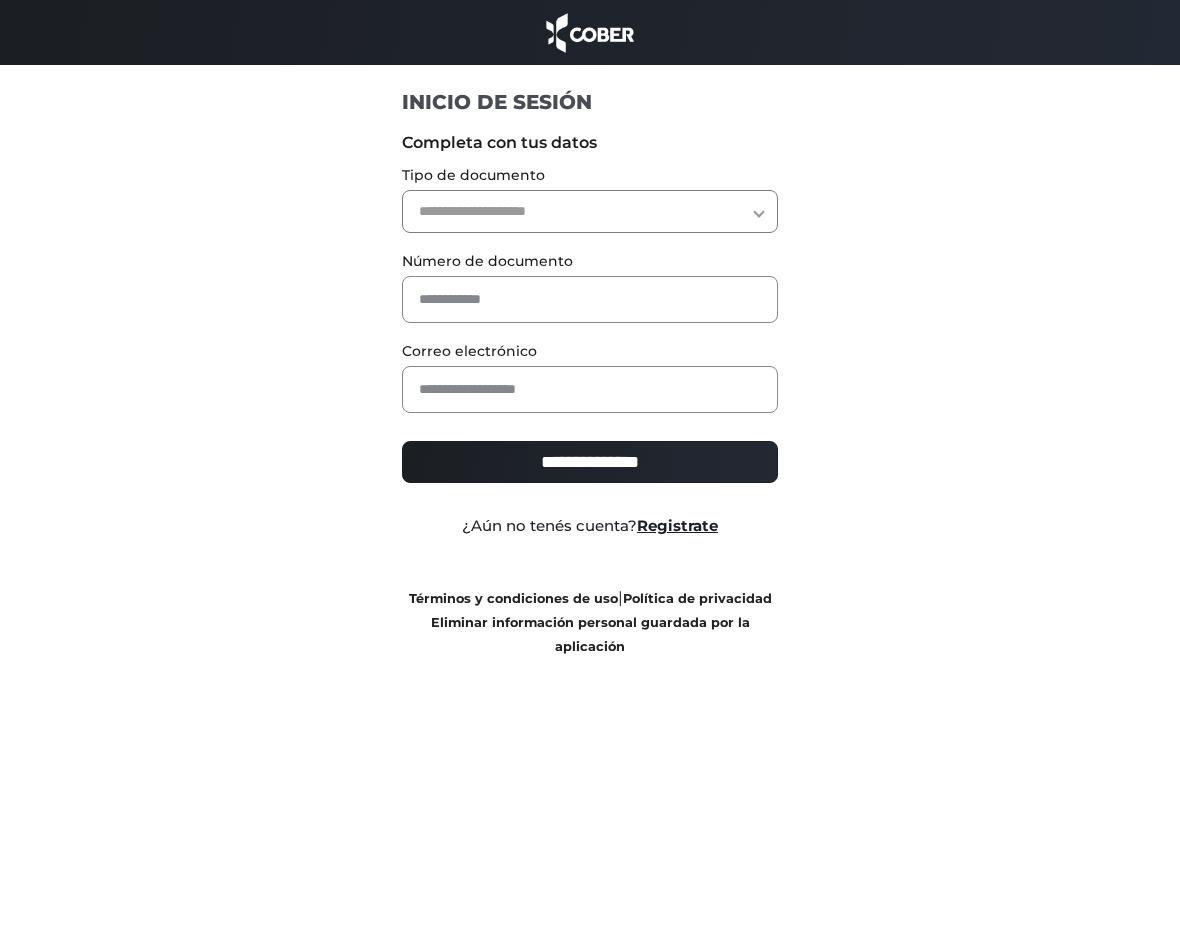 click on "**********" at bounding box center (590, 211) 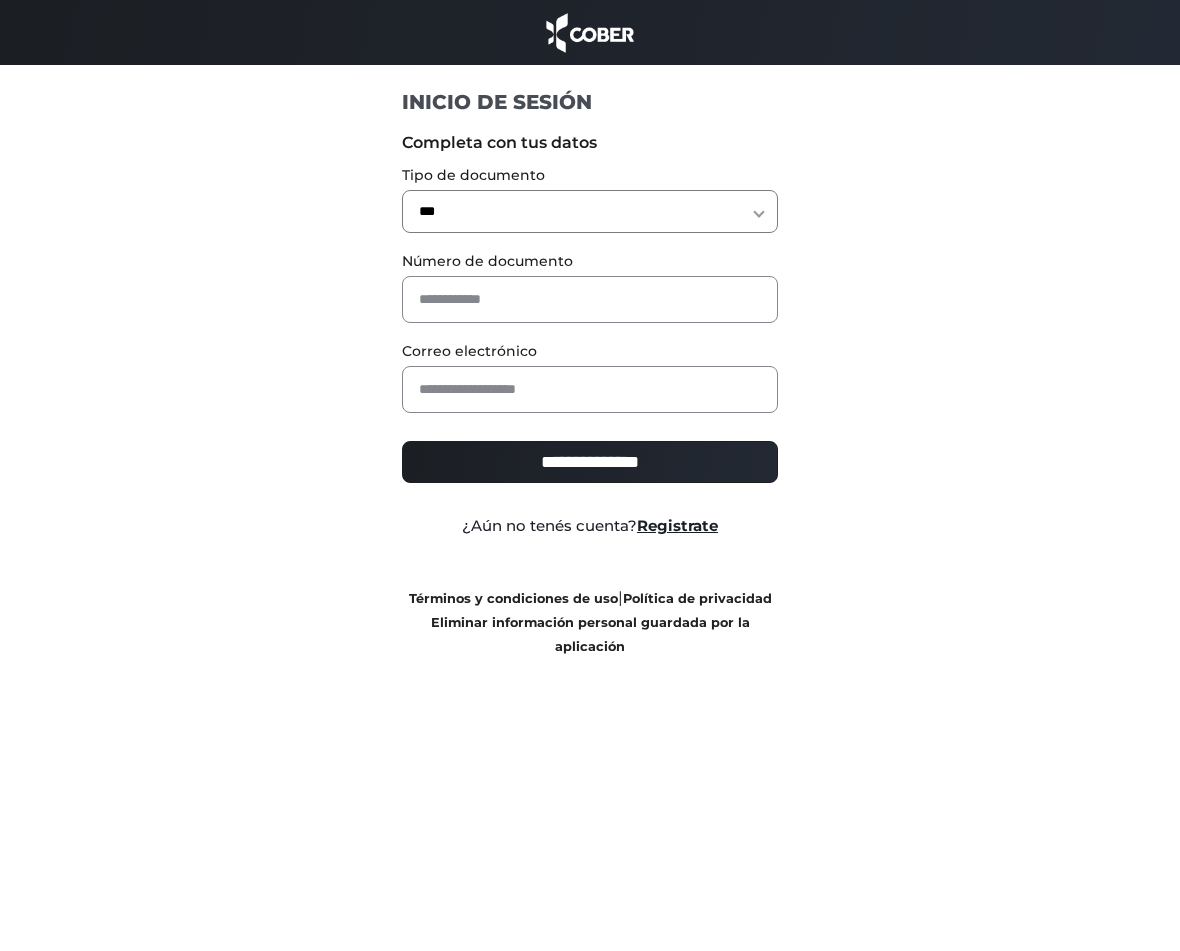 click on "**********" at bounding box center [590, 211] 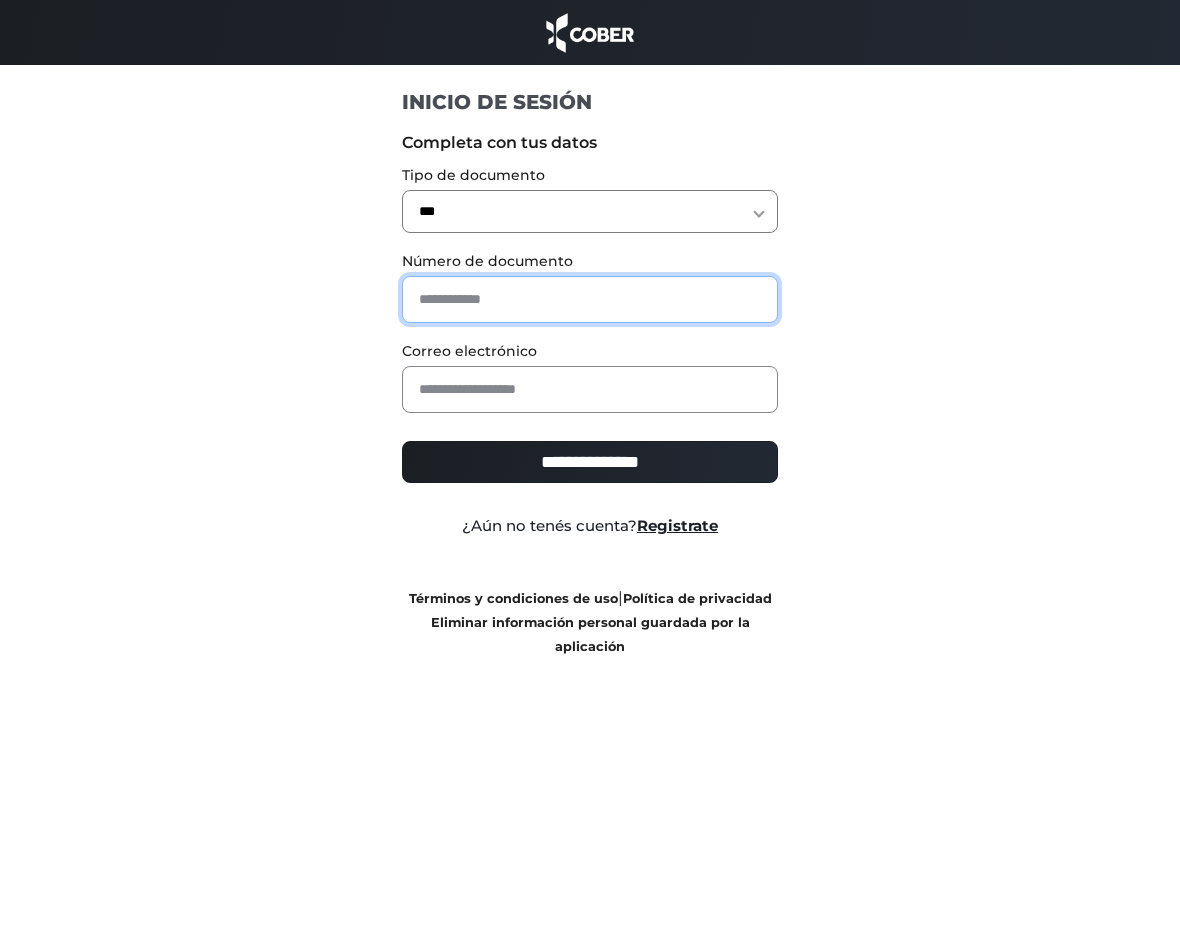 click at bounding box center (590, 299) 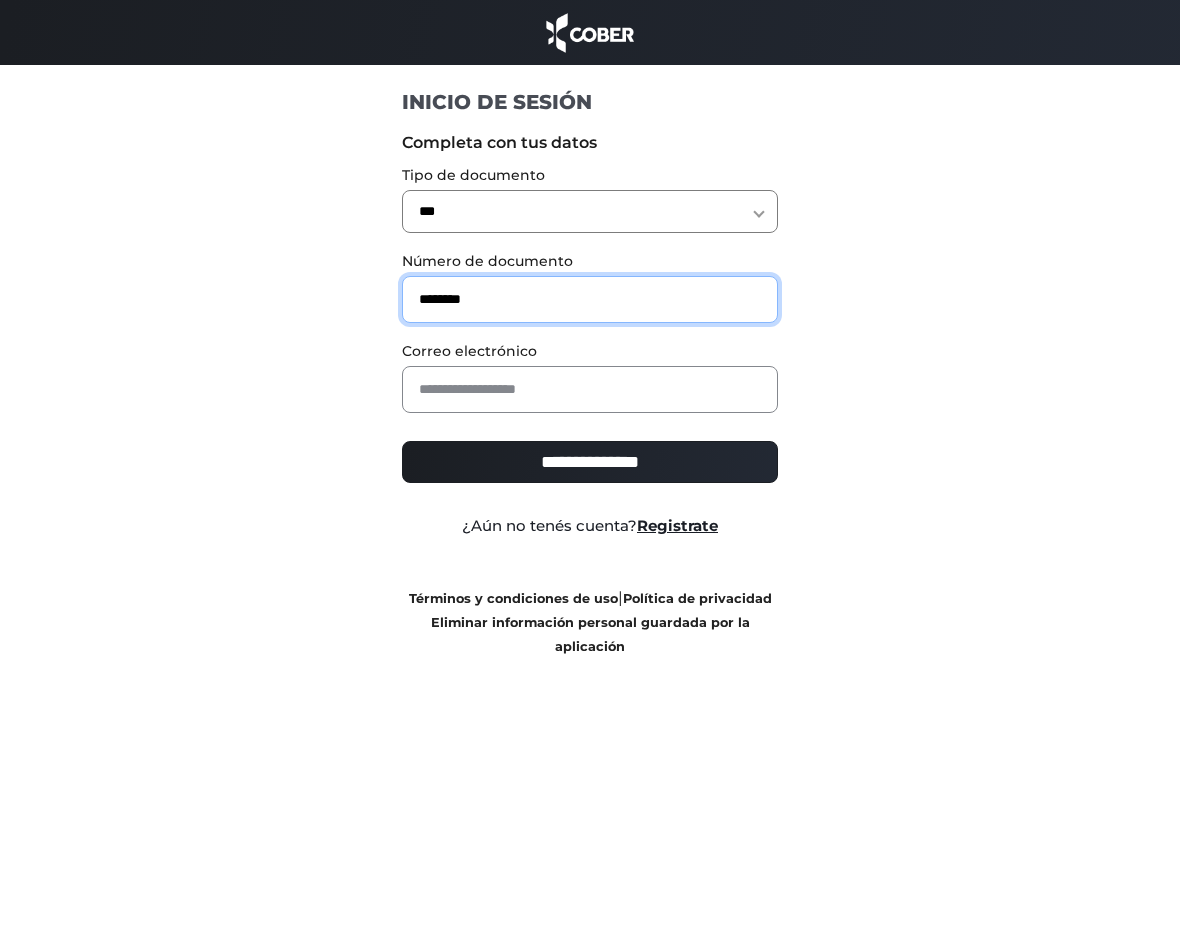 type on "********" 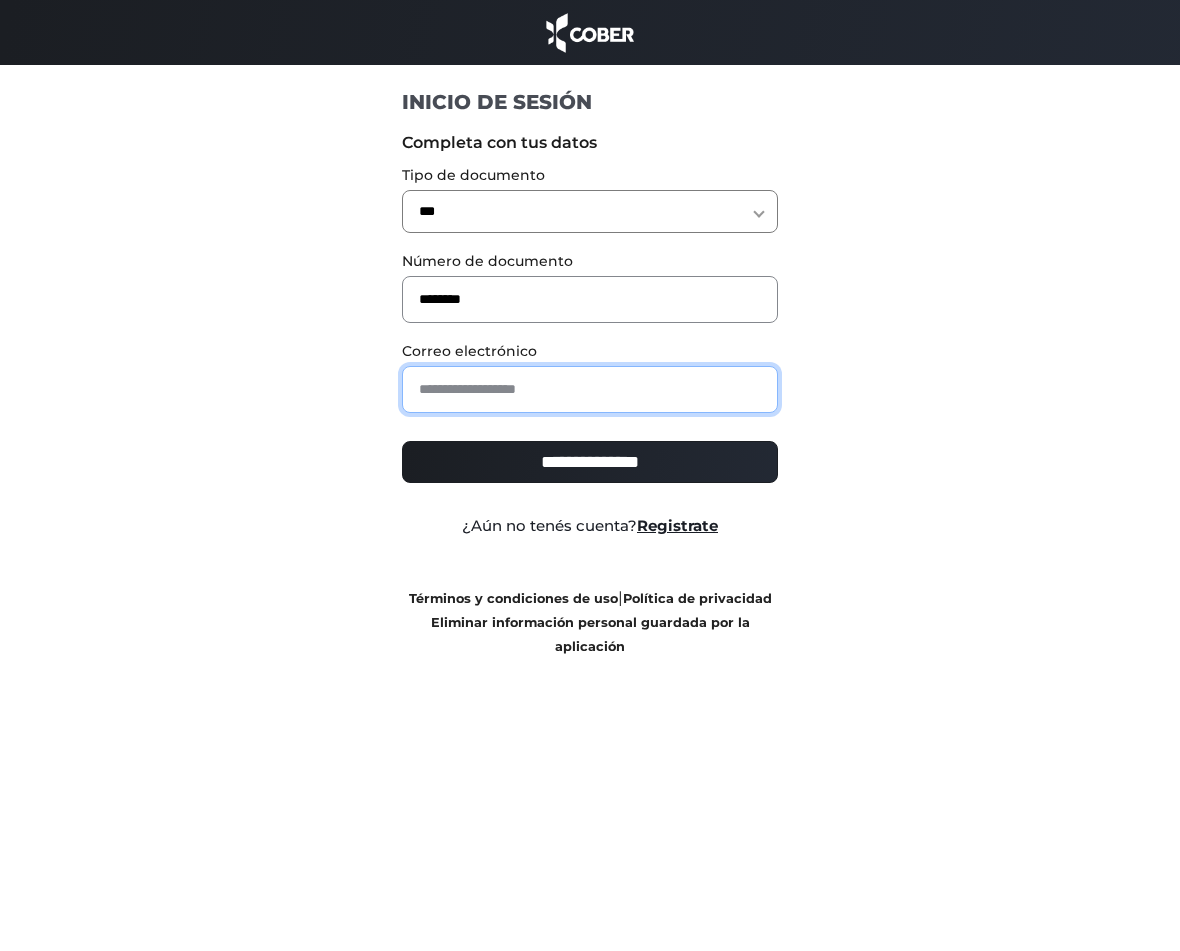 click at bounding box center (590, 389) 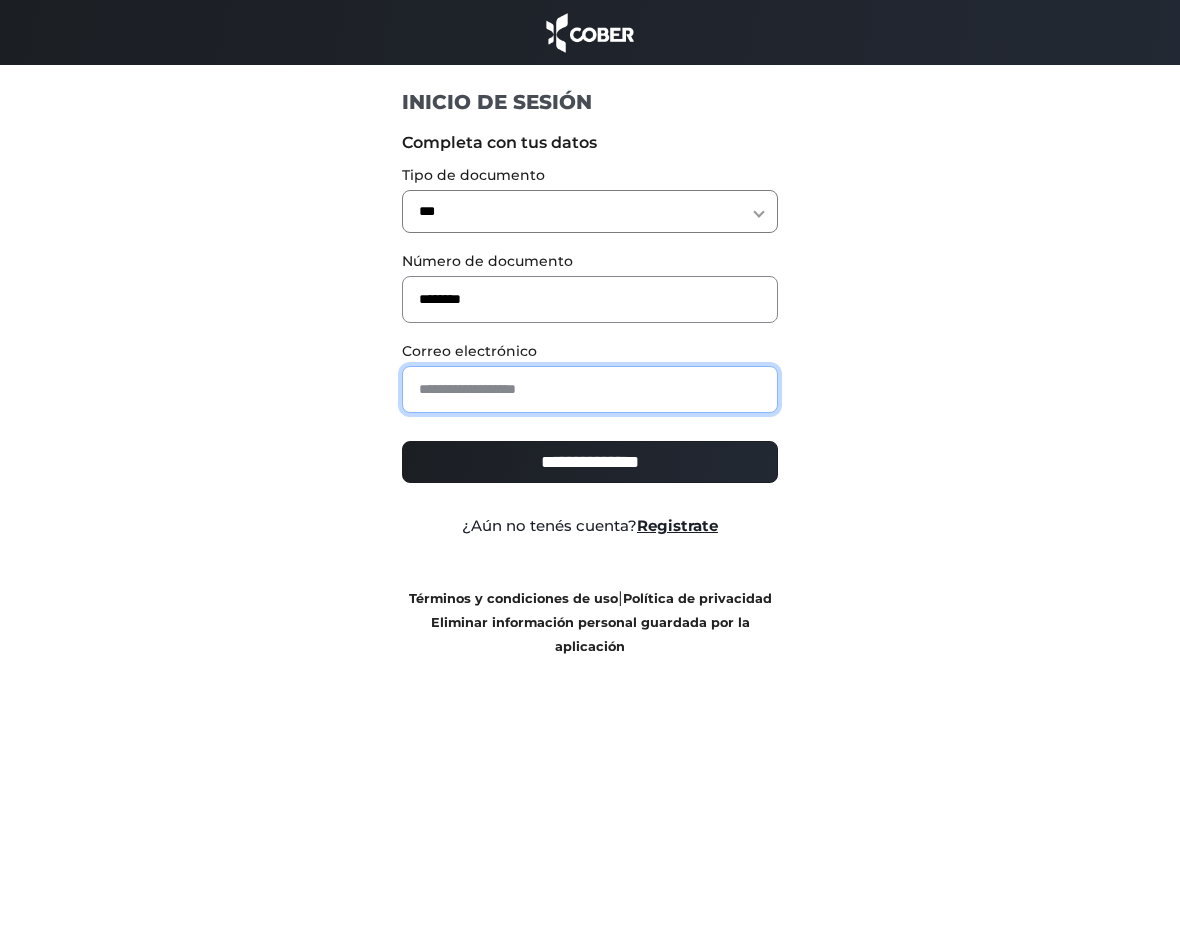 type on "**********" 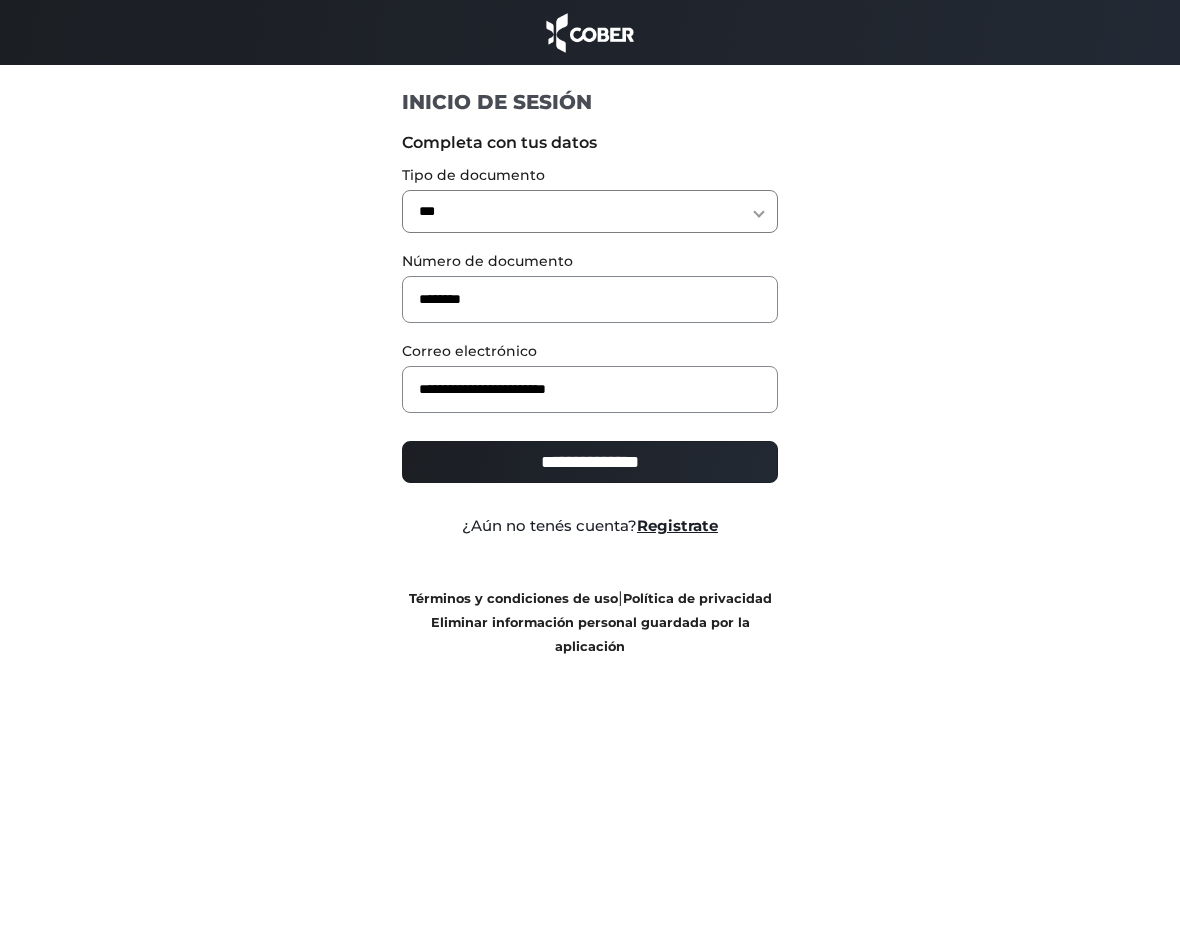 click on "**********" at bounding box center [590, 462] 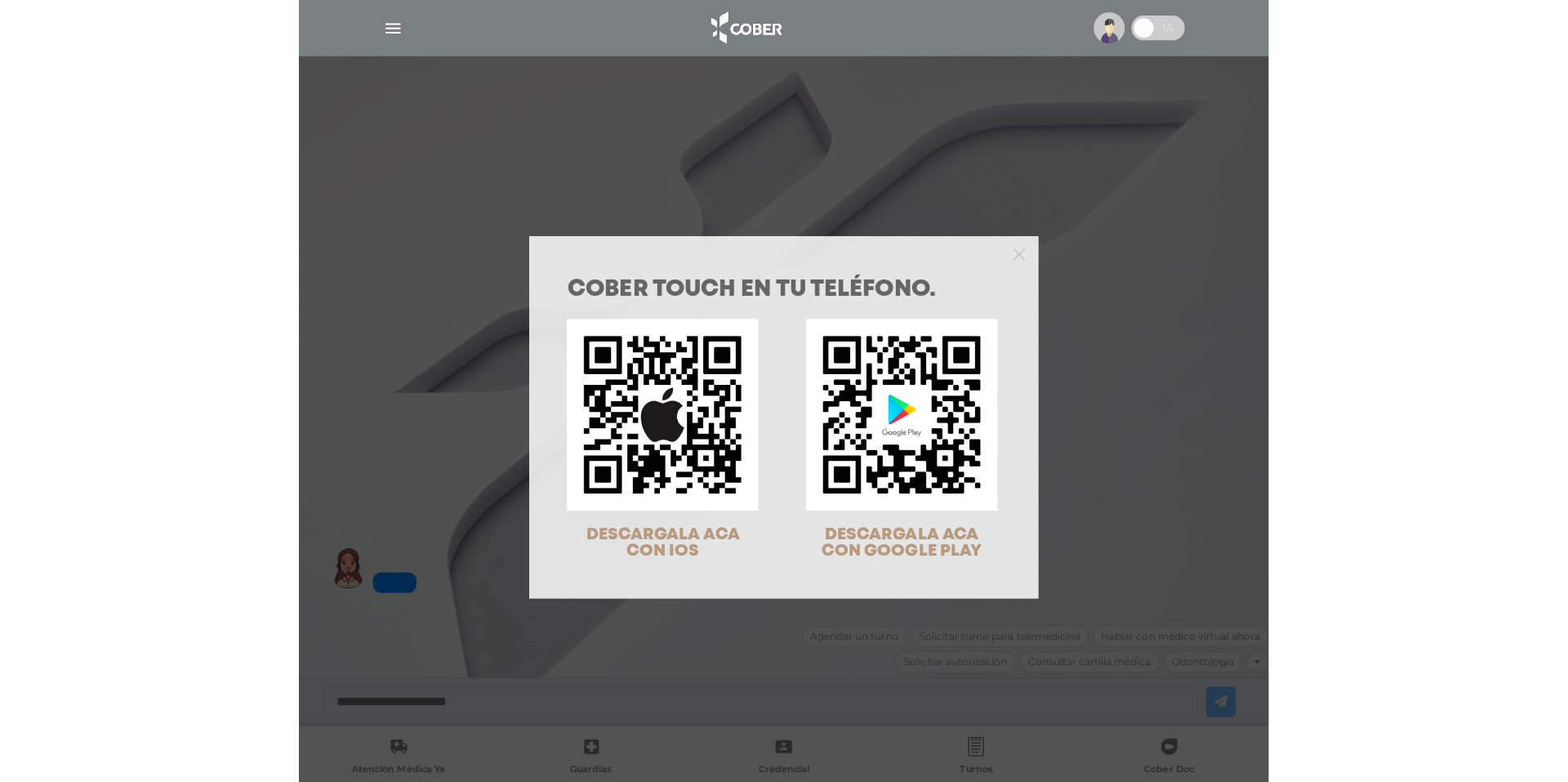scroll, scrollTop: 0, scrollLeft: 0, axis: both 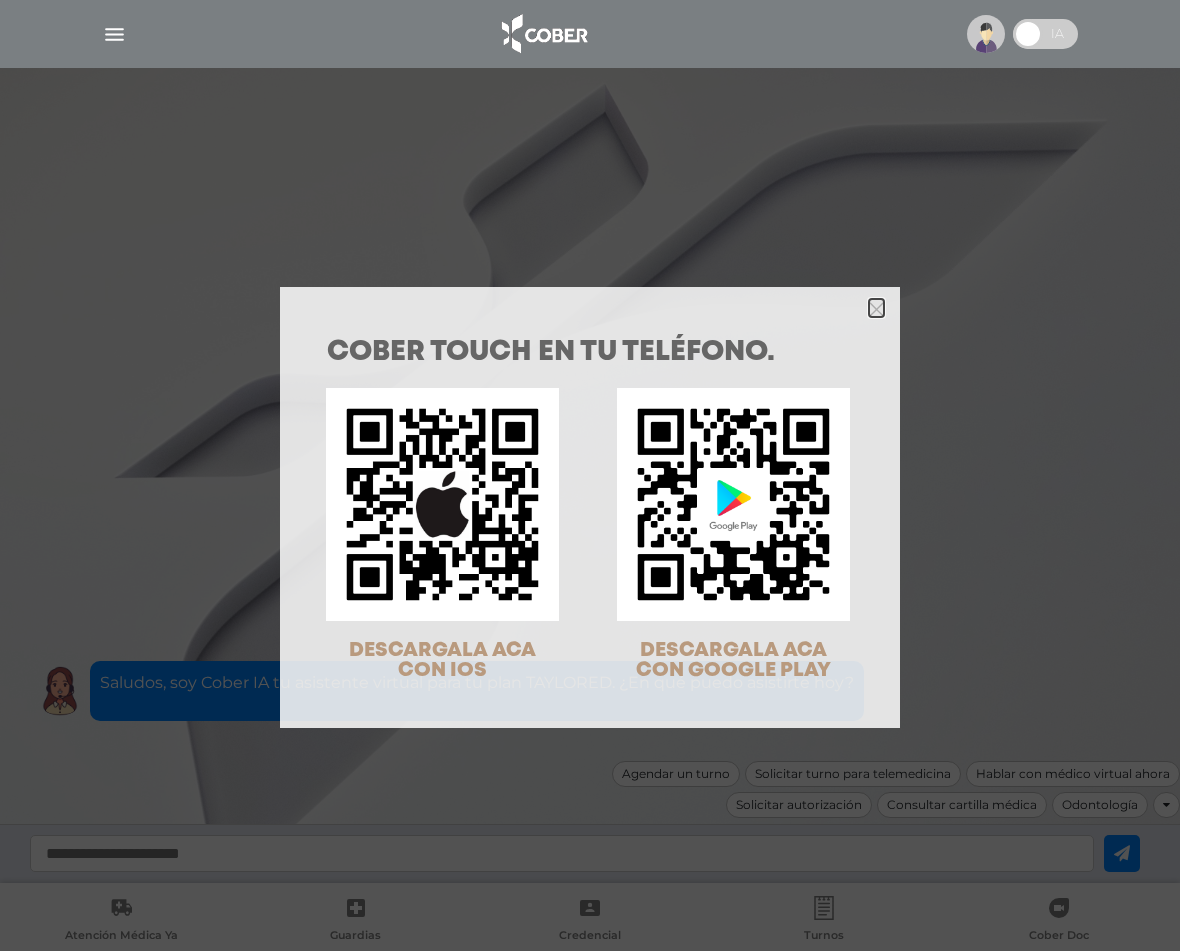 click 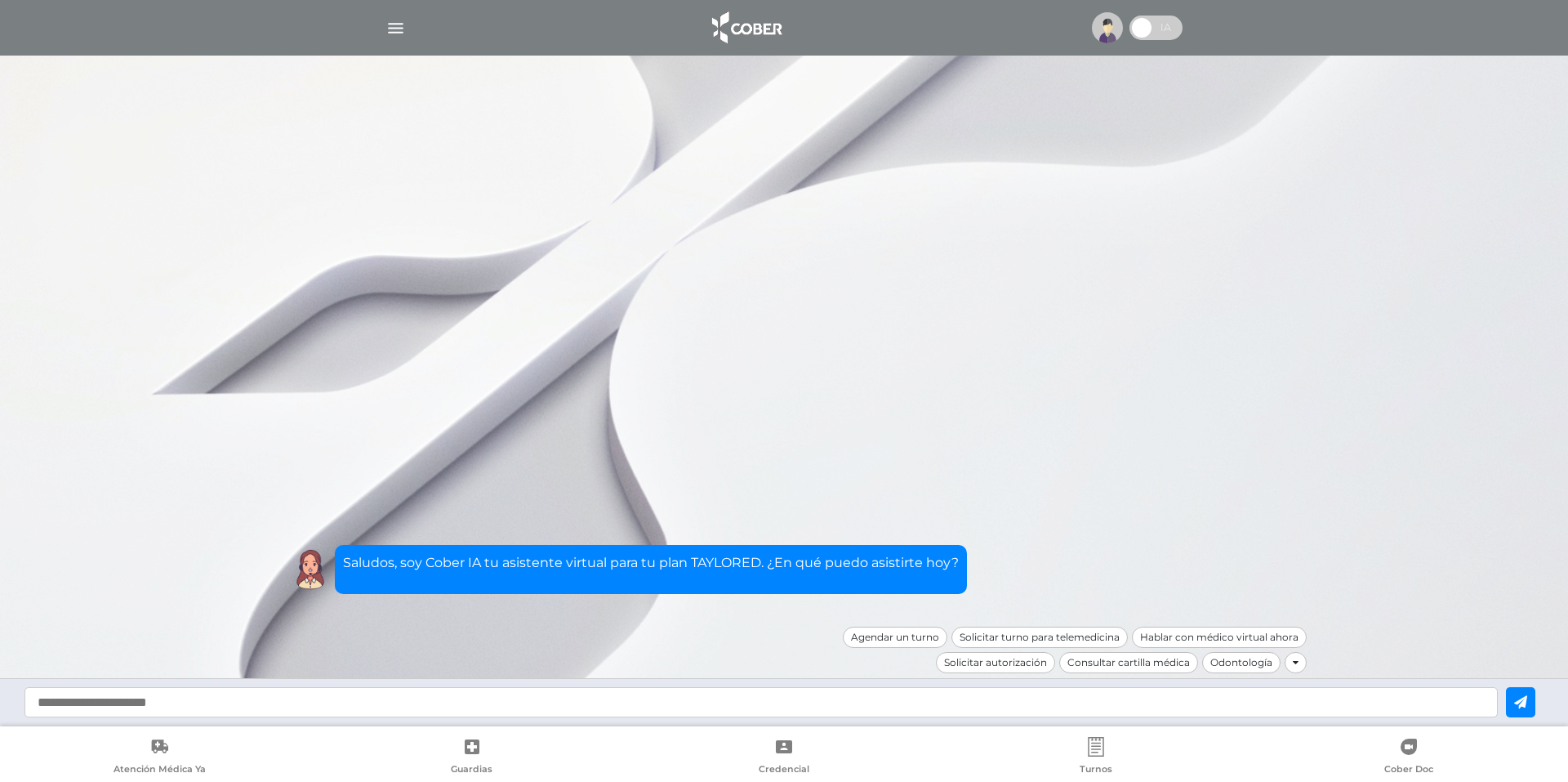 click at bounding box center [395, 28] 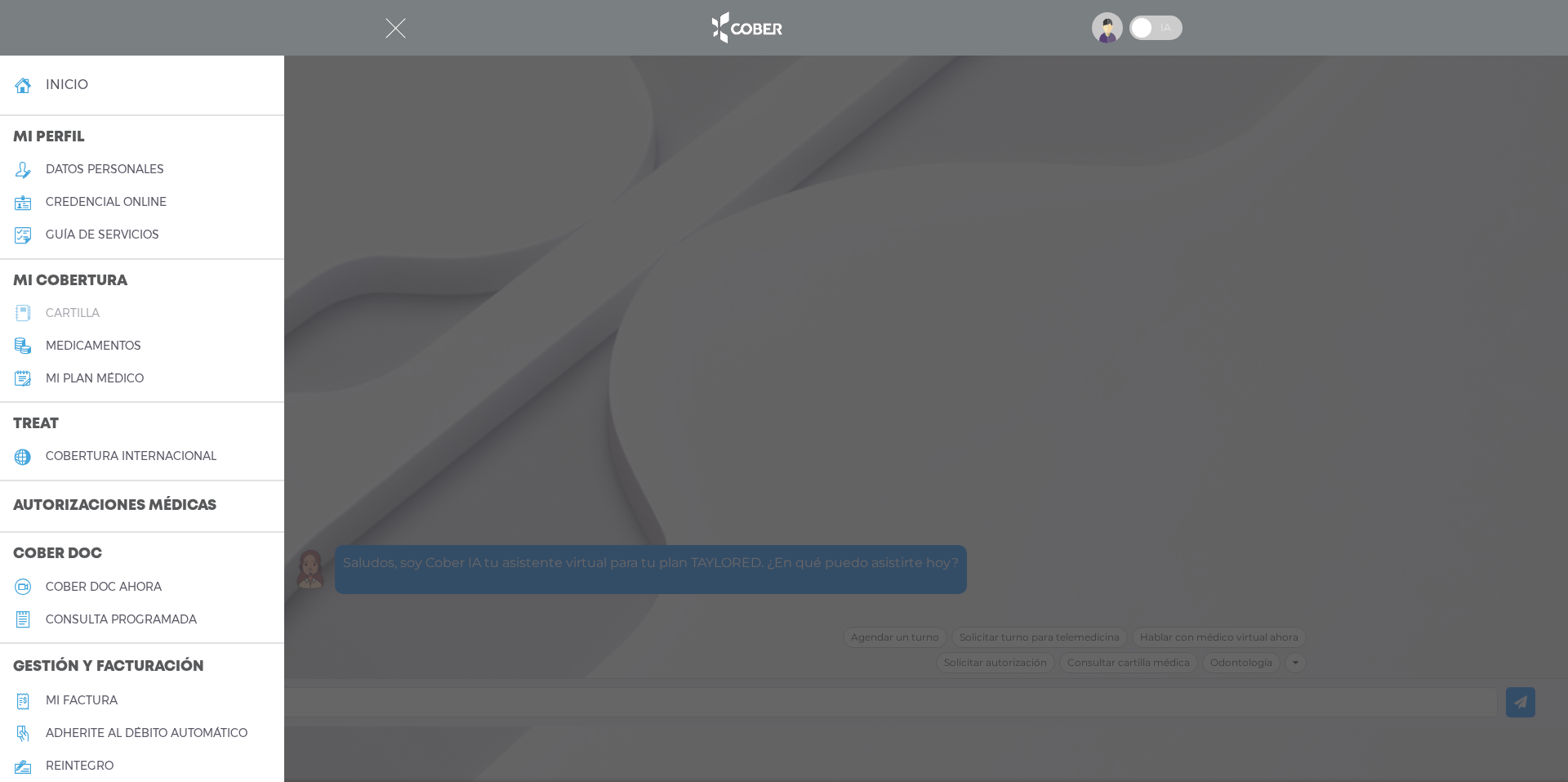 click on "cartilla" at bounding box center (142, 313) 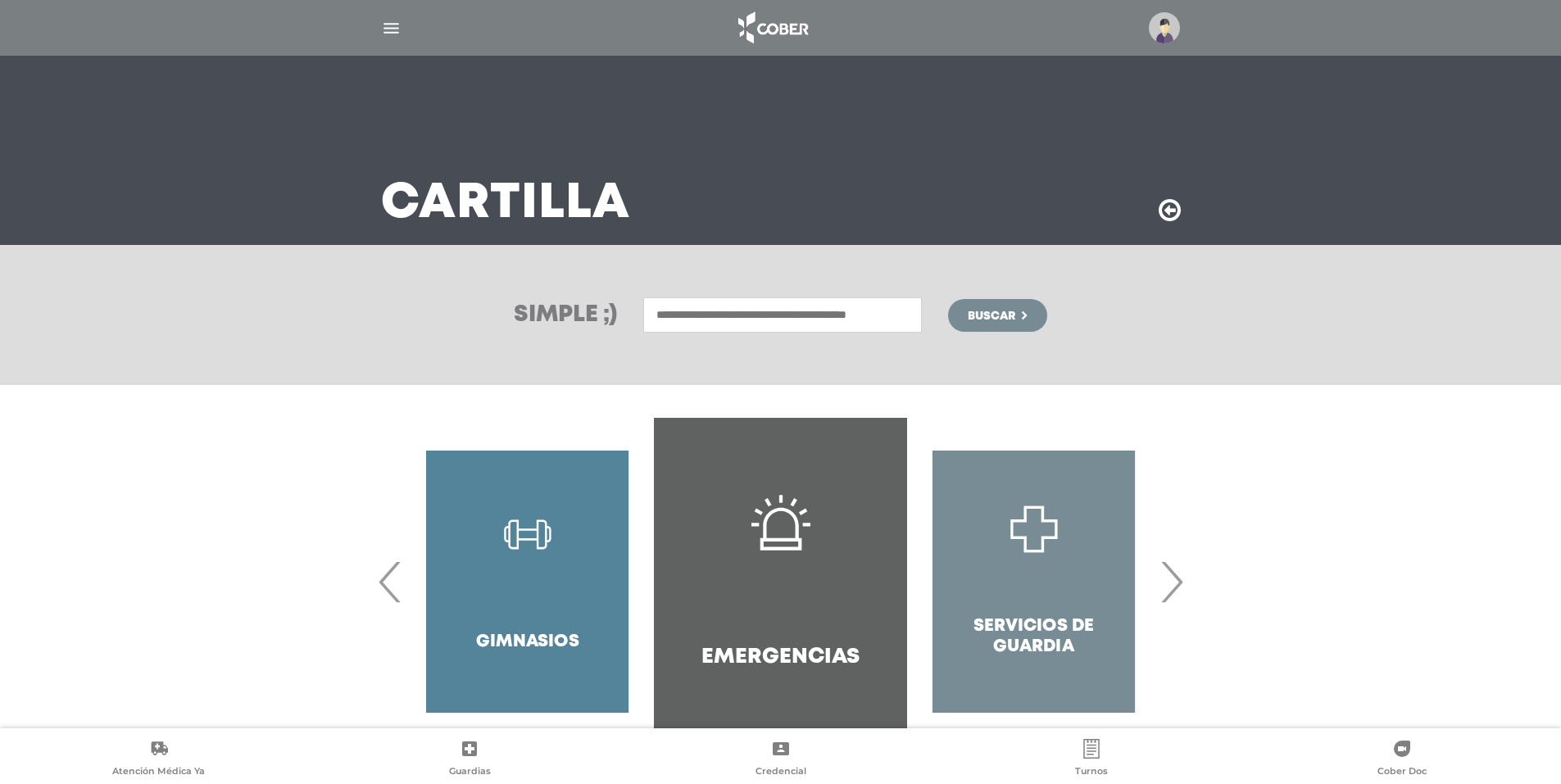 scroll, scrollTop: 57, scrollLeft: 0, axis: vertical 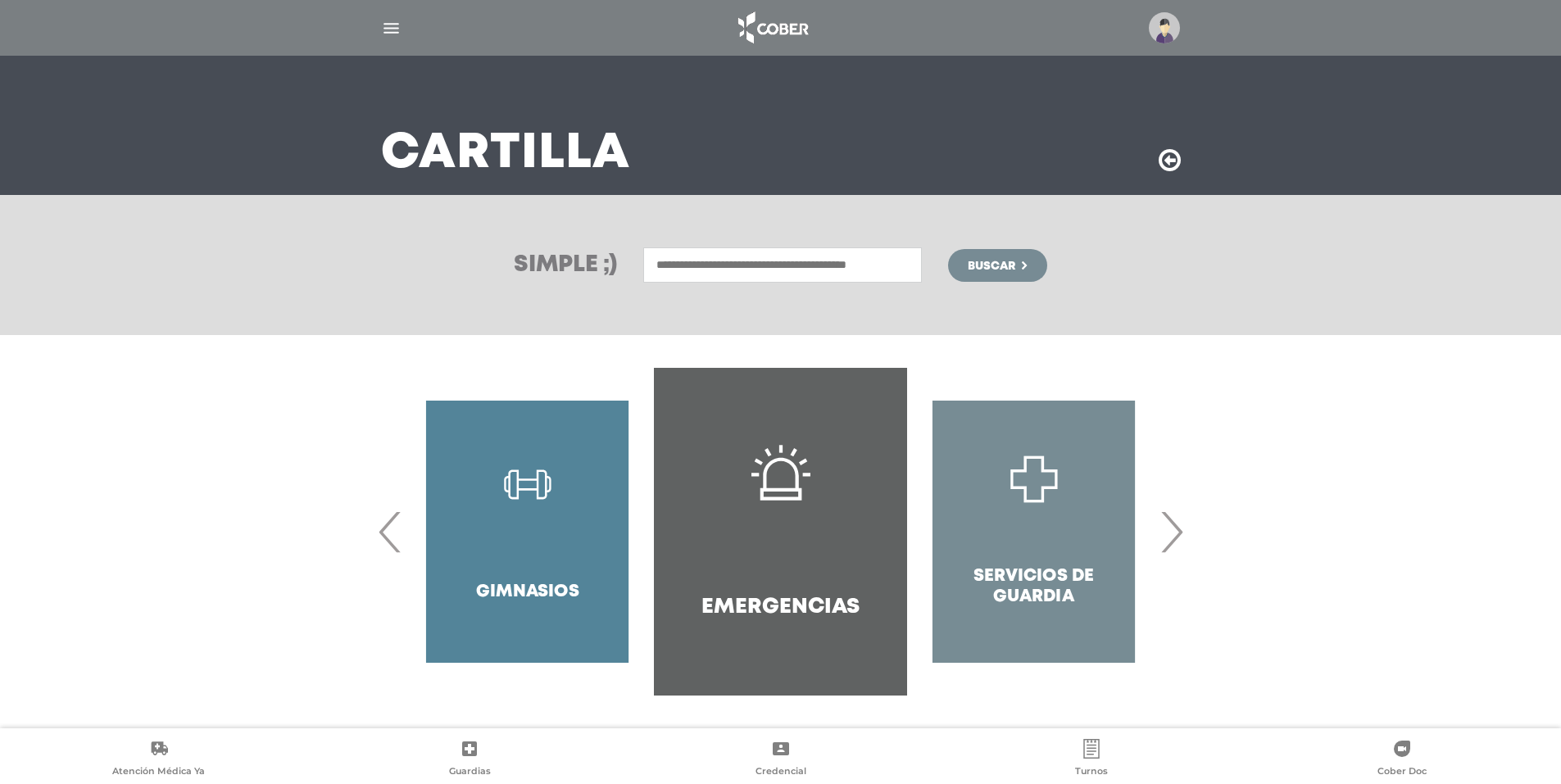 click on "›" at bounding box center (1171, 532) 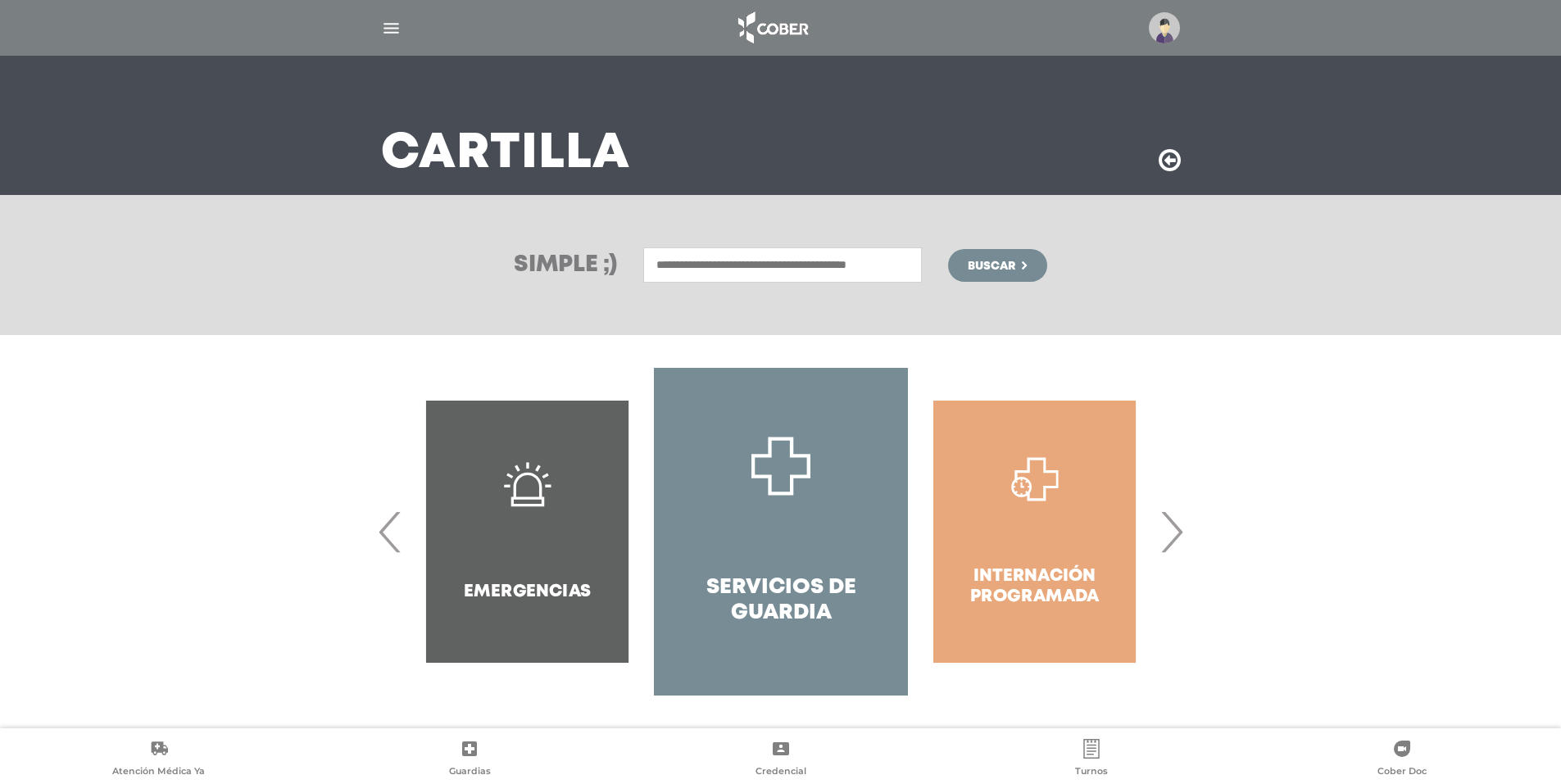 click on "›" at bounding box center (1171, 532) 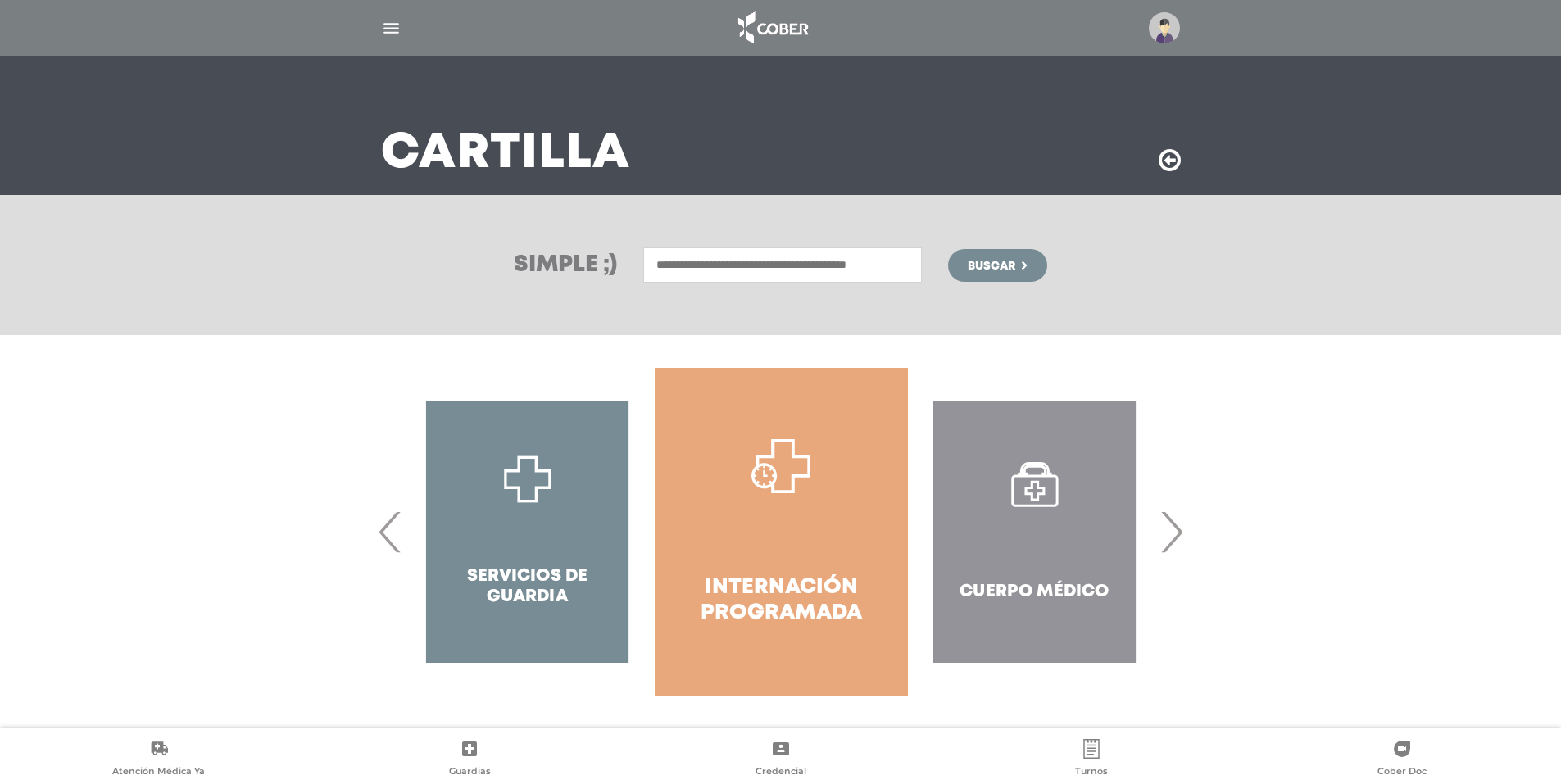 click on "›" at bounding box center (1171, 532) 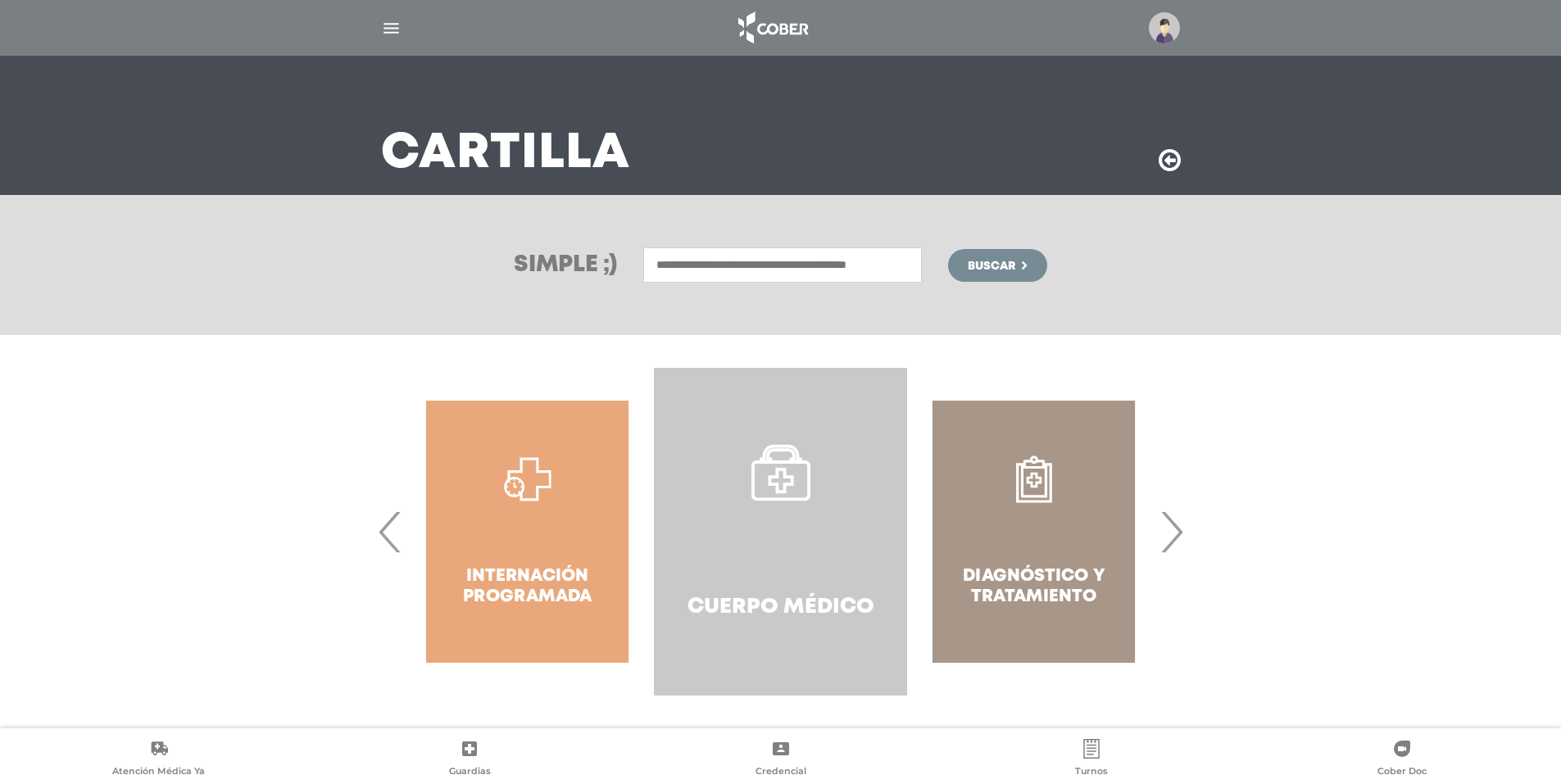 click 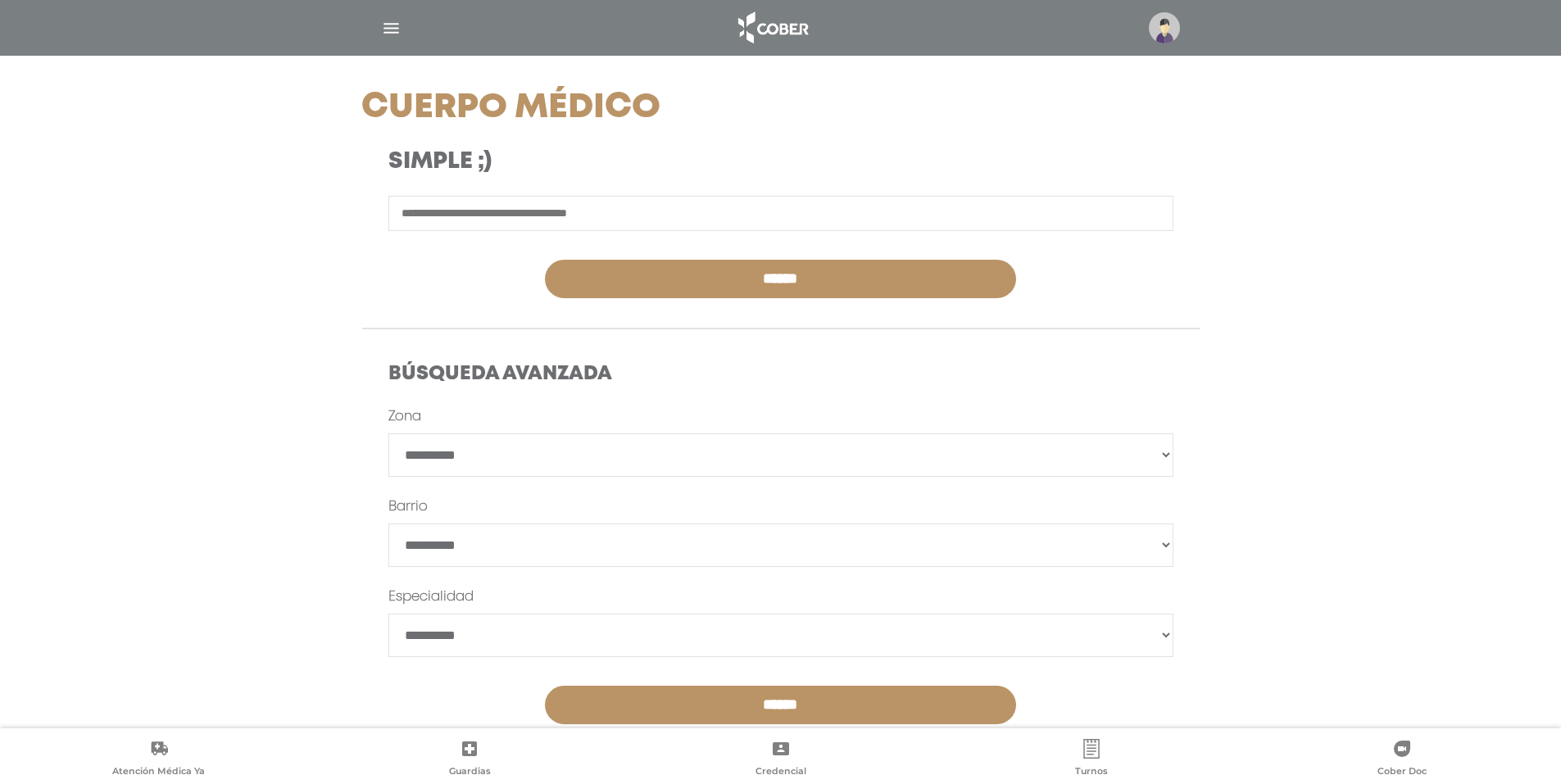scroll, scrollTop: 241, scrollLeft: 0, axis: vertical 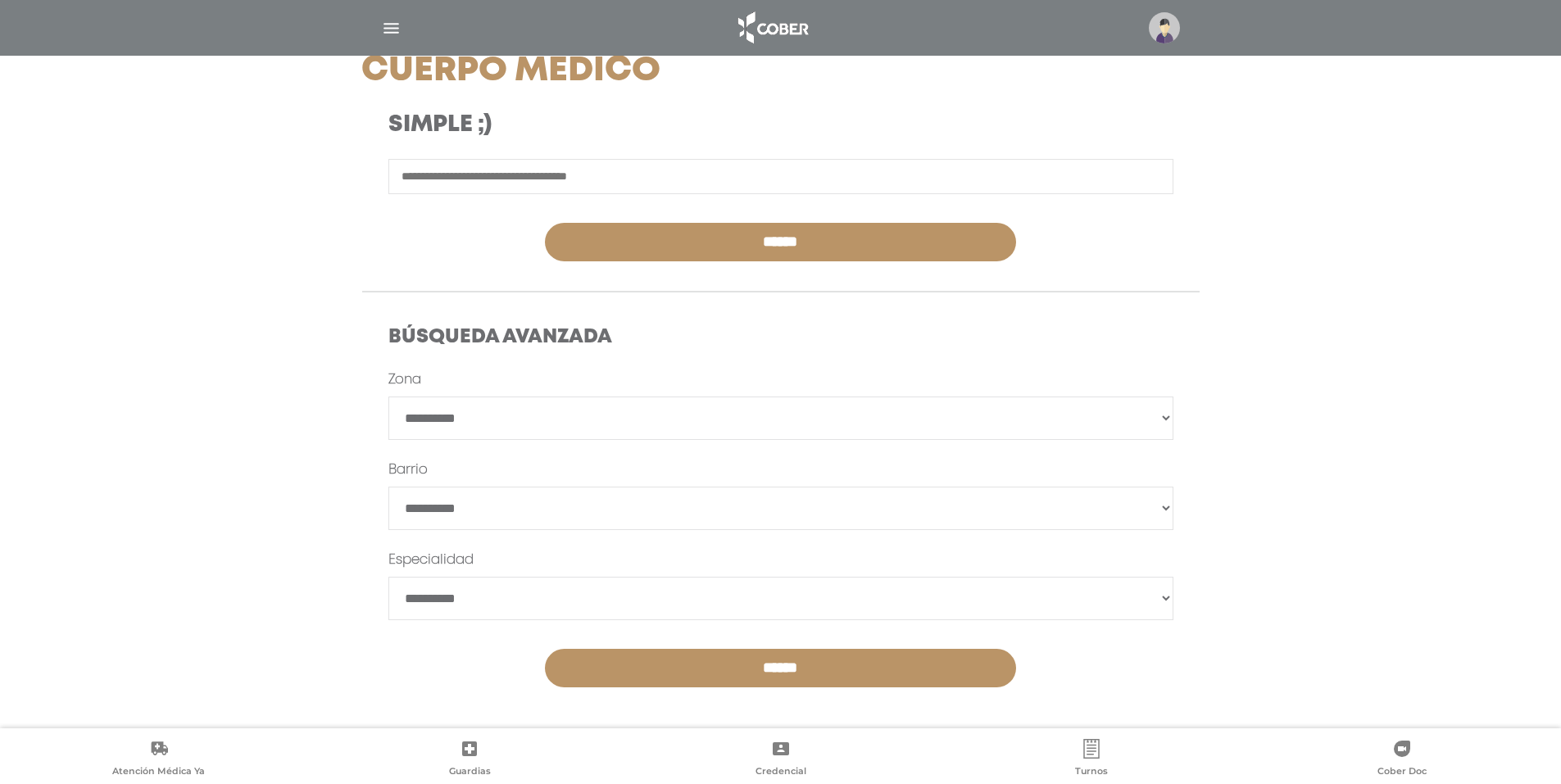 click on "**********" at bounding box center (781, 418) 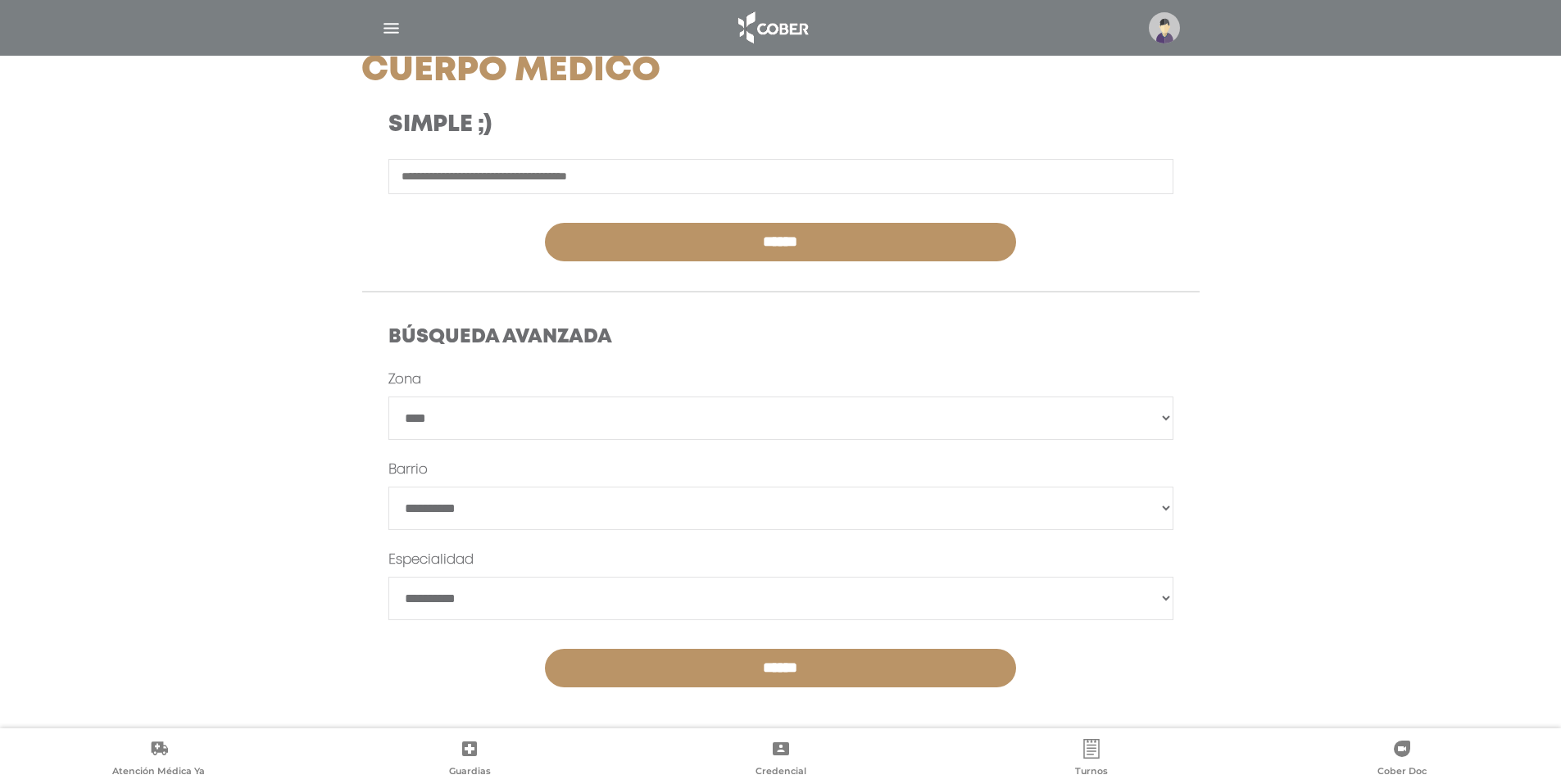 click on "**********" at bounding box center (781, 418) 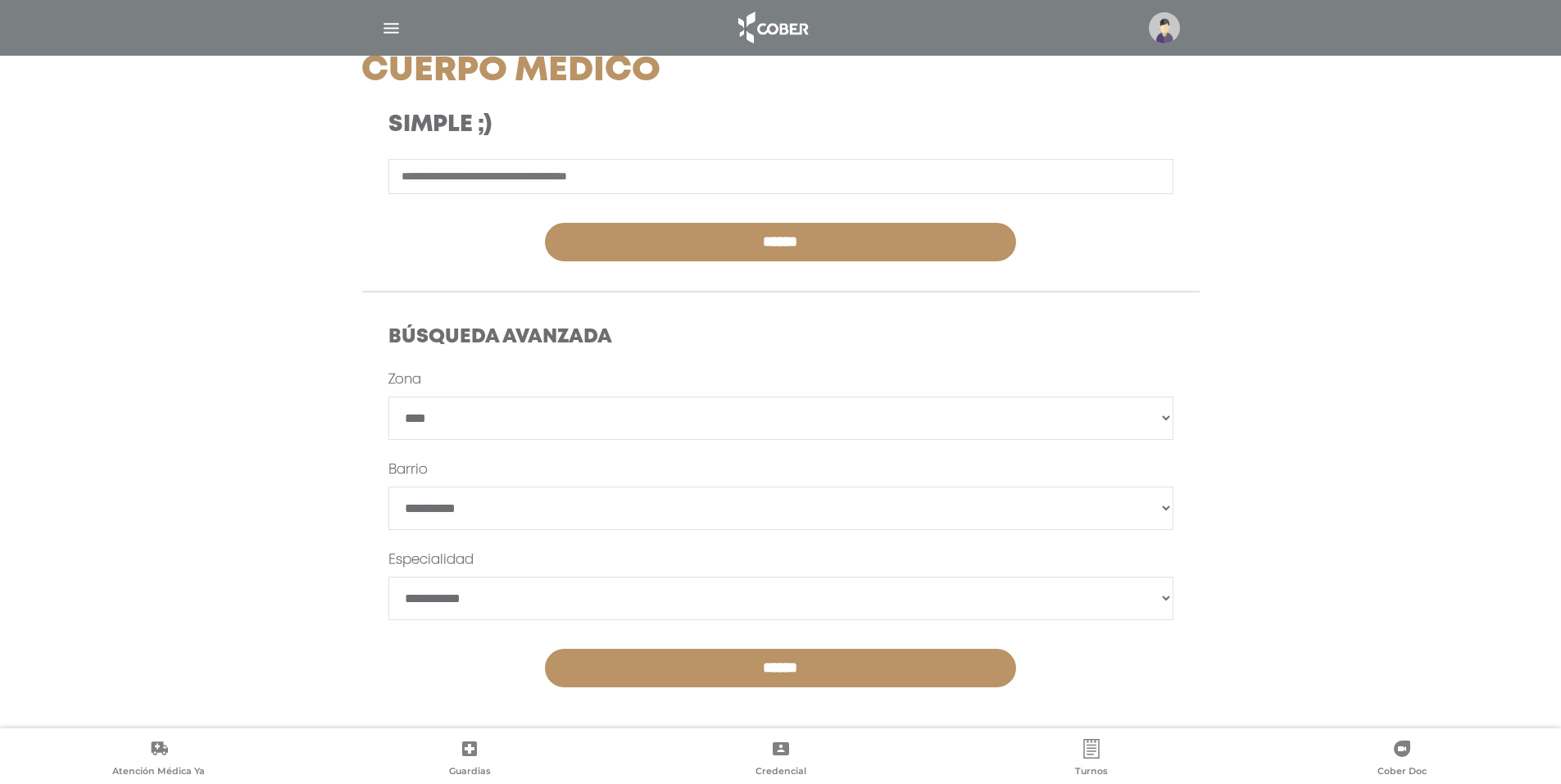 click on "******" at bounding box center [780, 668] 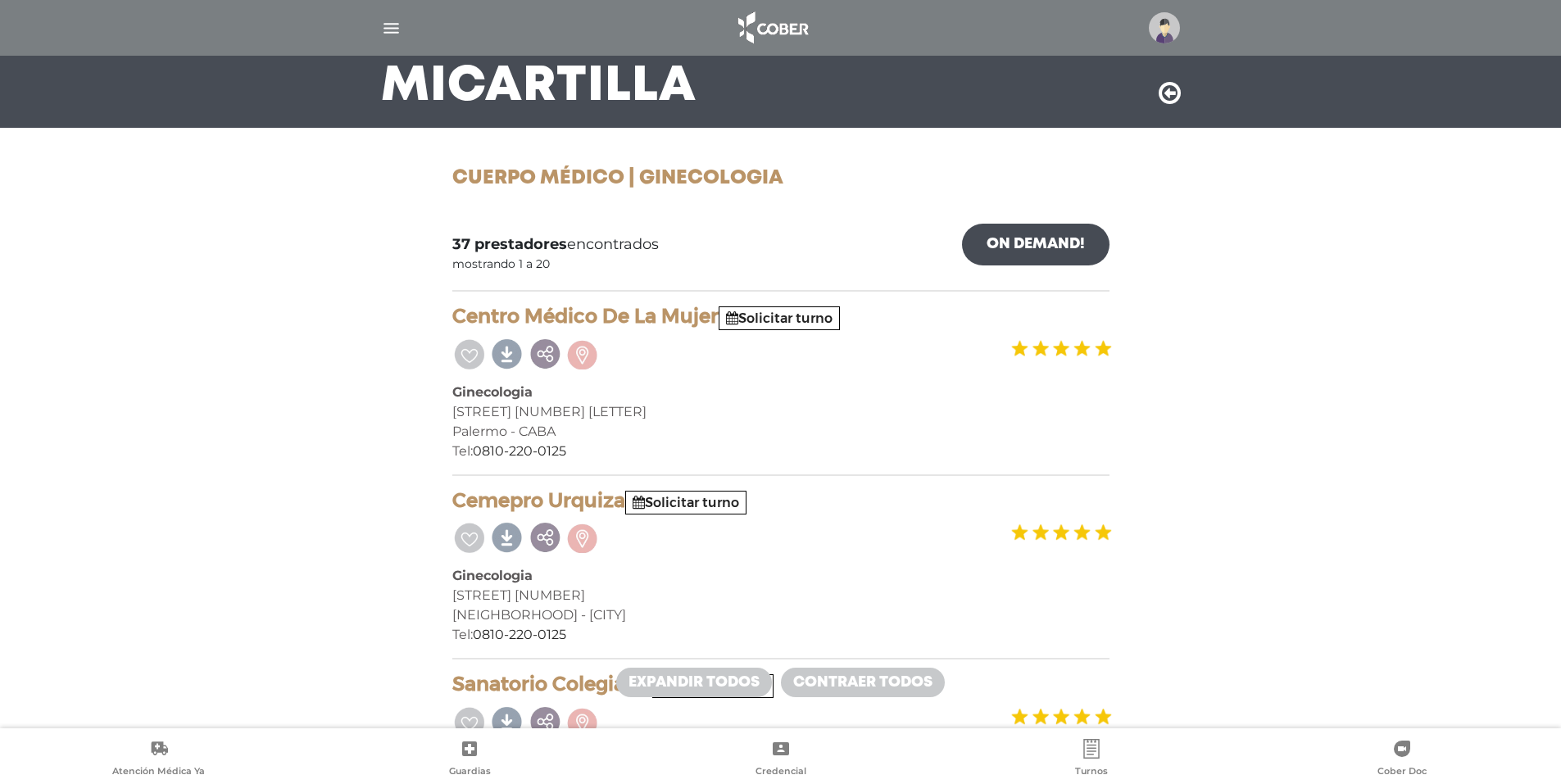scroll, scrollTop: 0, scrollLeft: 0, axis: both 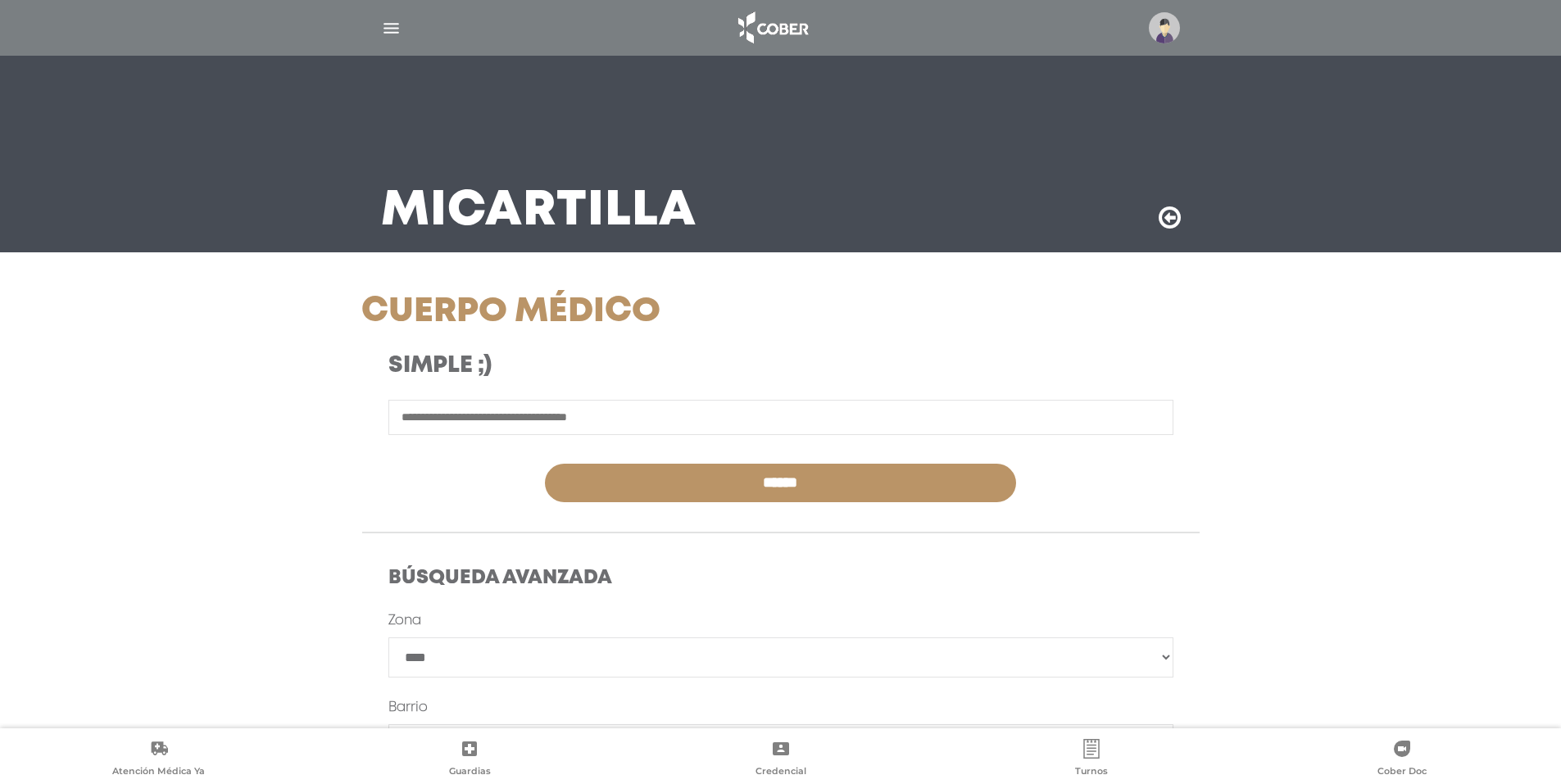 select on "****" 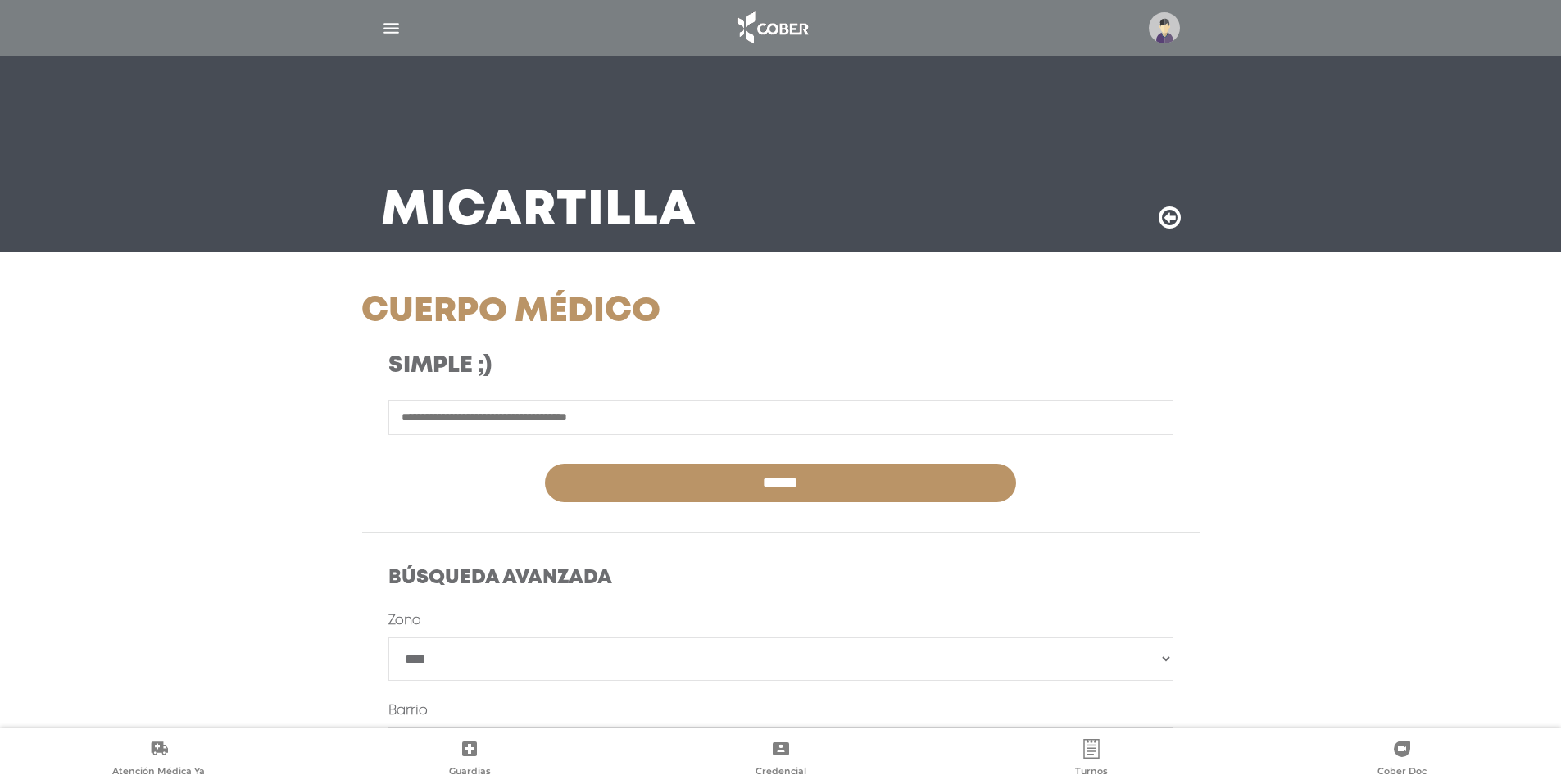 scroll, scrollTop: 241, scrollLeft: 0, axis: vertical 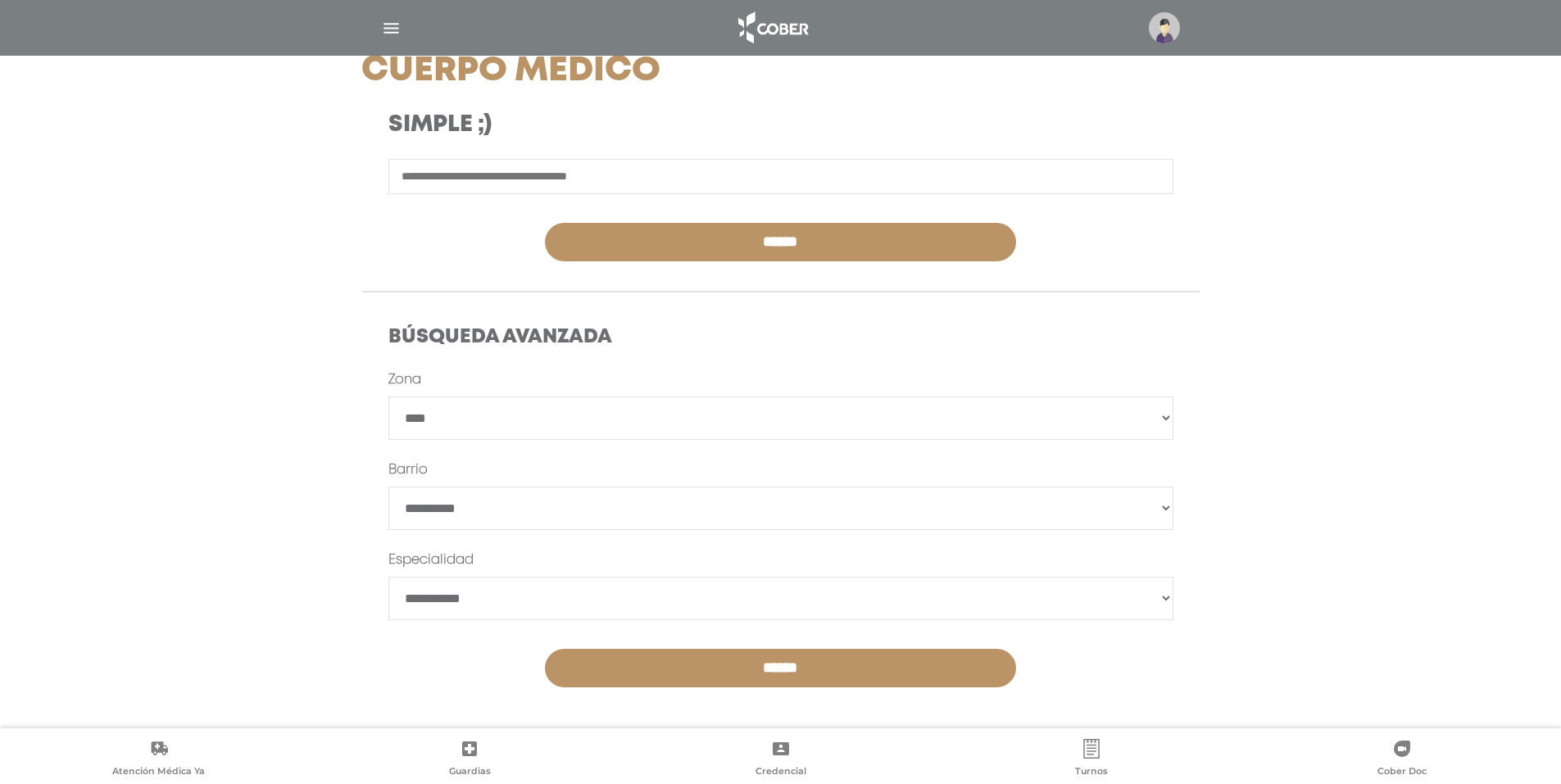 click on "**********" at bounding box center (781, 508) 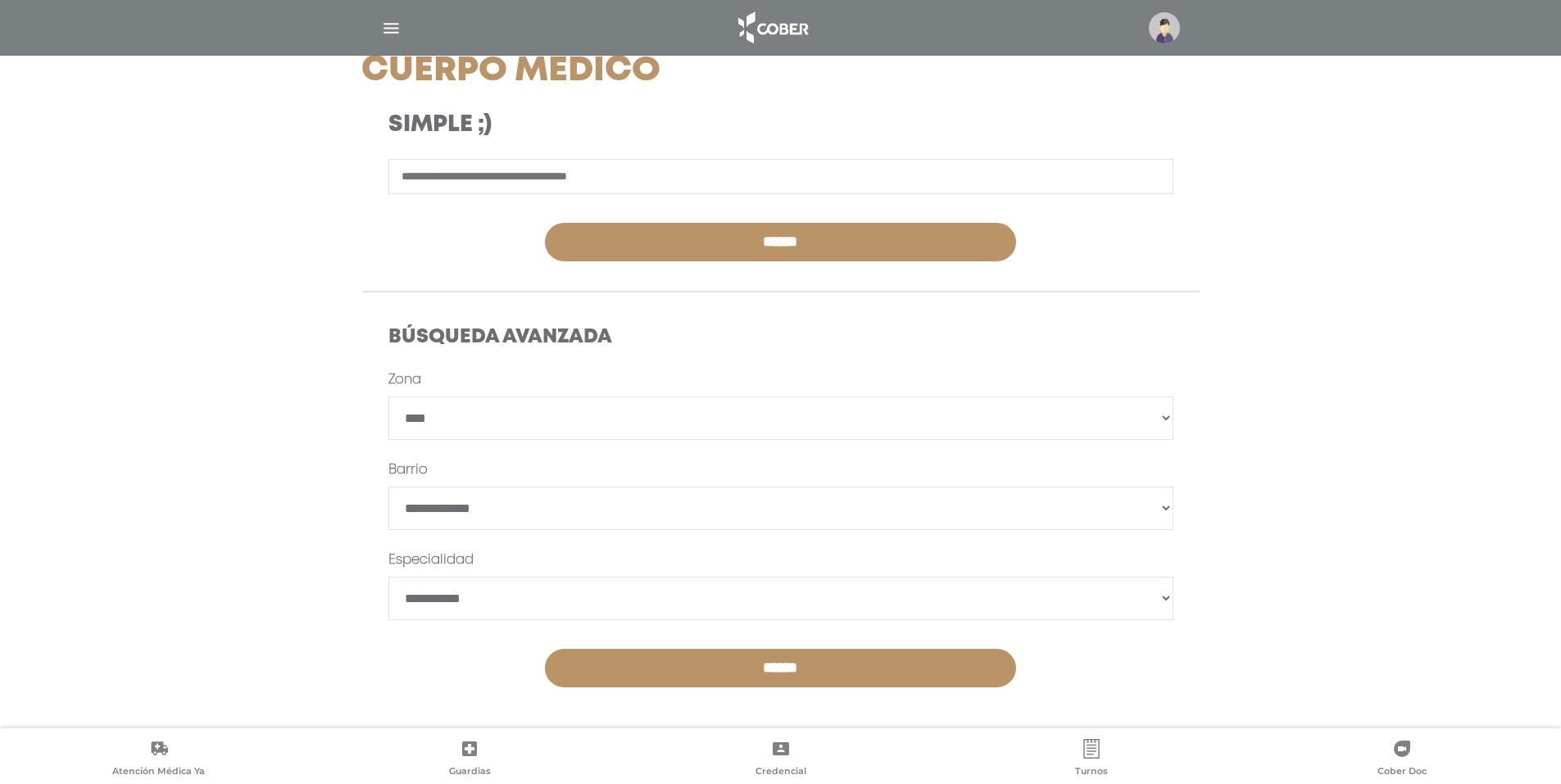 click on "**********" at bounding box center [781, 598] 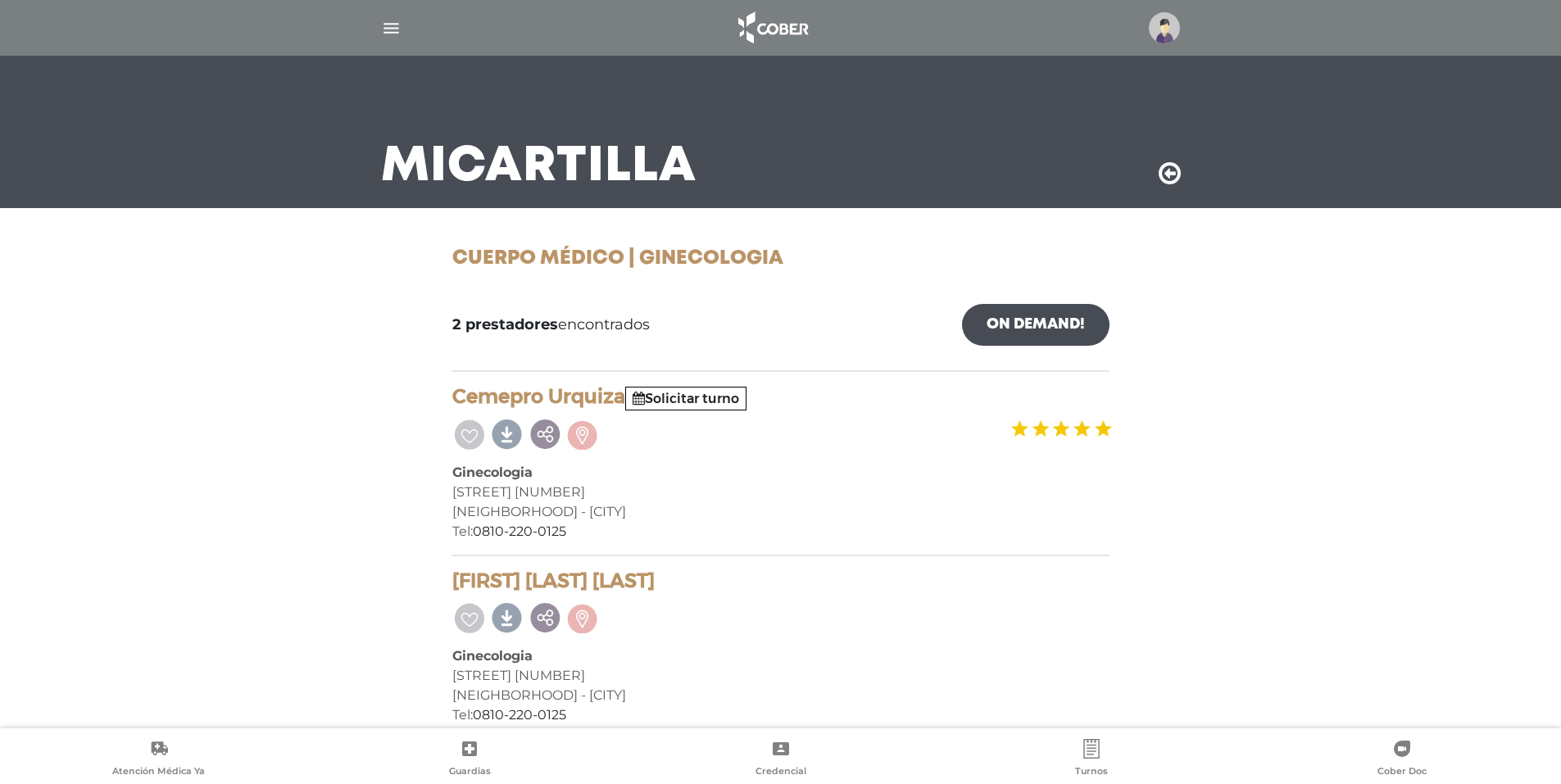 scroll, scrollTop: 69, scrollLeft: 0, axis: vertical 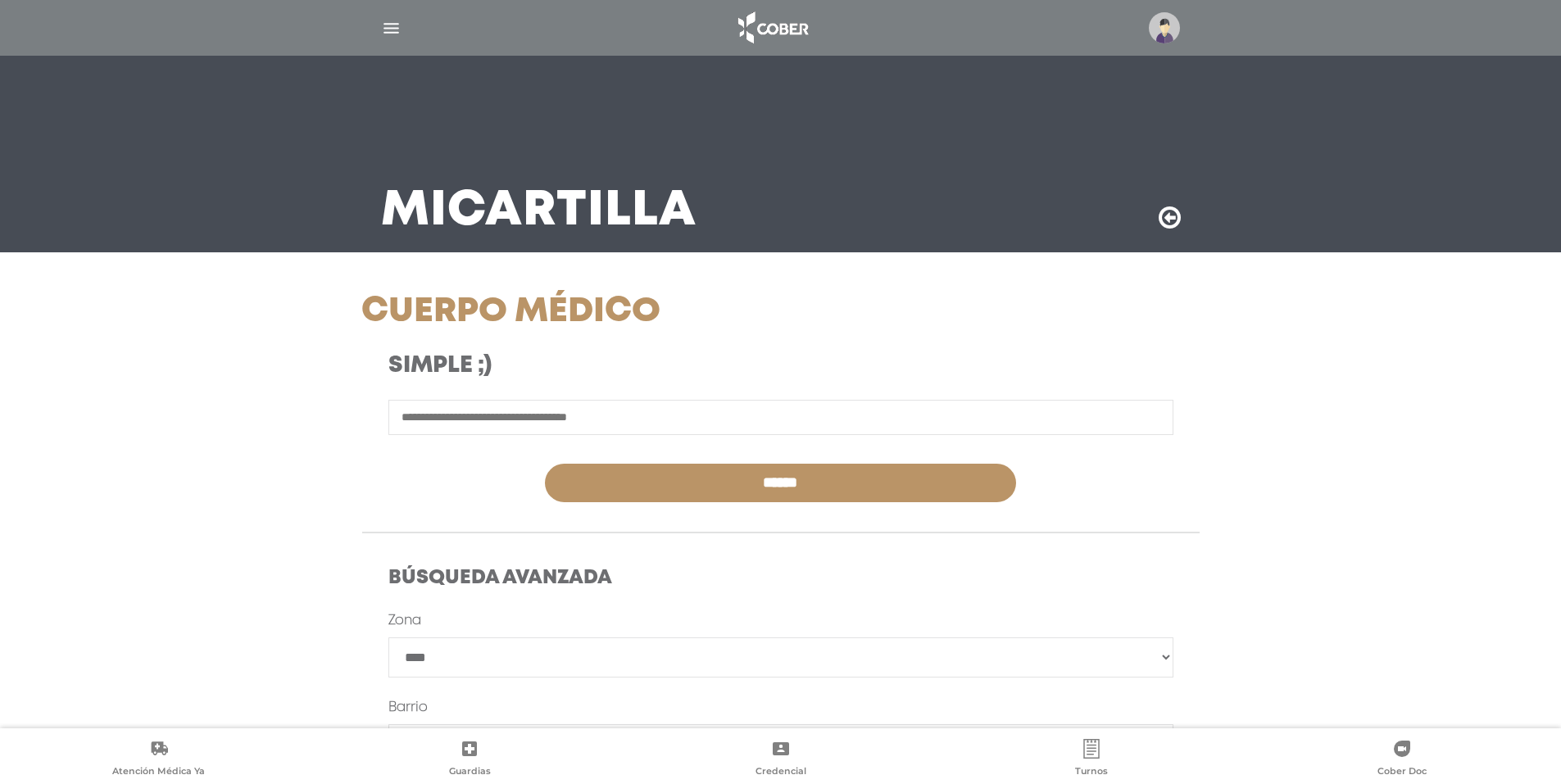 select on "****" 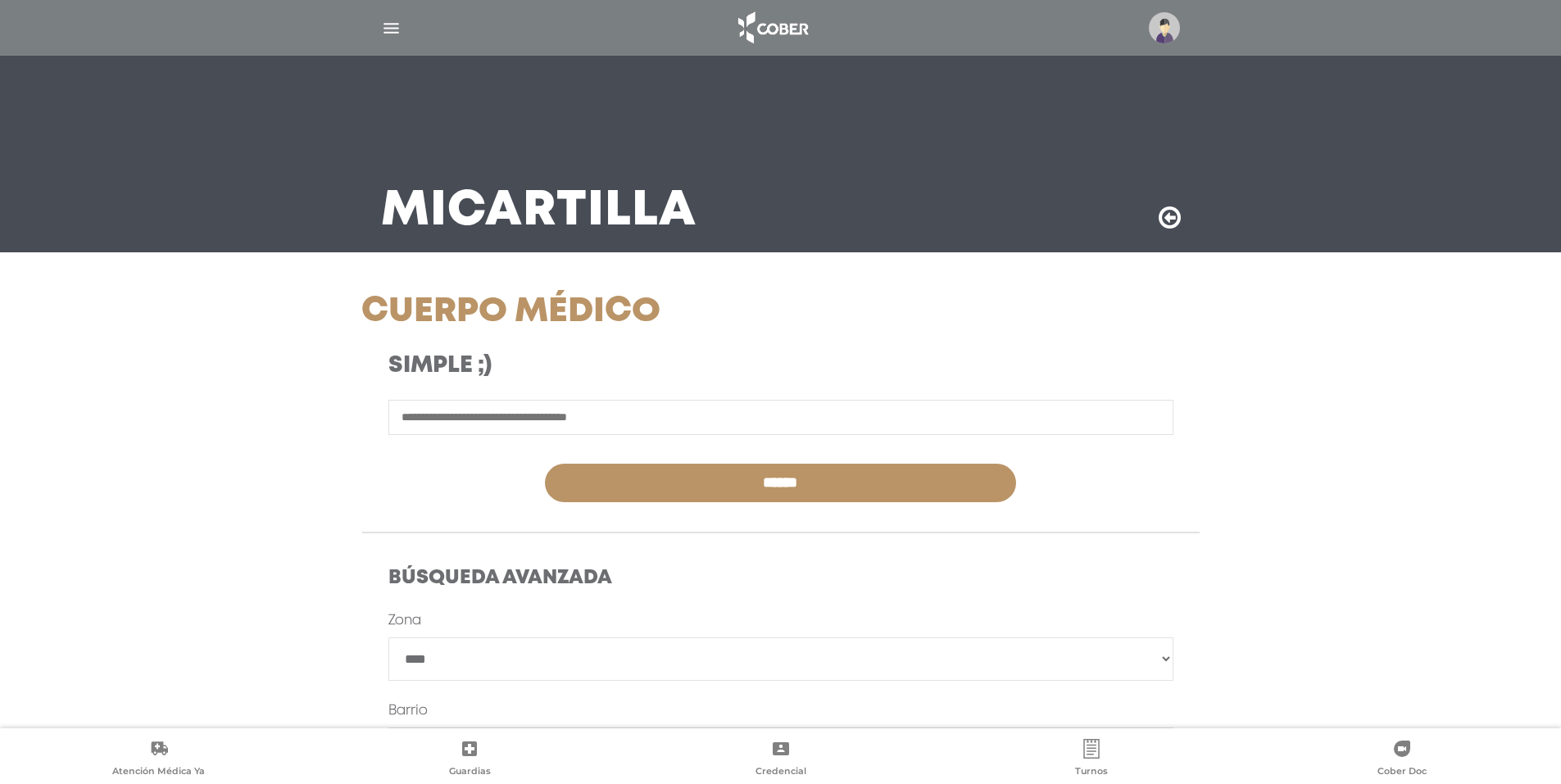 scroll, scrollTop: 241, scrollLeft: 0, axis: vertical 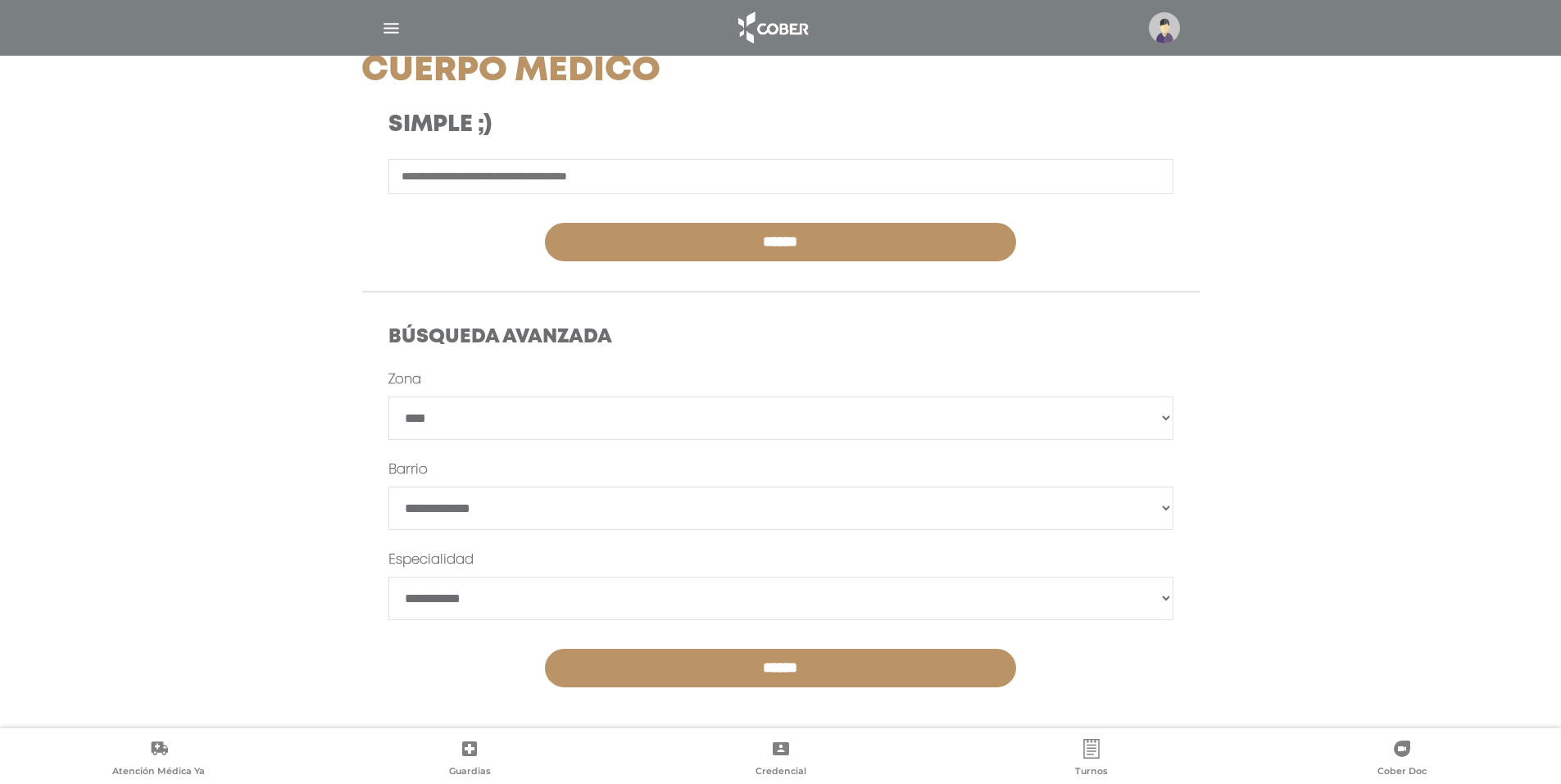 click on "**********" at bounding box center [781, 508] 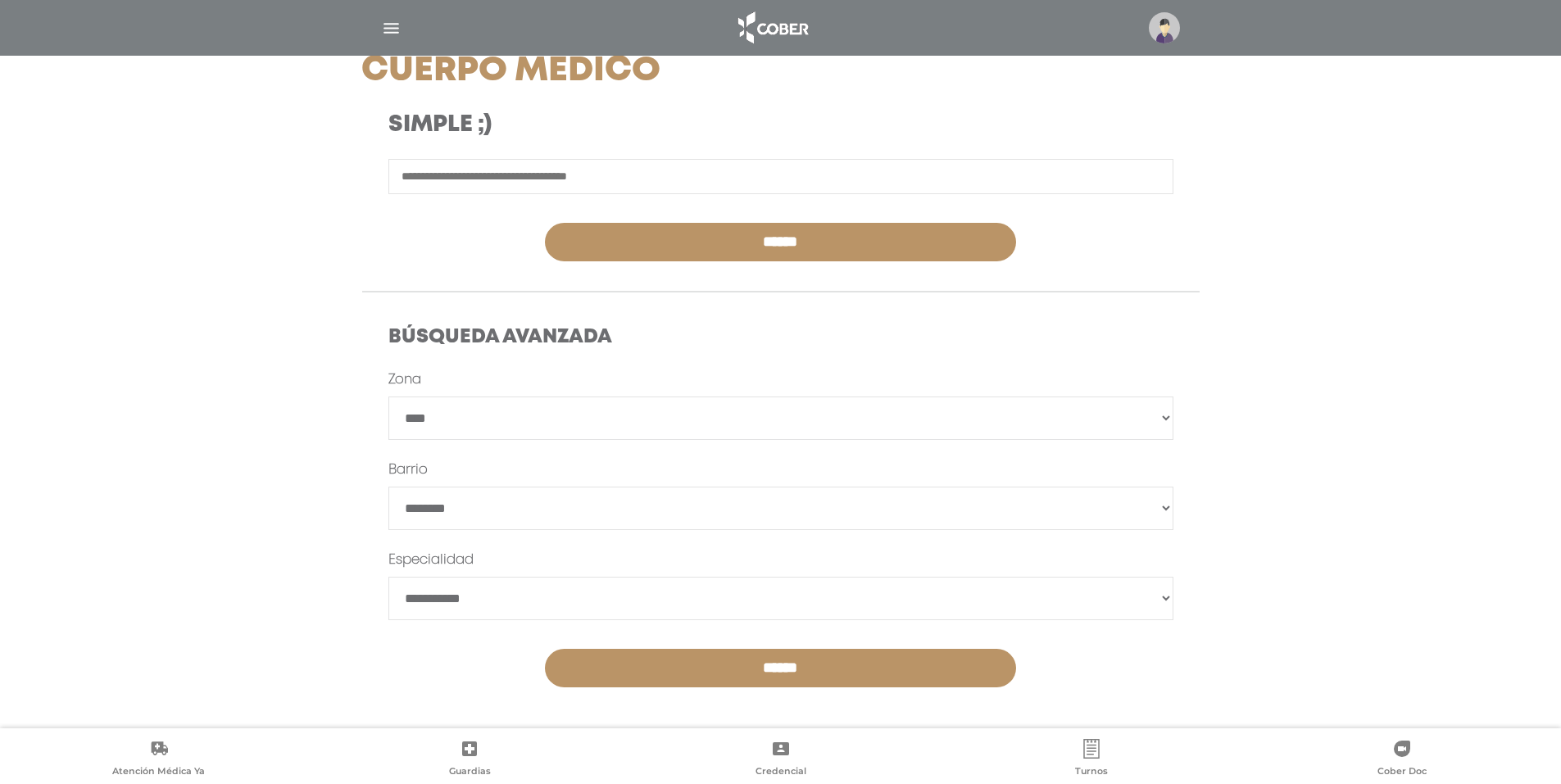 click on "******" at bounding box center [780, 668] 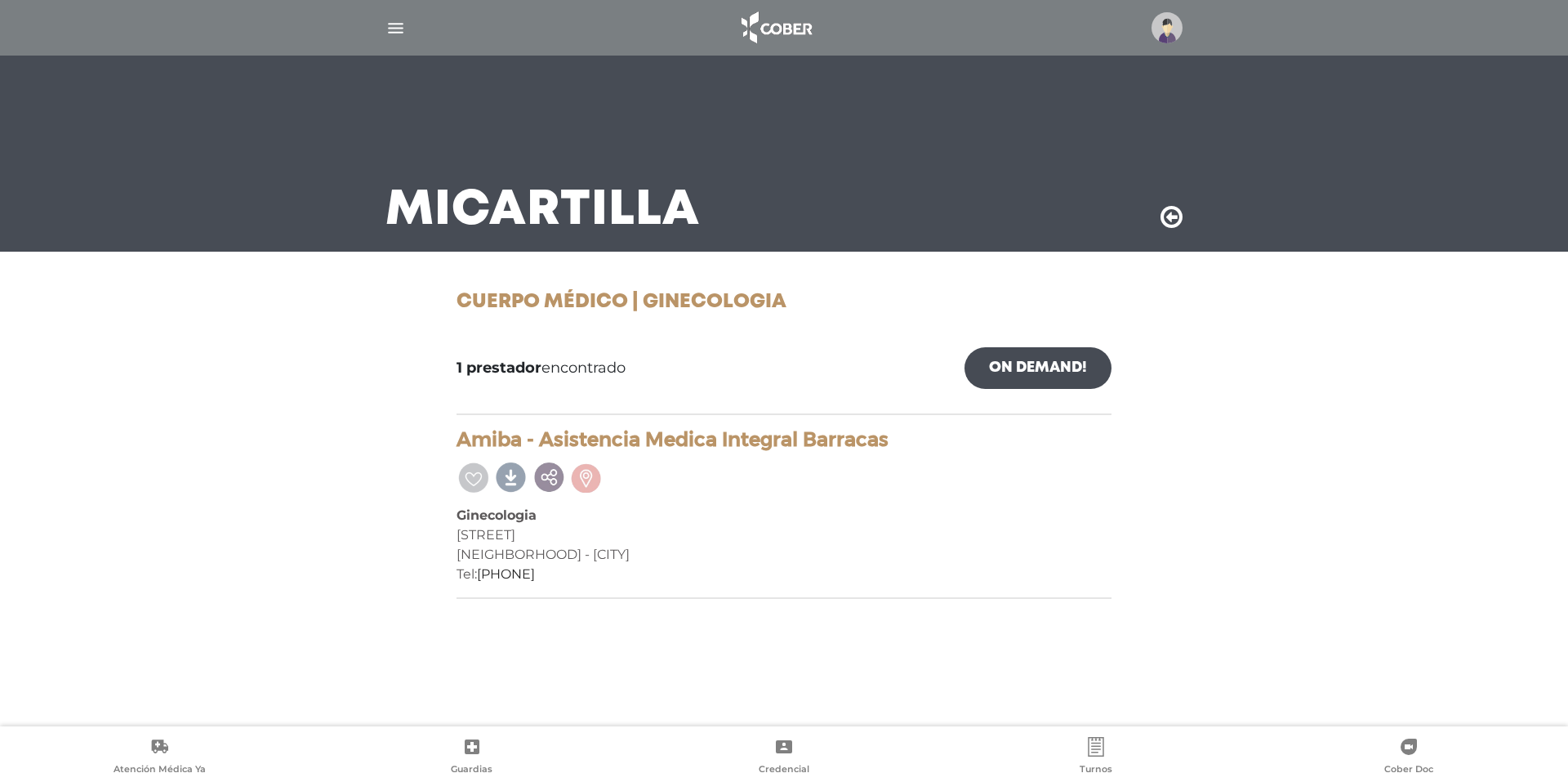 scroll, scrollTop: 0, scrollLeft: 0, axis: both 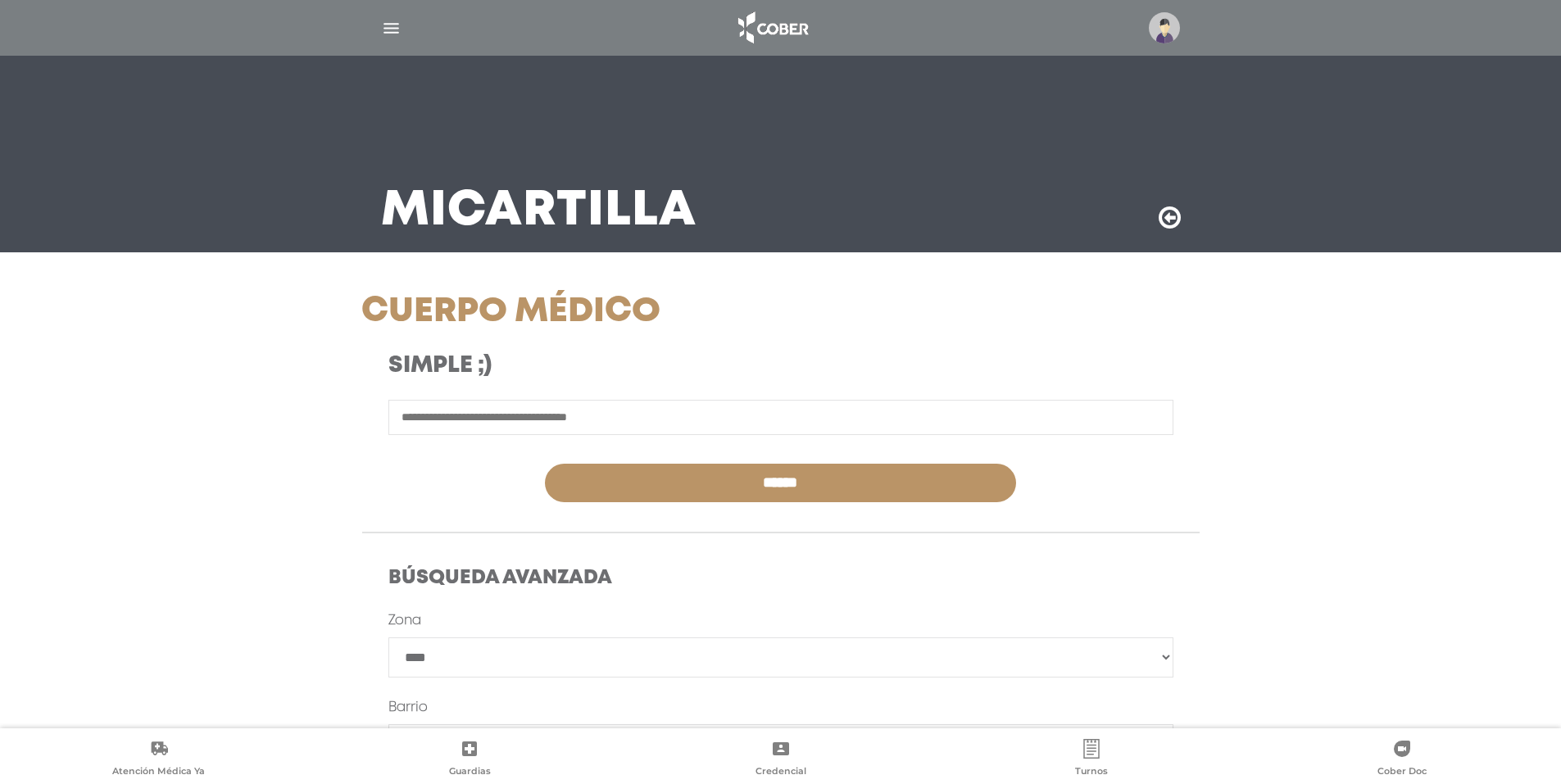 select on "****" 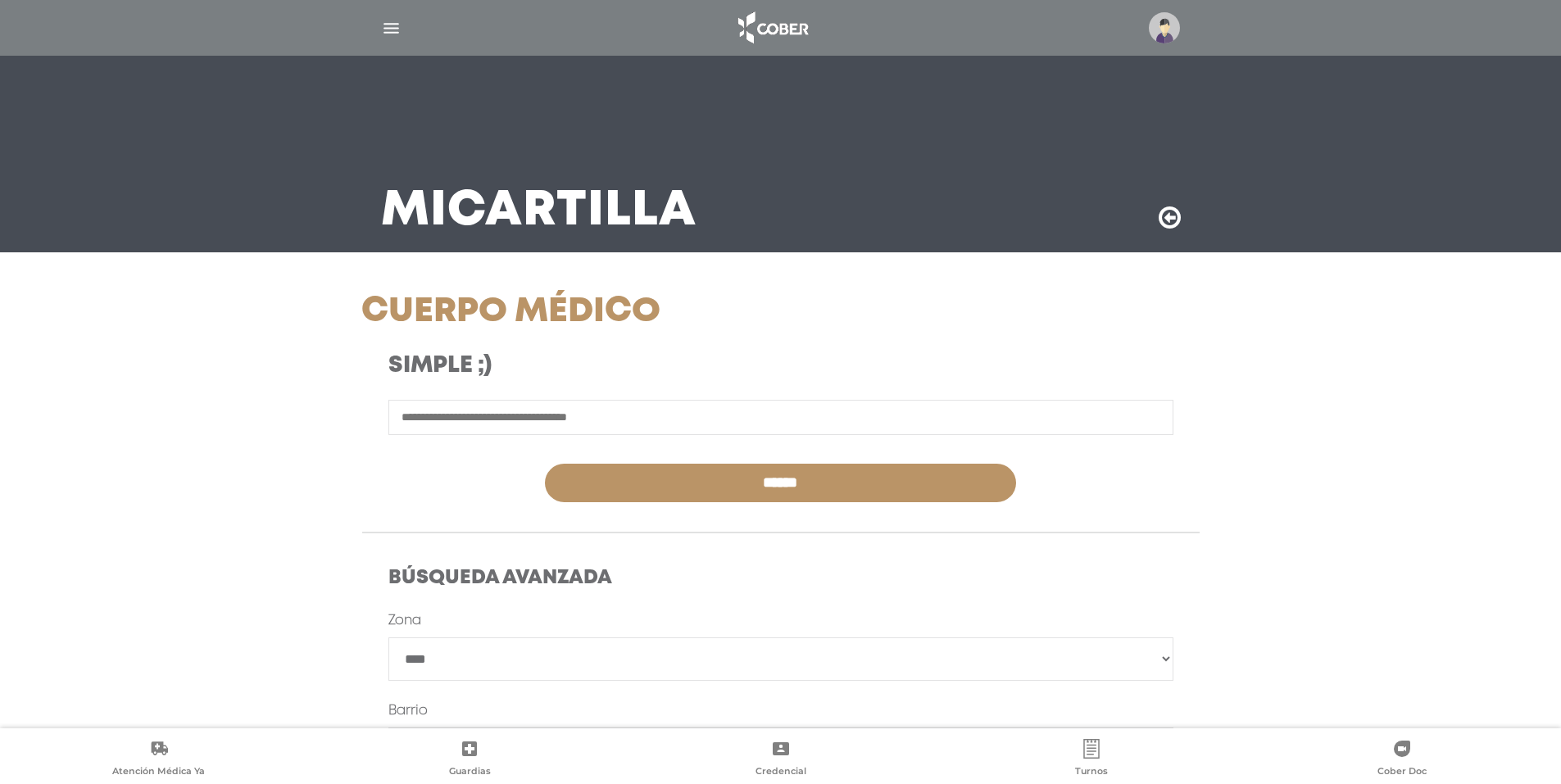 scroll, scrollTop: 241, scrollLeft: 0, axis: vertical 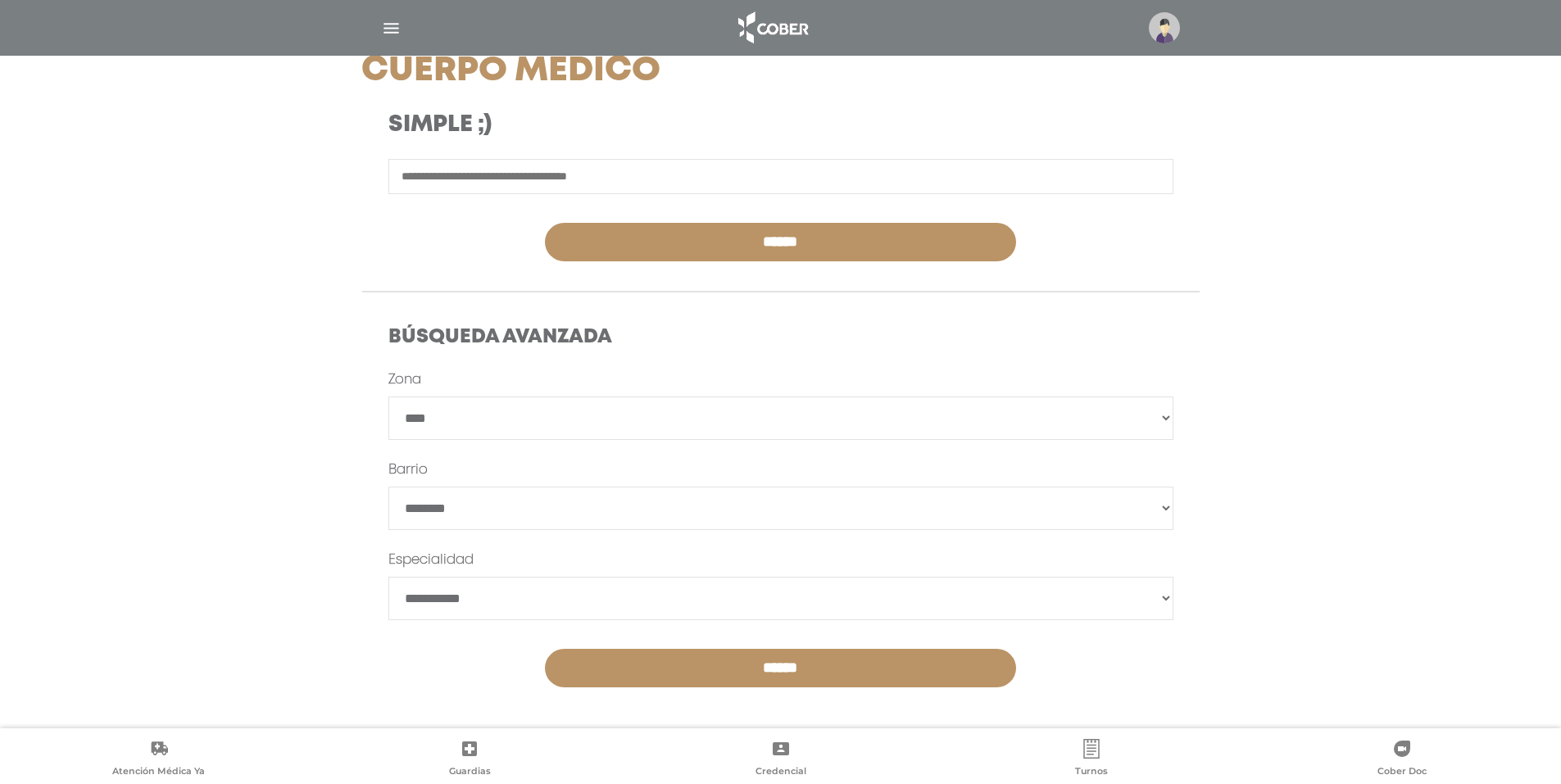 click on "******" at bounding box center (780, 668) 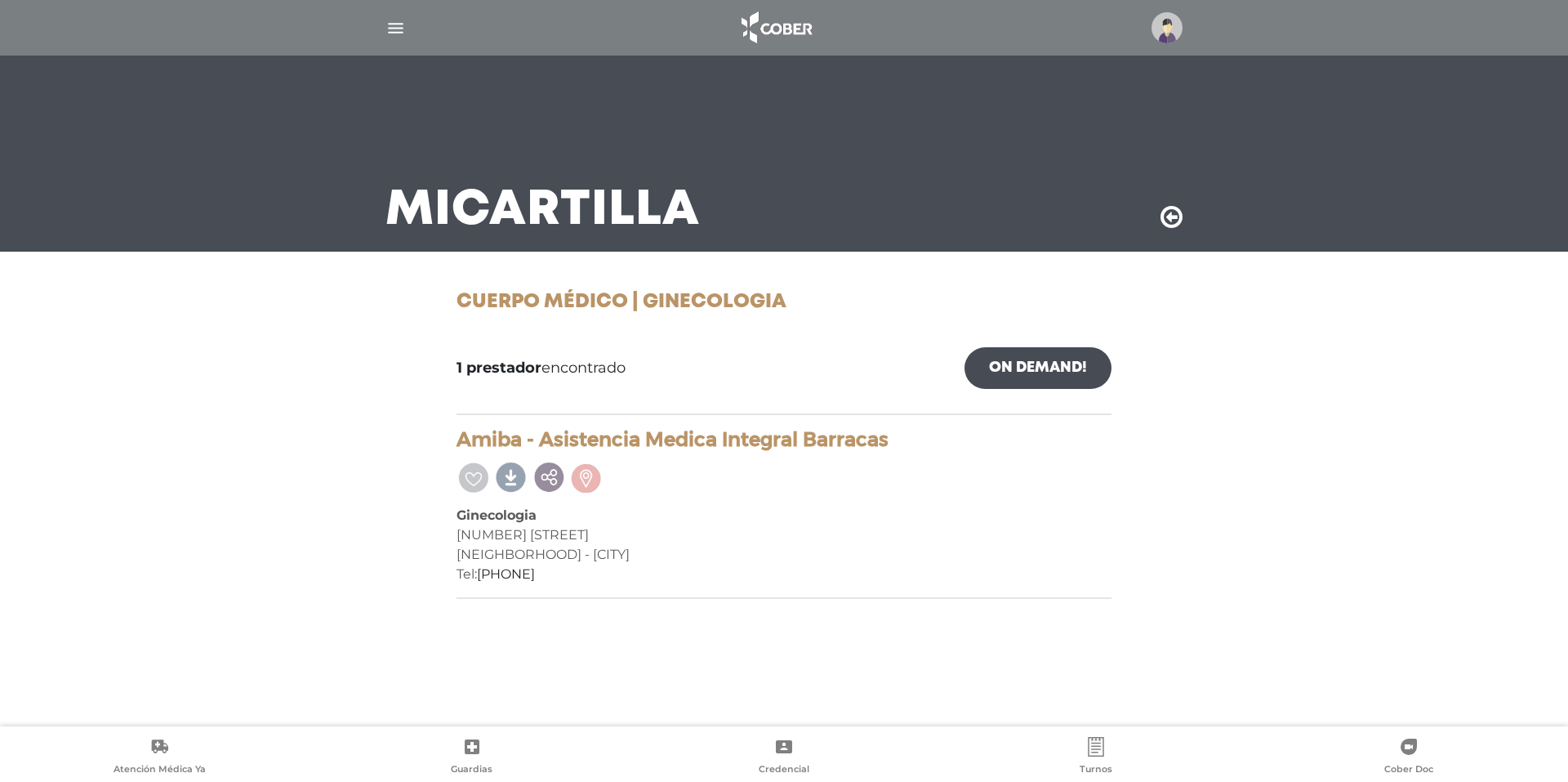 scroll, scrollTop: 0, scrollLeft: 0, axis: both 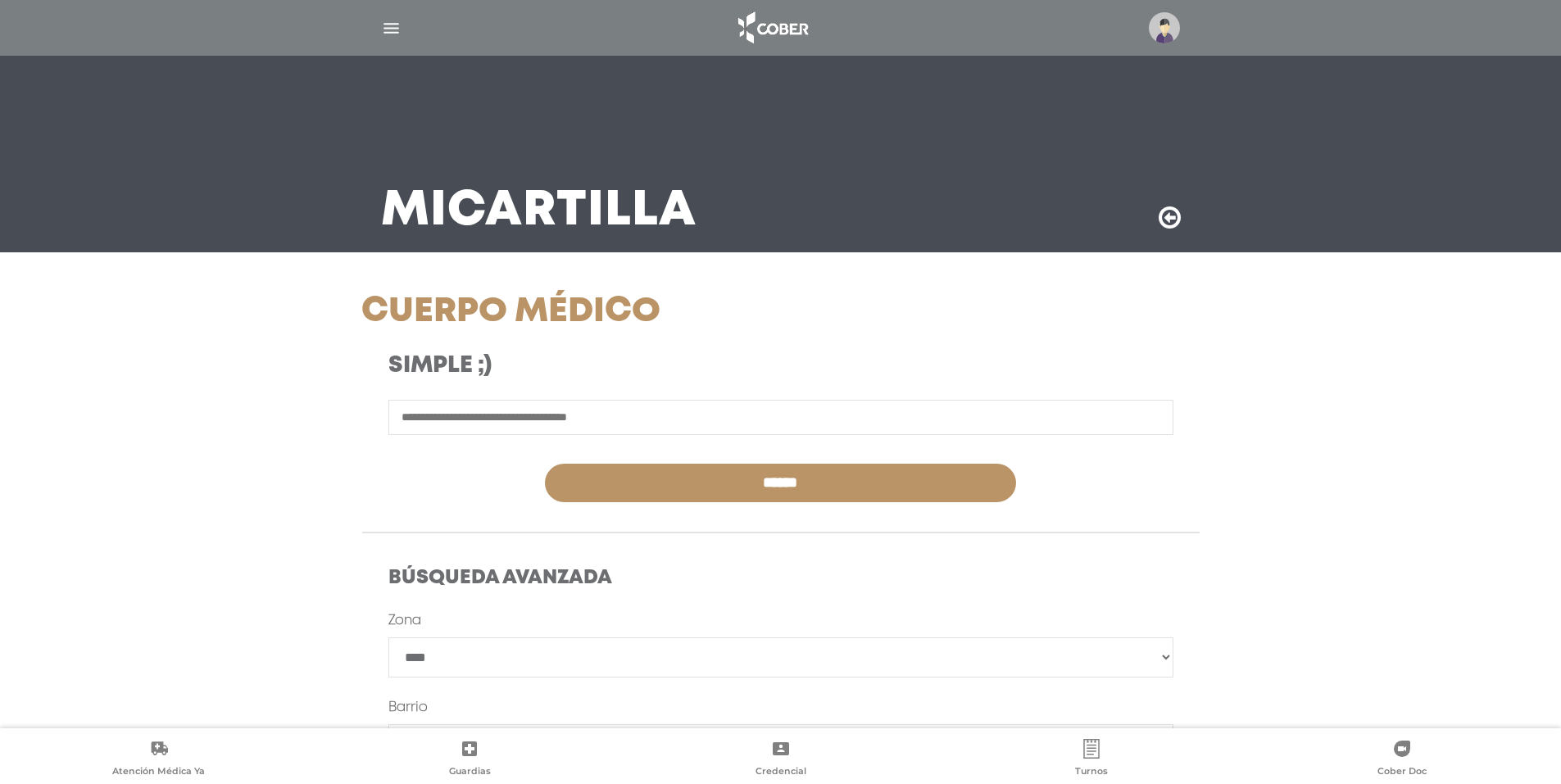 select on "****" 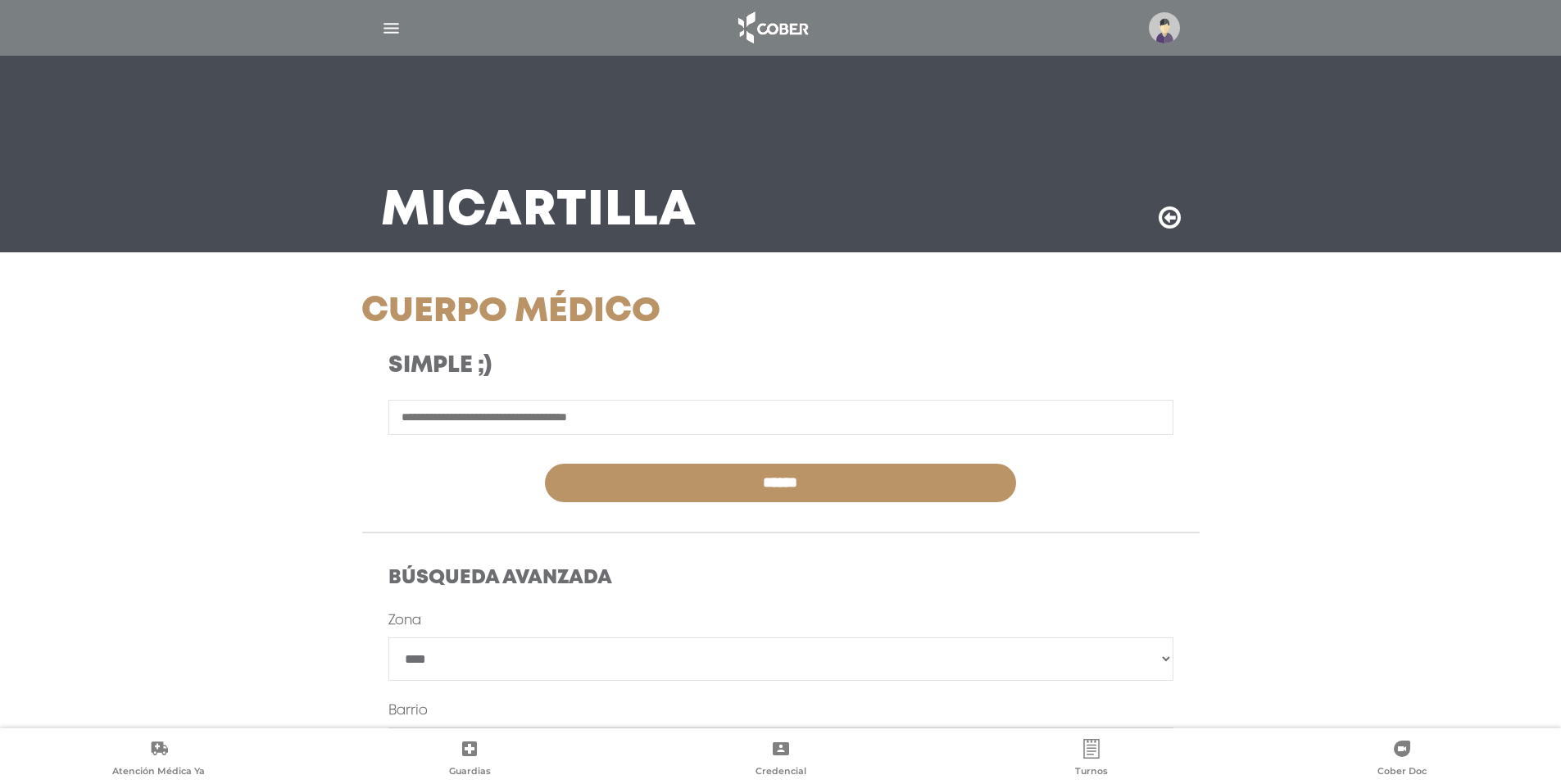 scroll, scrollTop: 241, scrollLeft: 0, axis: vertical 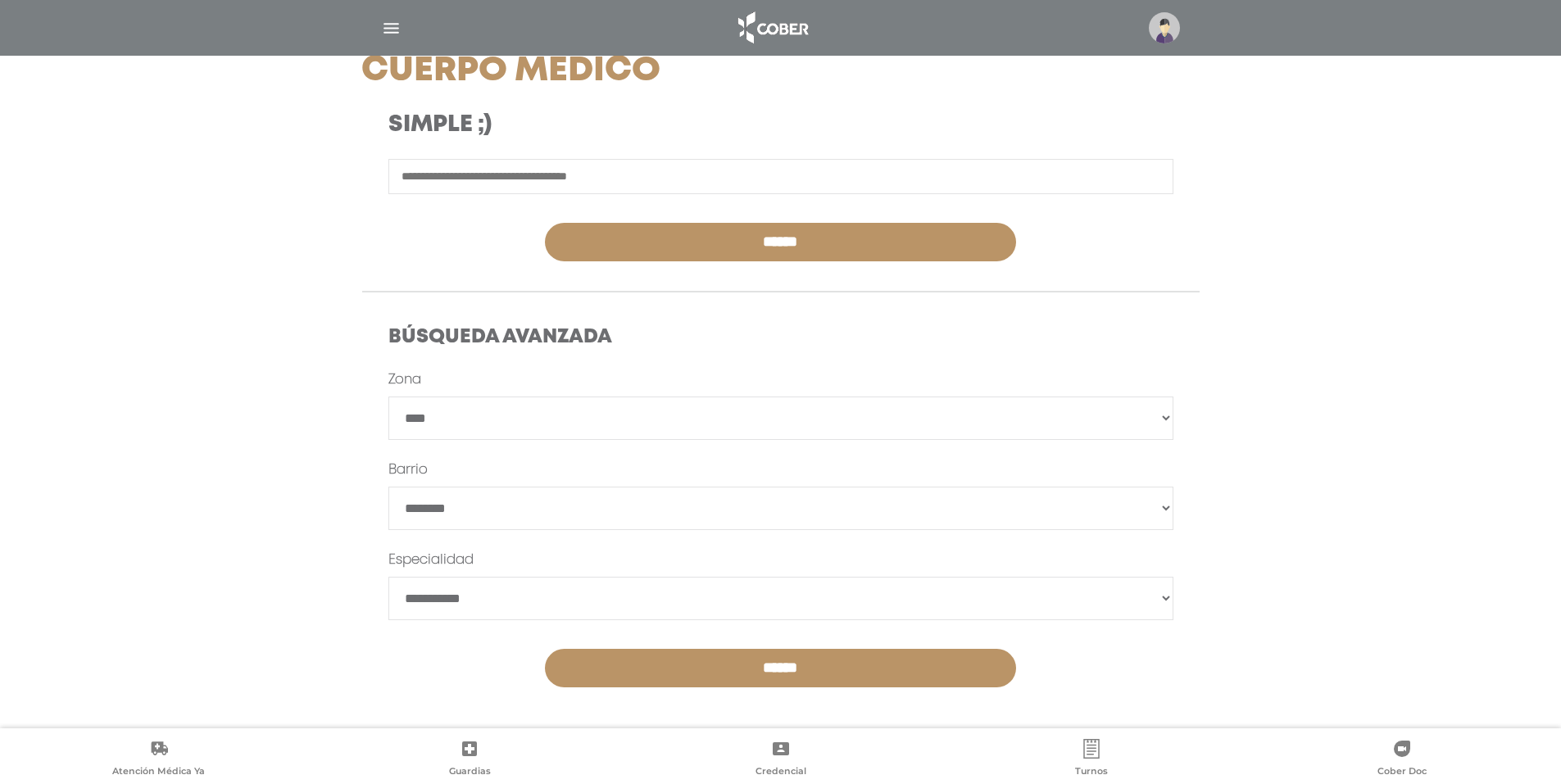 click on "**********" at bounding box center (781, 508) 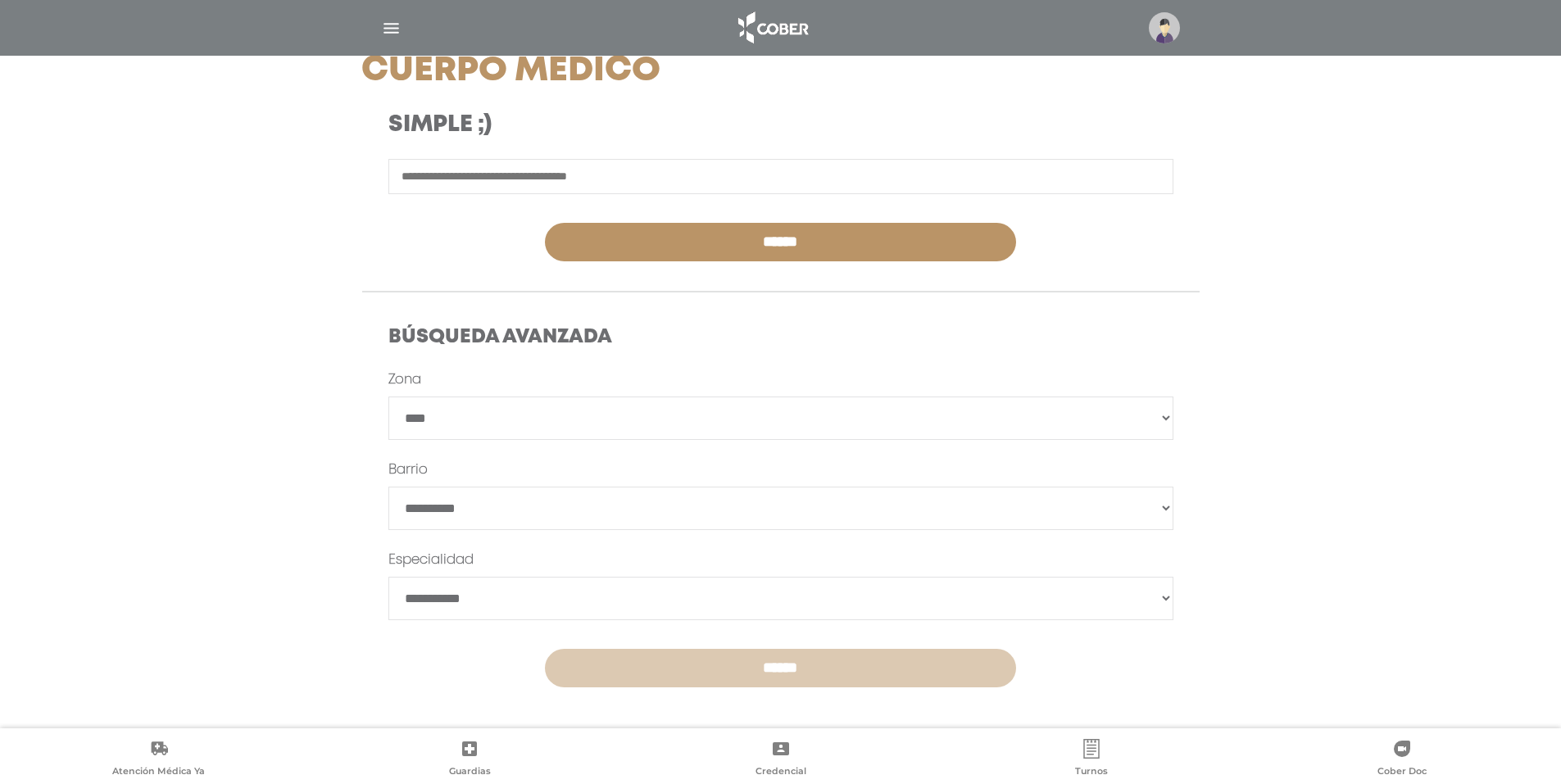 click on "******" at bounding box center [780, 668] 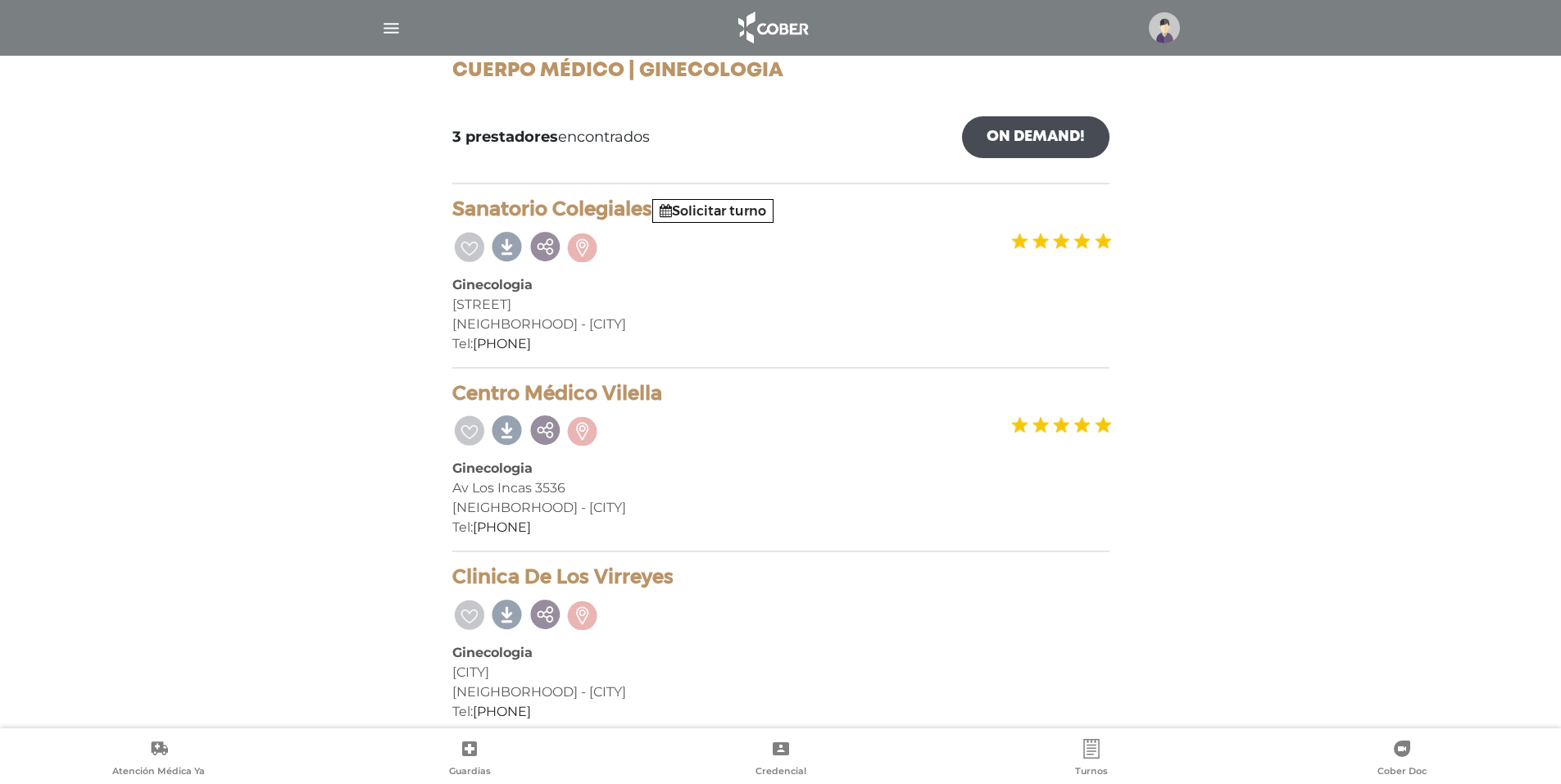 scroll, scrollTop: 253, scrollLeft: 0, axis: vertical 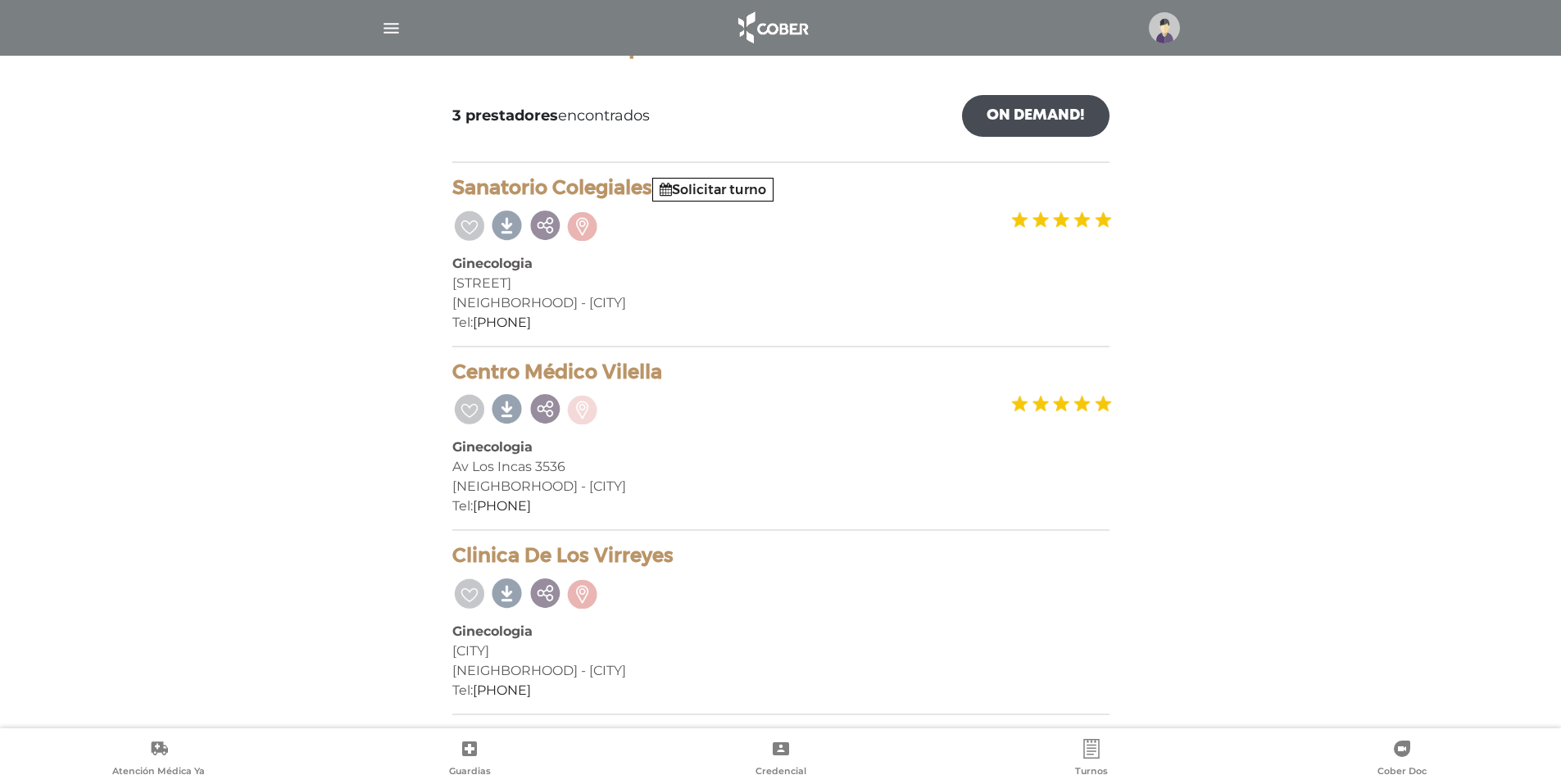 click at bounding box center (583, 407) 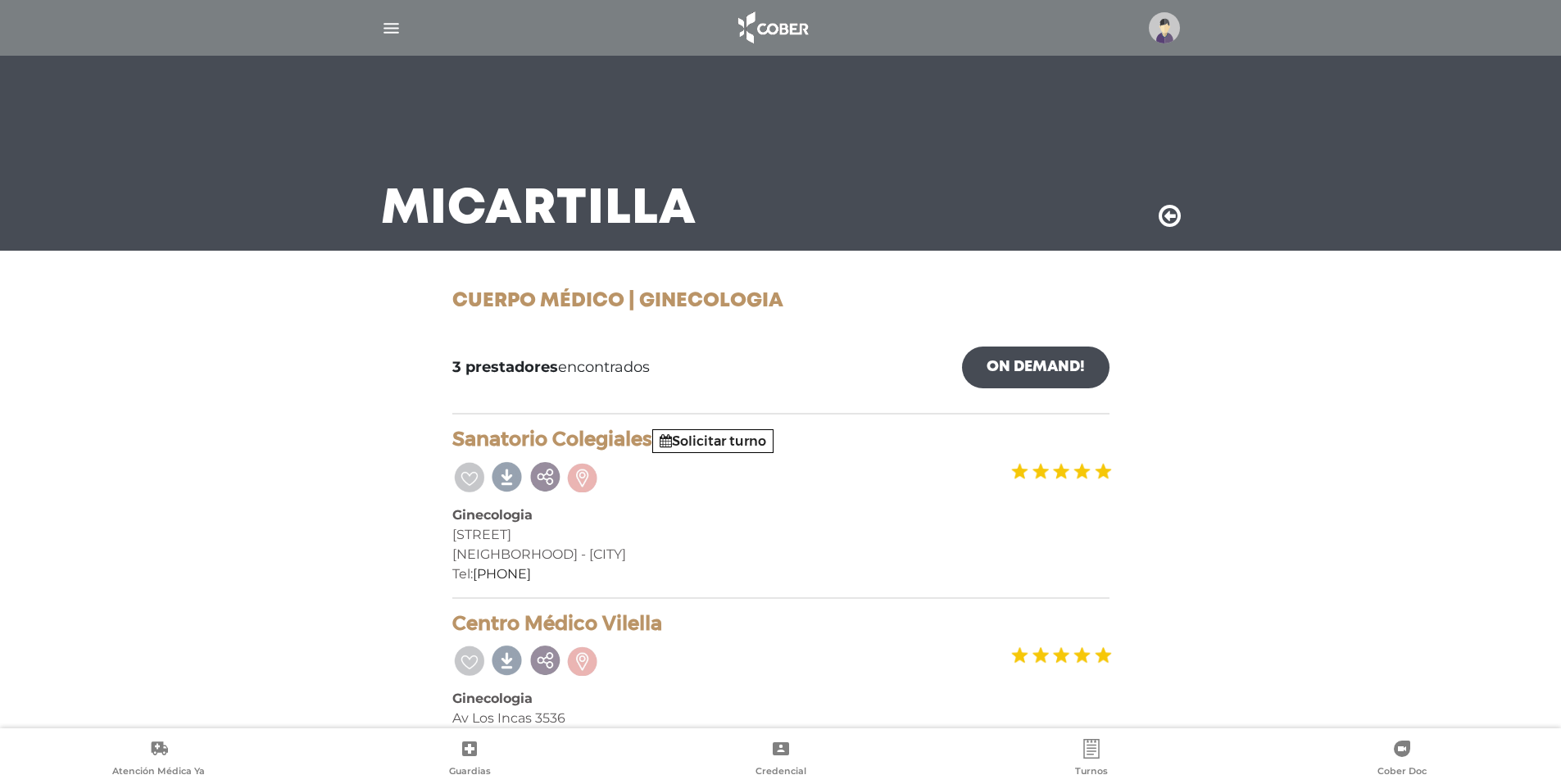 scroll, scrollTop: 0, scrollLeft: 0, axis: both 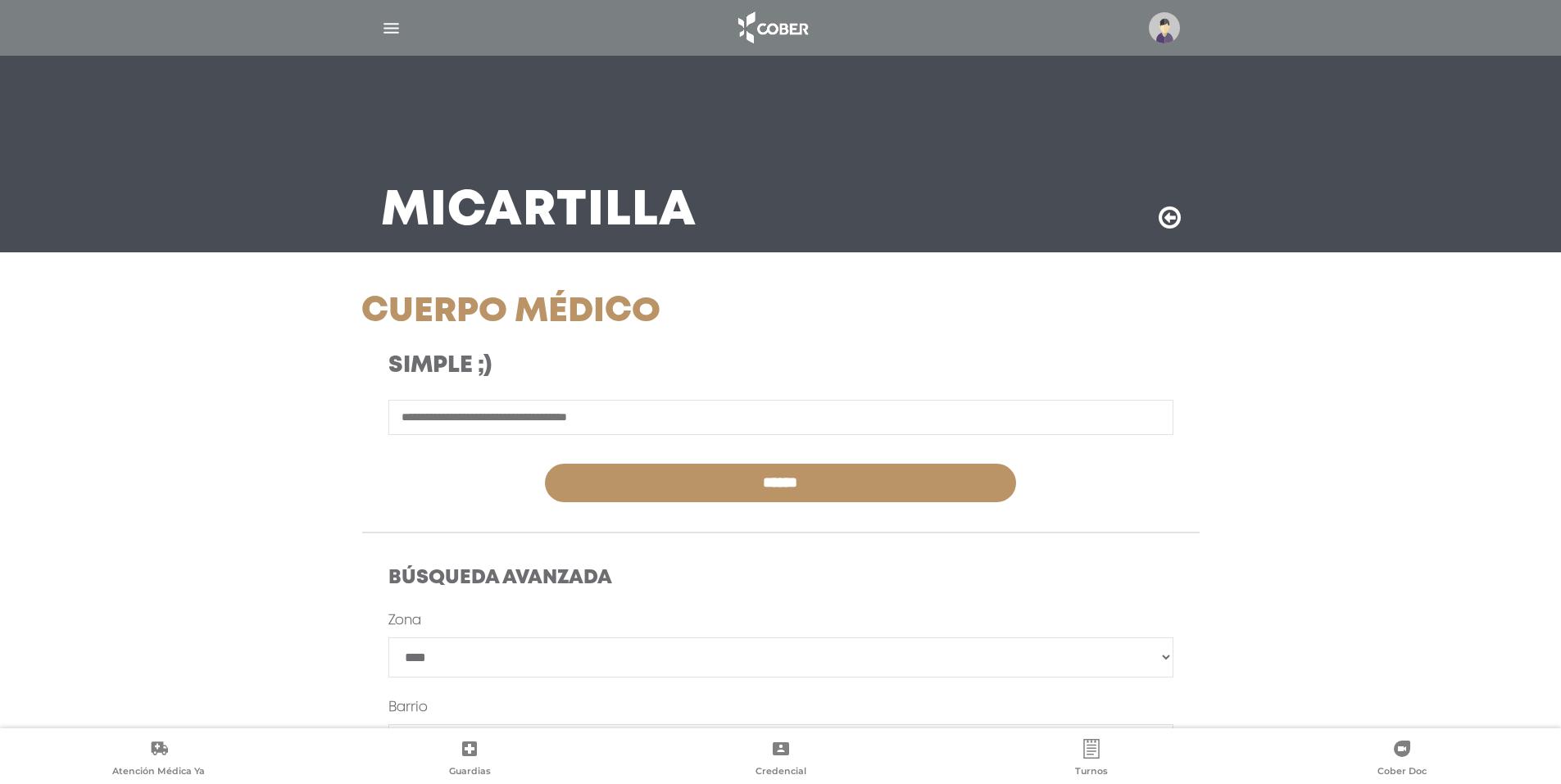 select on "****" 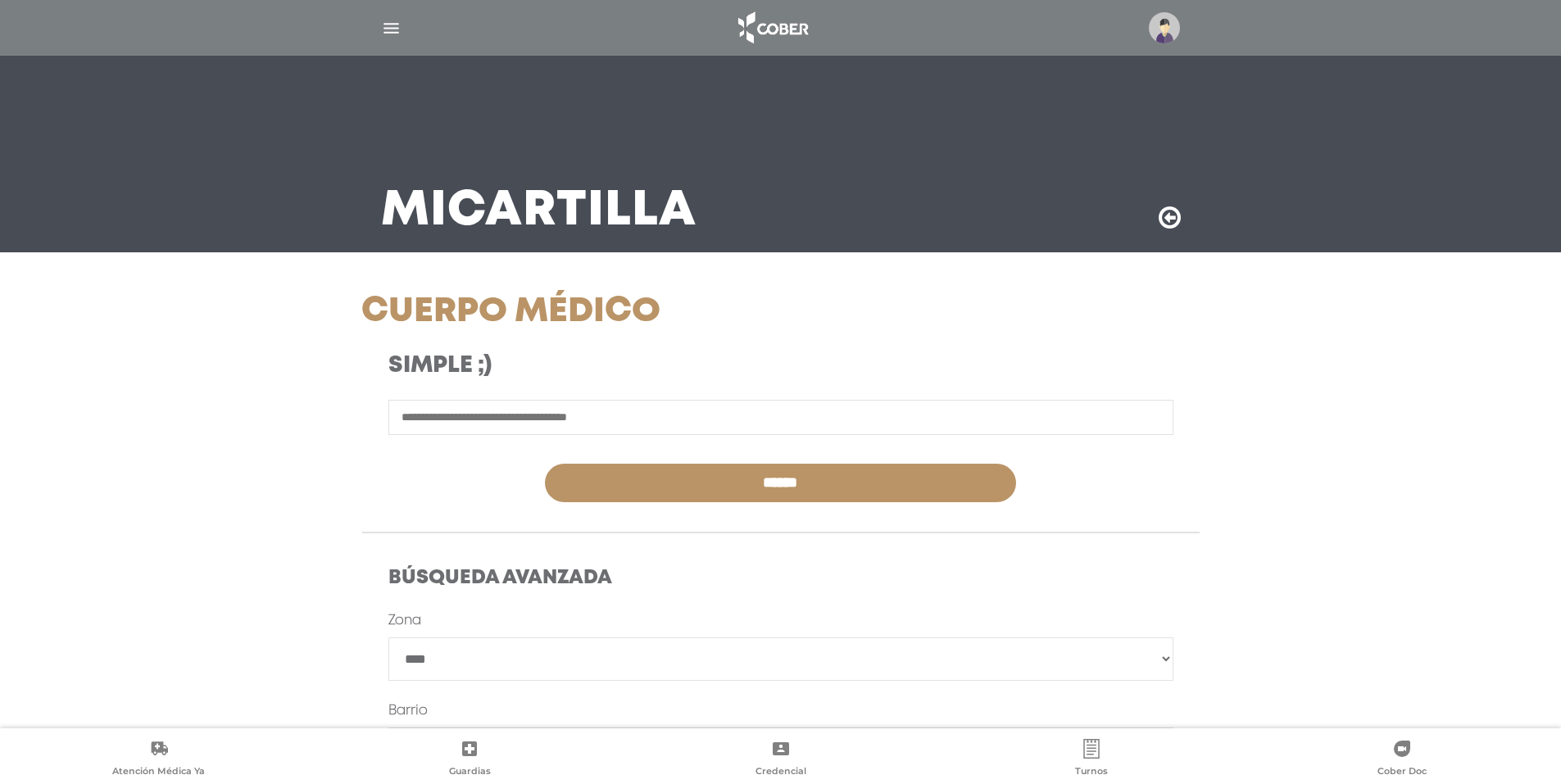 scroll, scrollTop: 241, scrollLeft: 0, axis: vertical 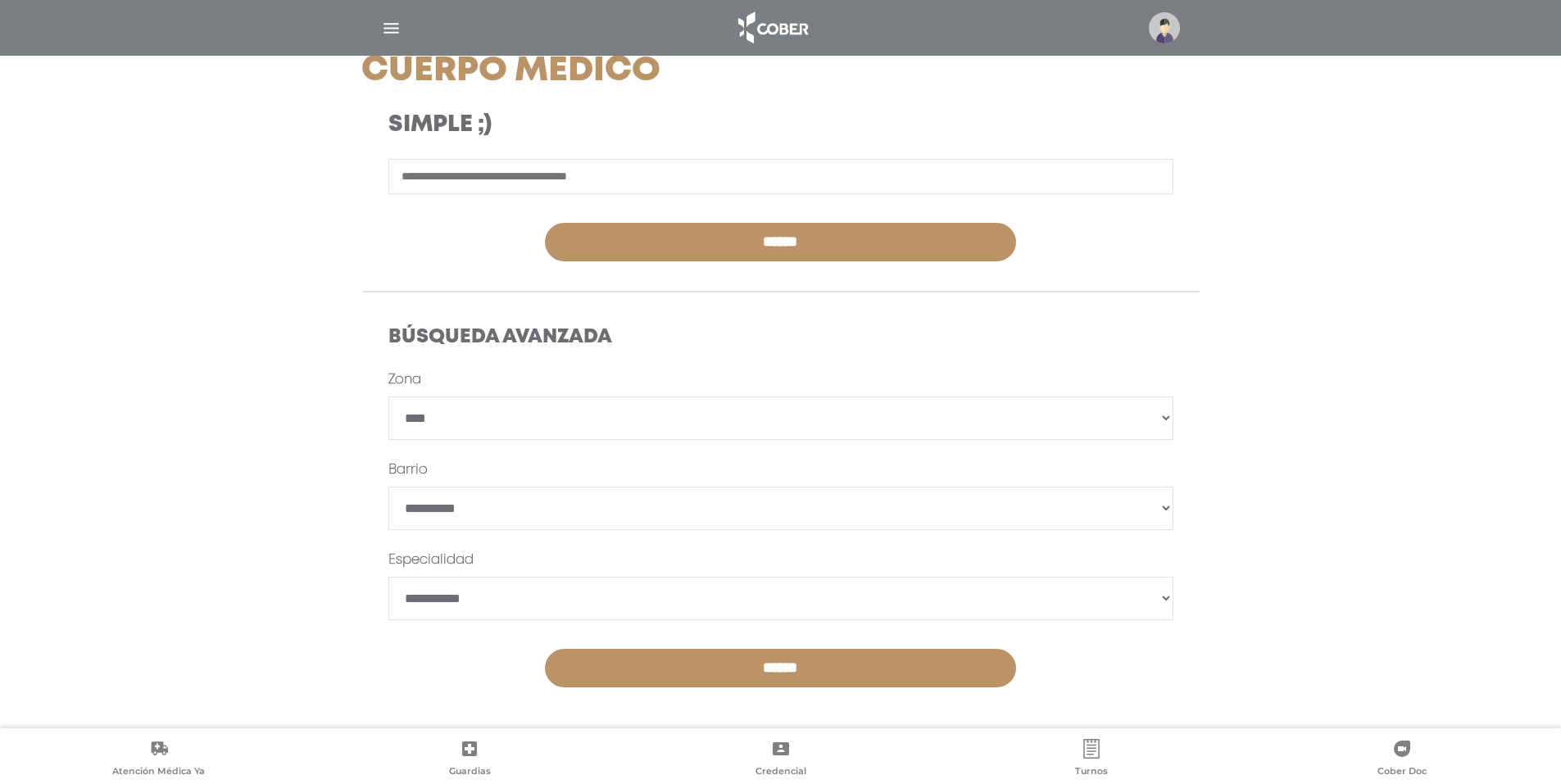 click on "**********" at bounding box center [781, 508] 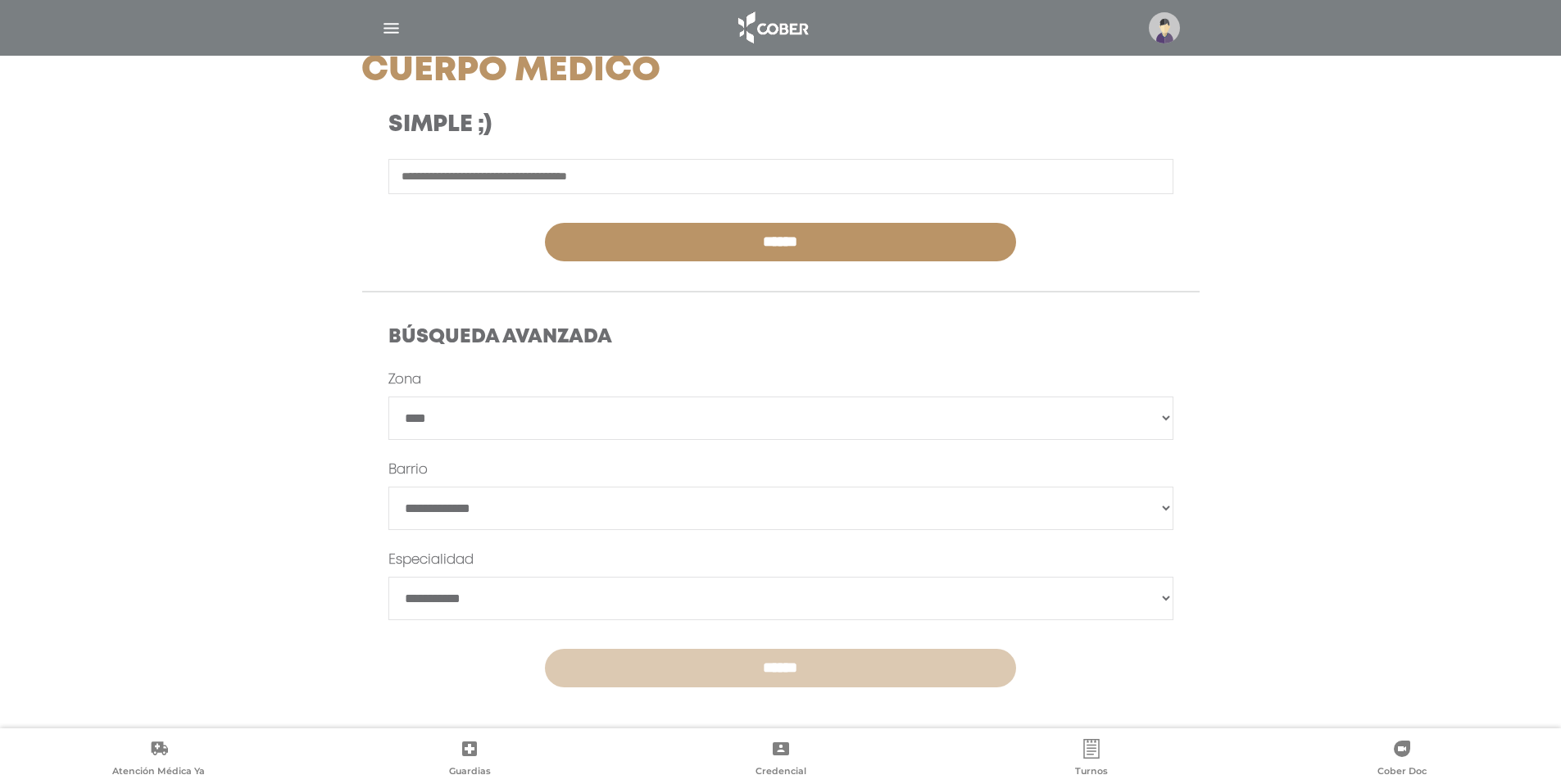 click on "******" at bounding box center [780, 668] 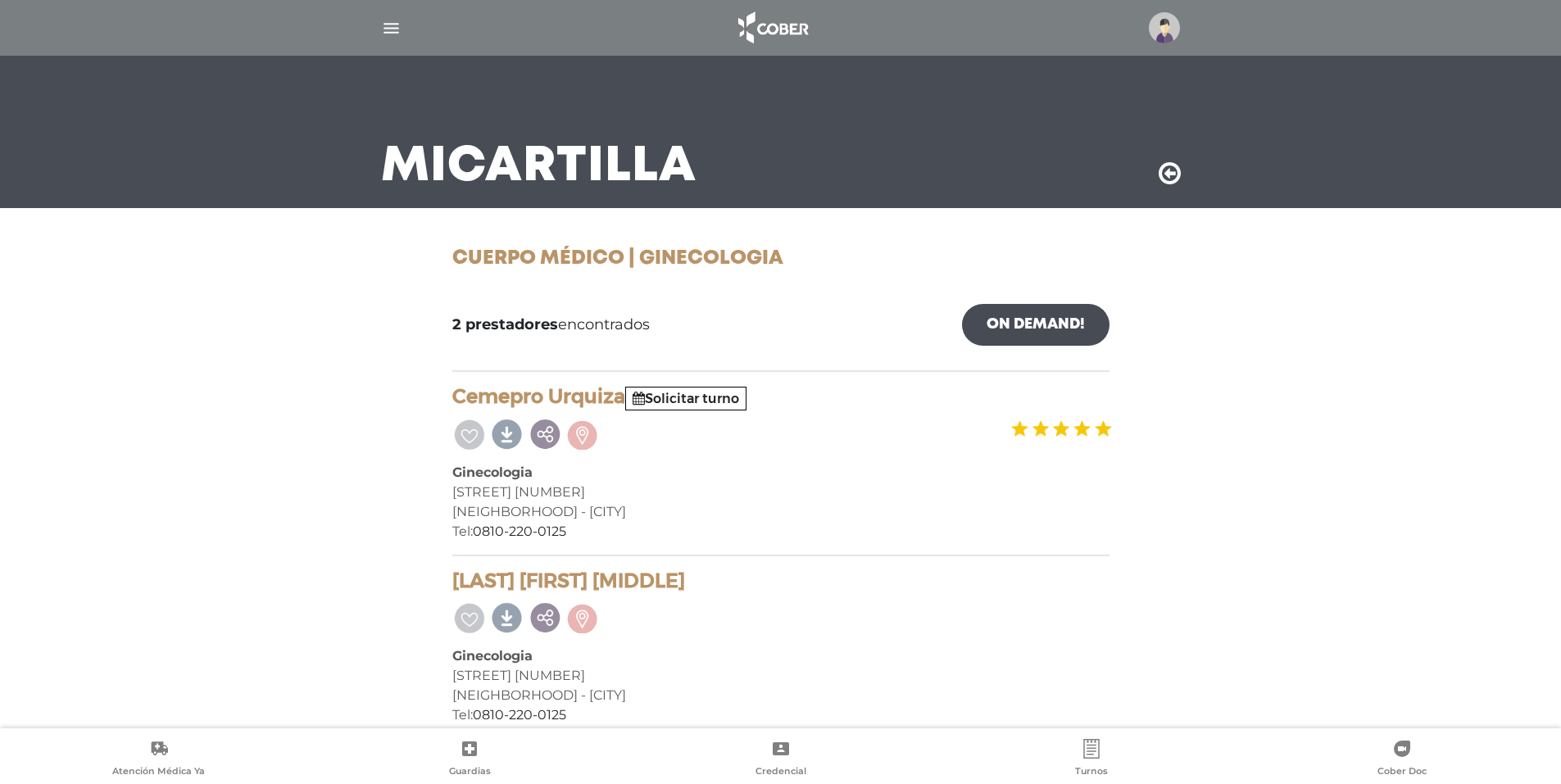scroll, scrollTop: 69, scrollLeft: 0, axis: vertical 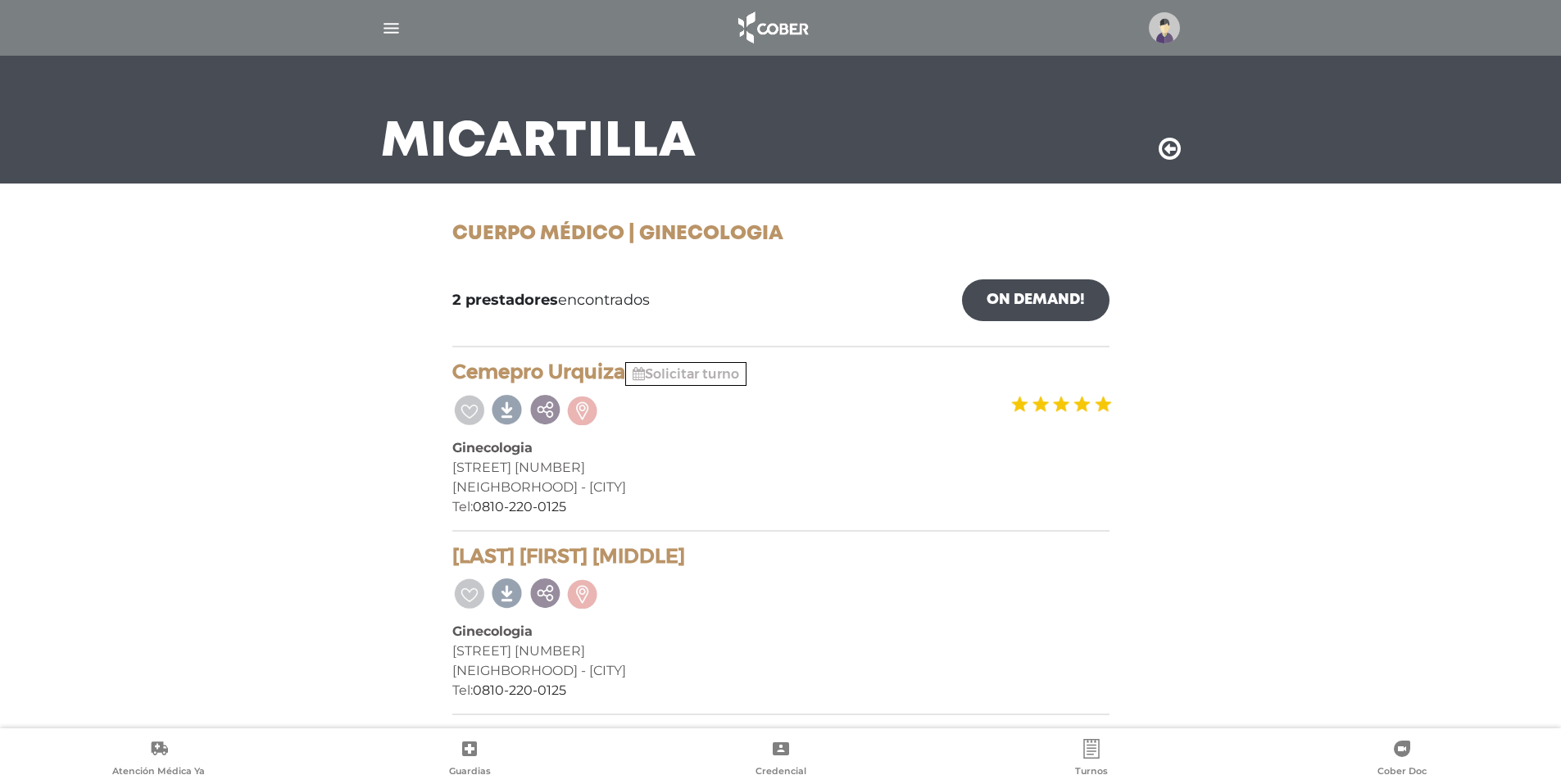 click on "Solicitar turno" at bounding box center [686, 374] 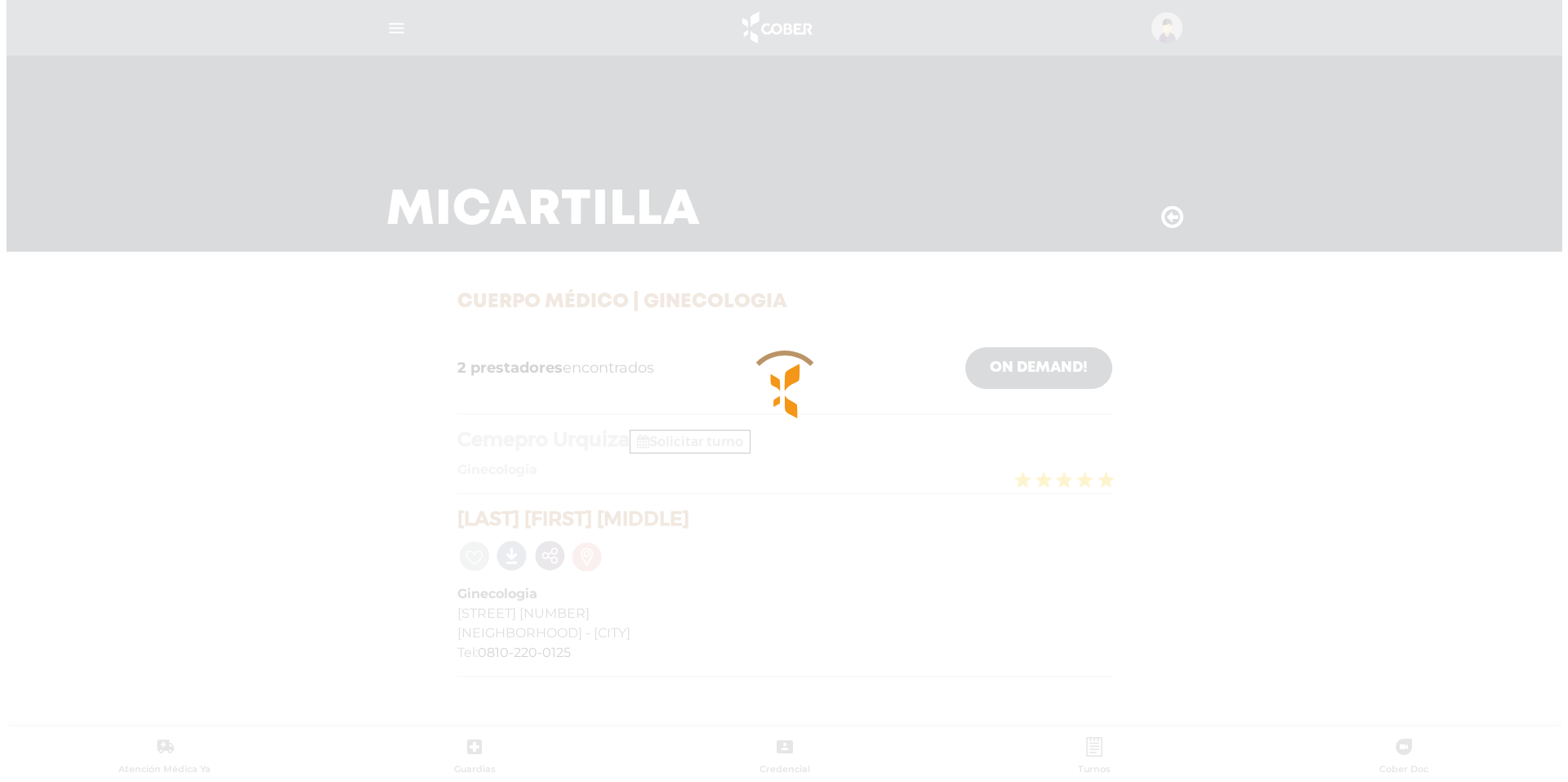 scroll, scrollTop: 0, scrollLeft: 0, axis: both 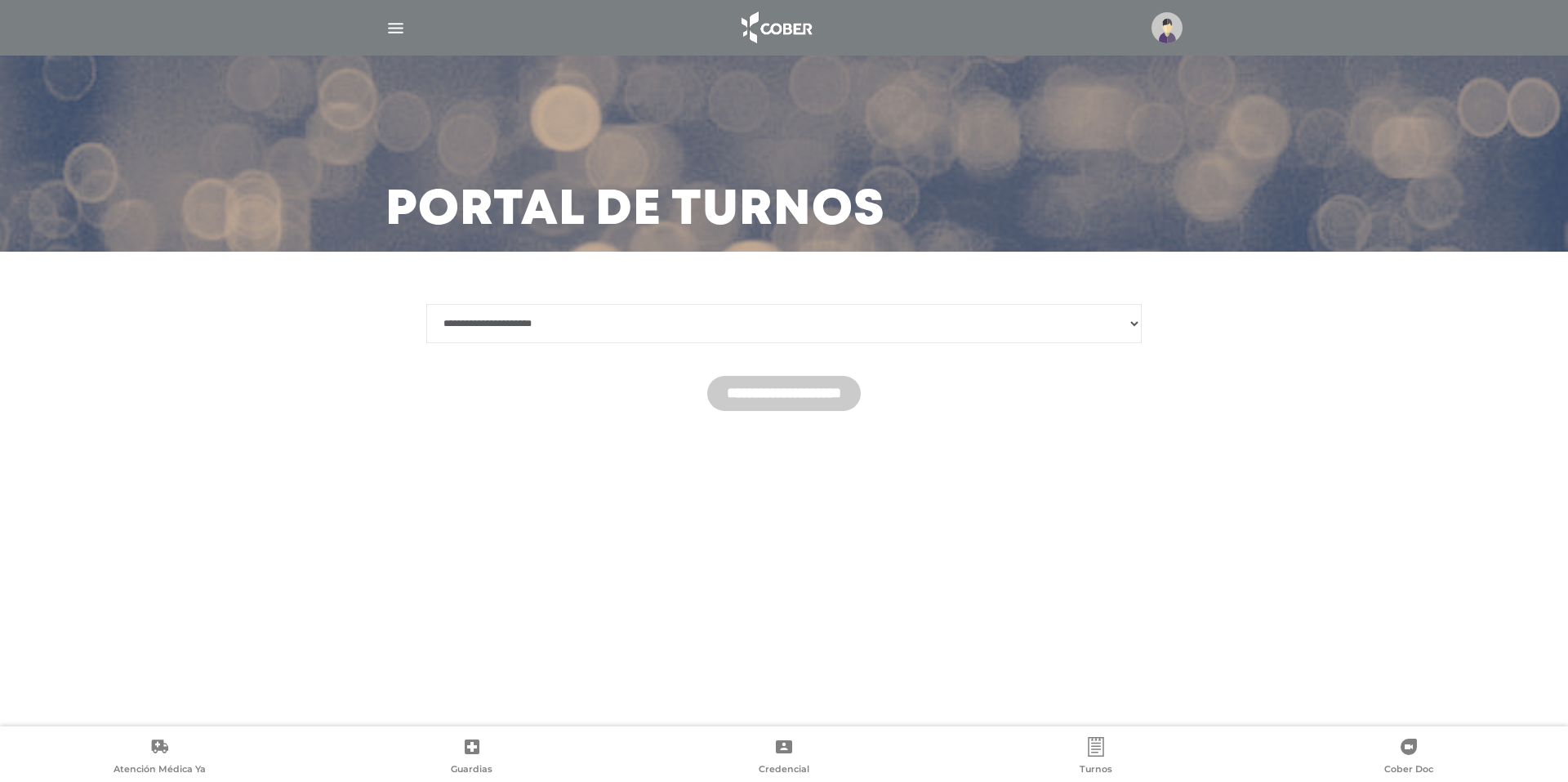 click on "**********" at bounding box center (784, 324) 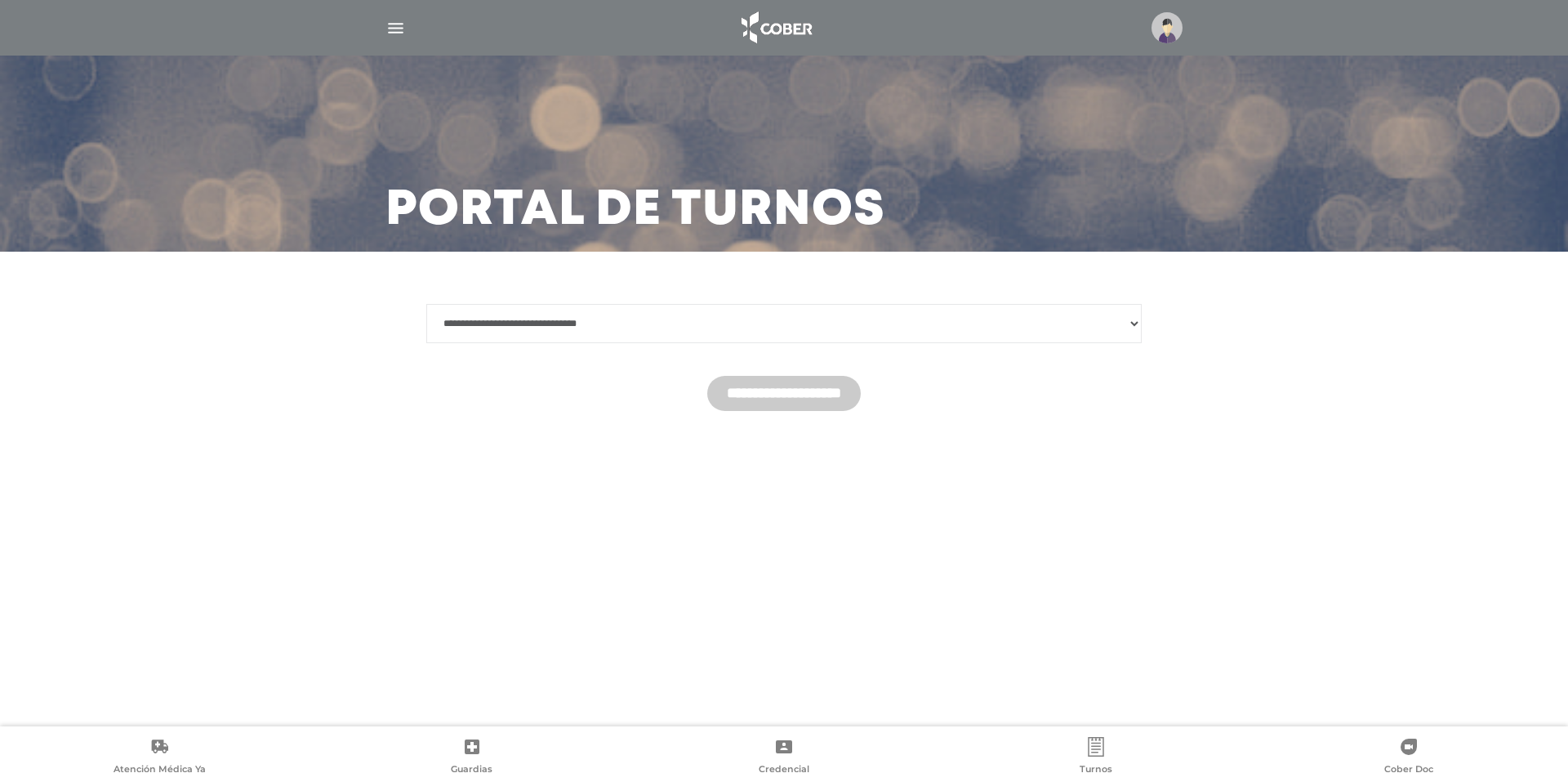click on "**********" at bounding box center [784, 324] 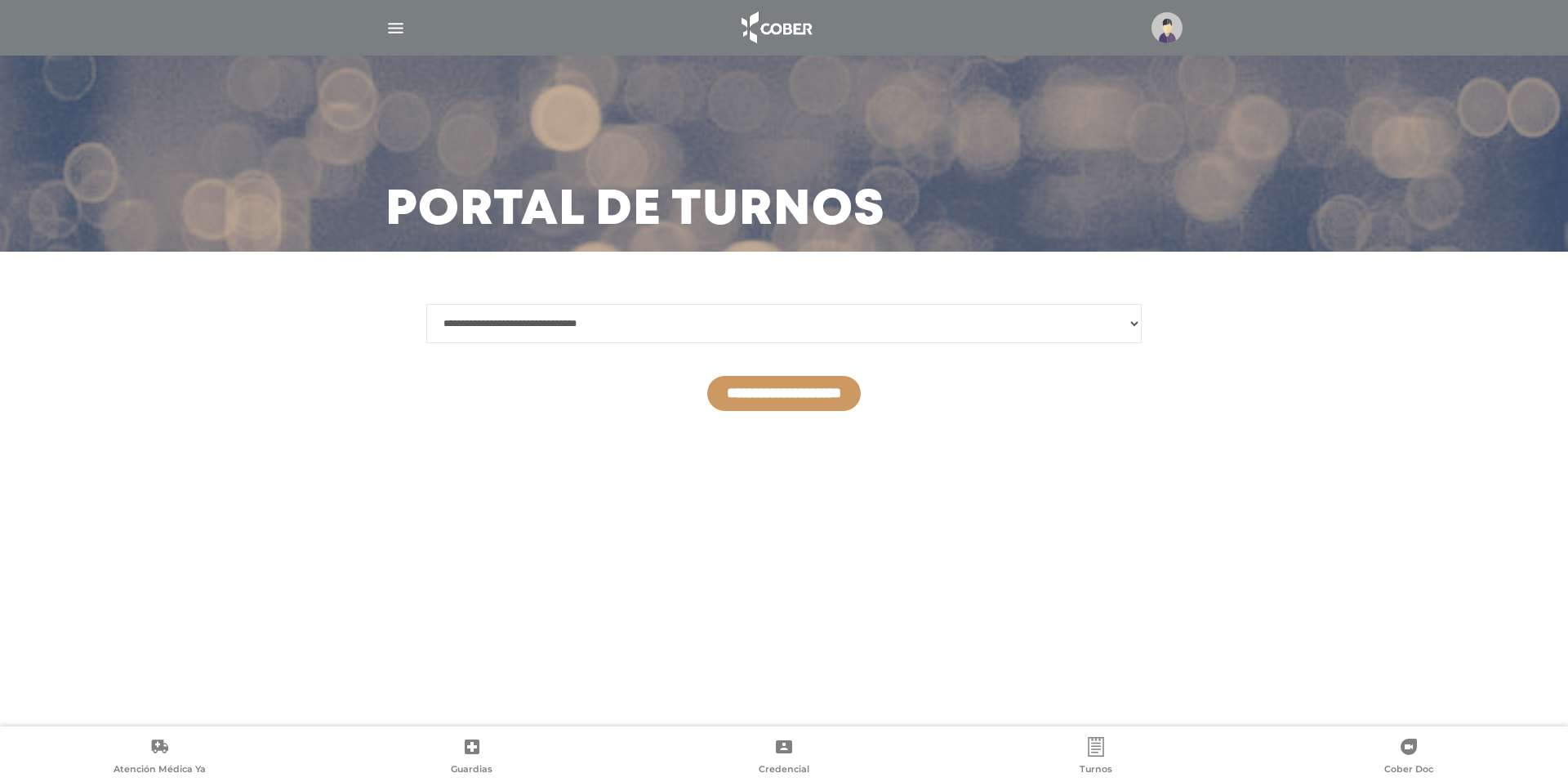 click on "**********" at bounding box center [784, 393] 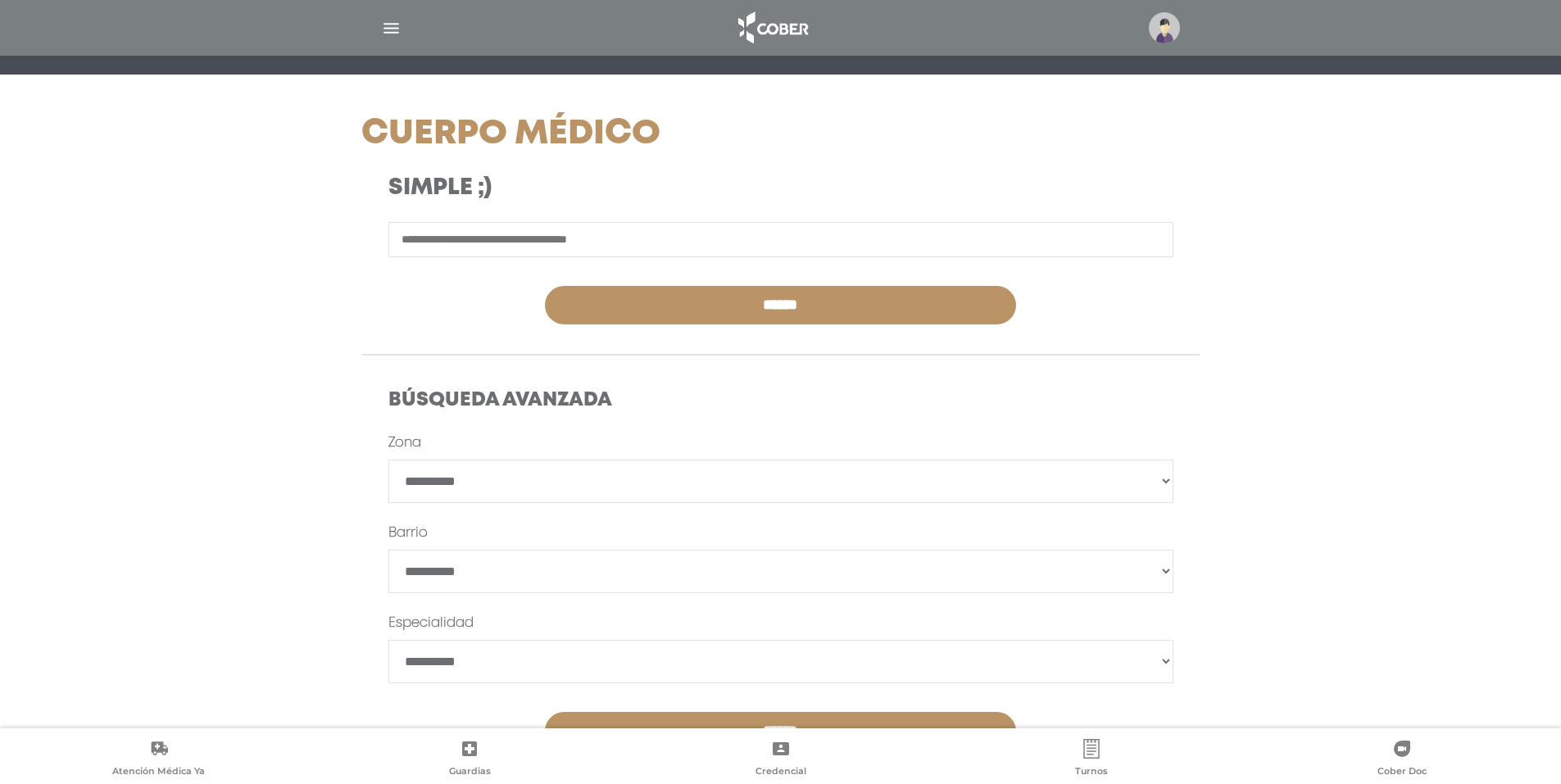 scroll, scrollTop: 241, scrollLeft: 0, axis: vertical 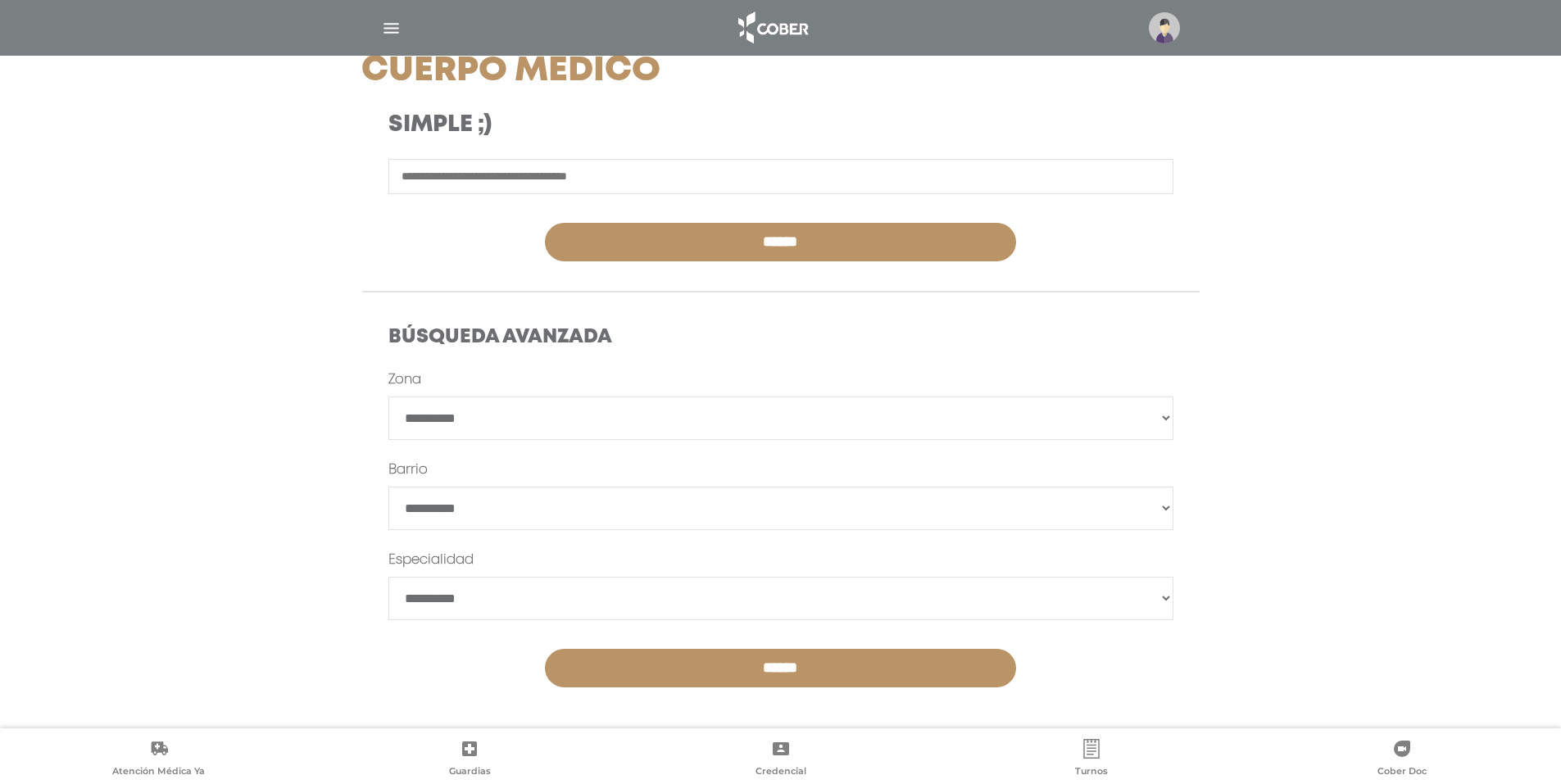 click on "**********" at bounding box center [781, 418] 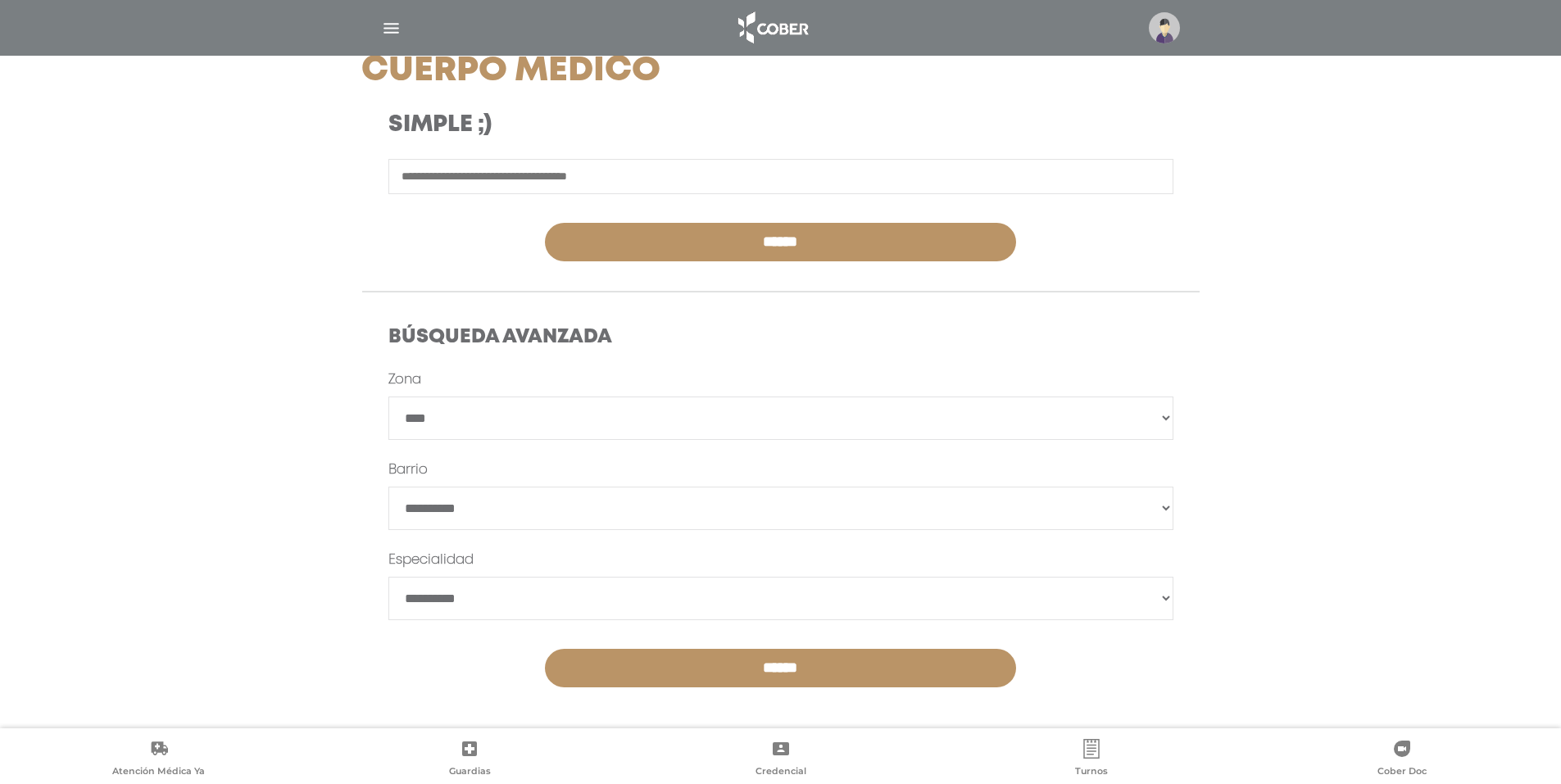 click on "**********" at bounding box center [781, 418] 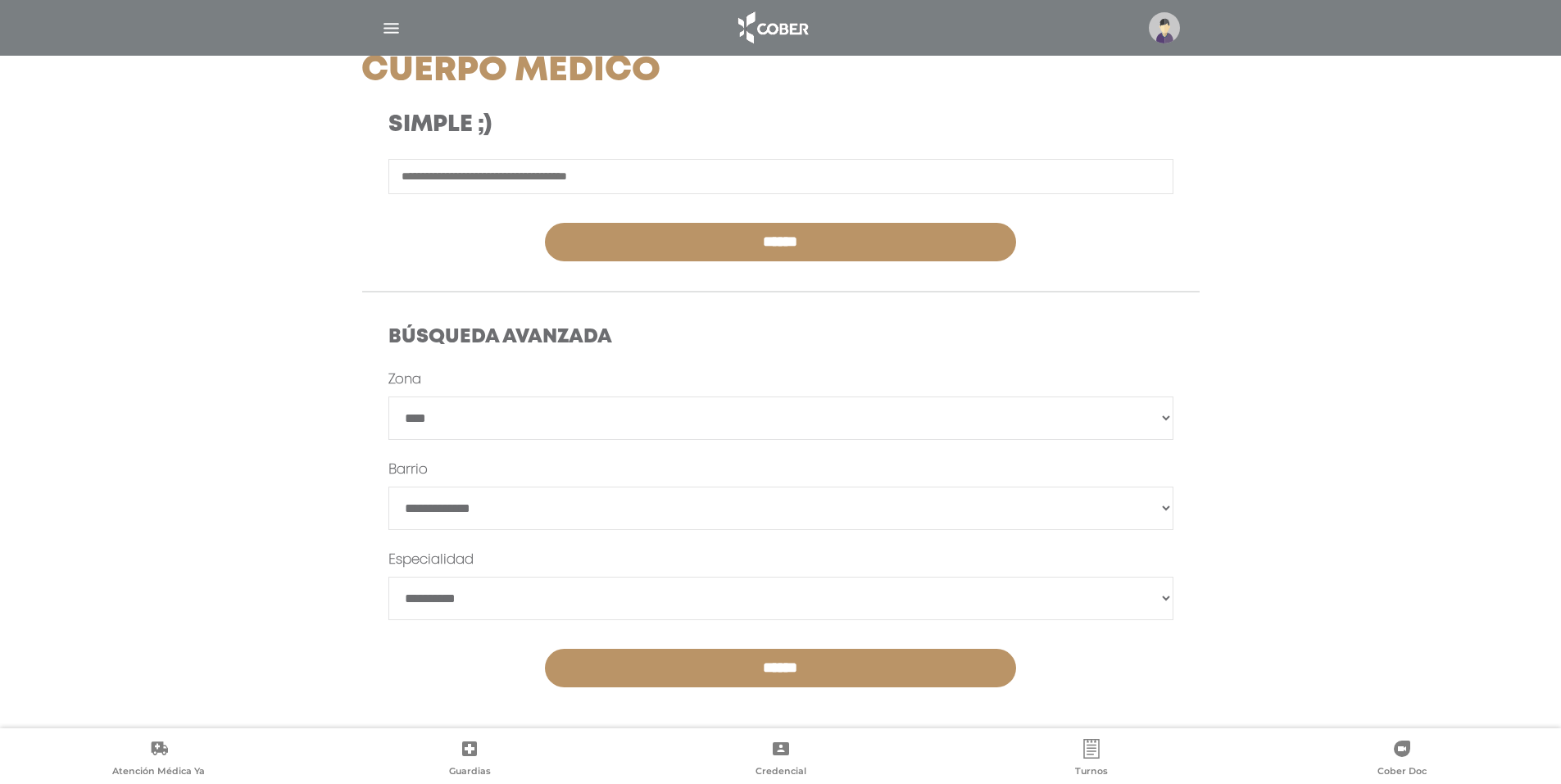 click on "**********" at bounding box center (781, 598) 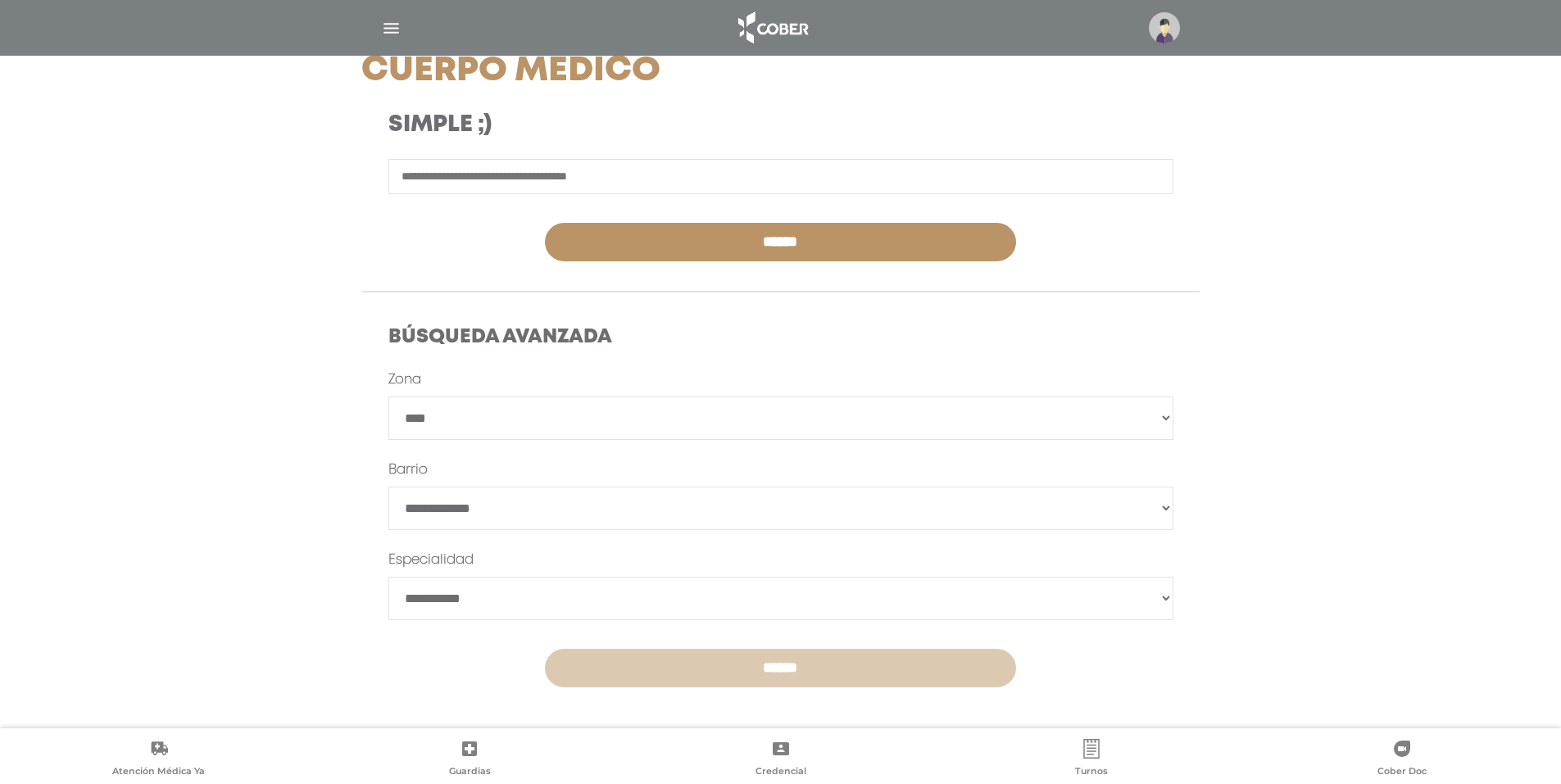 click on "******" at bounding box center [780, 668] 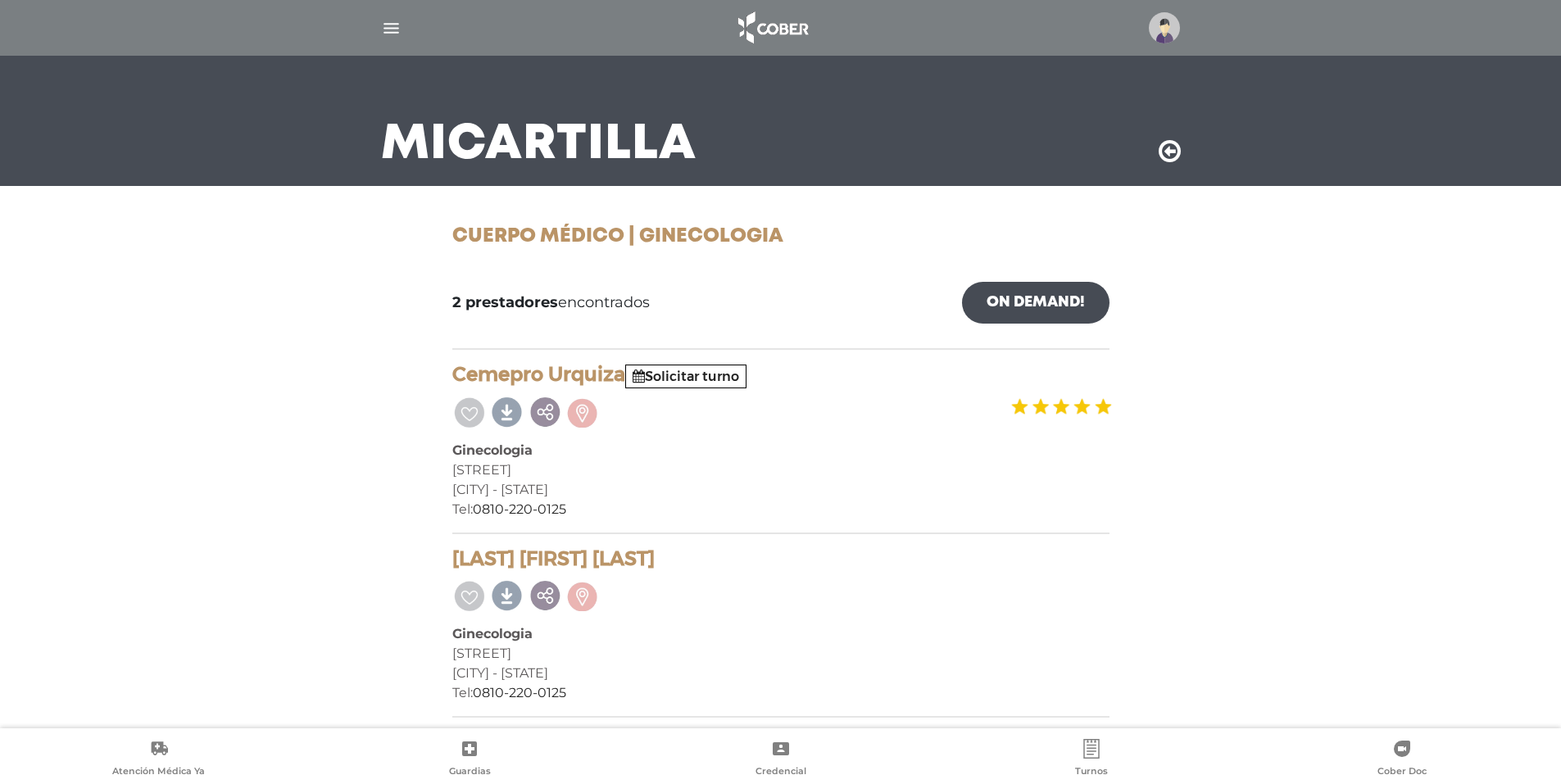 scroll, scrollTop: 69, scrollLeft: 0, axis: vertical 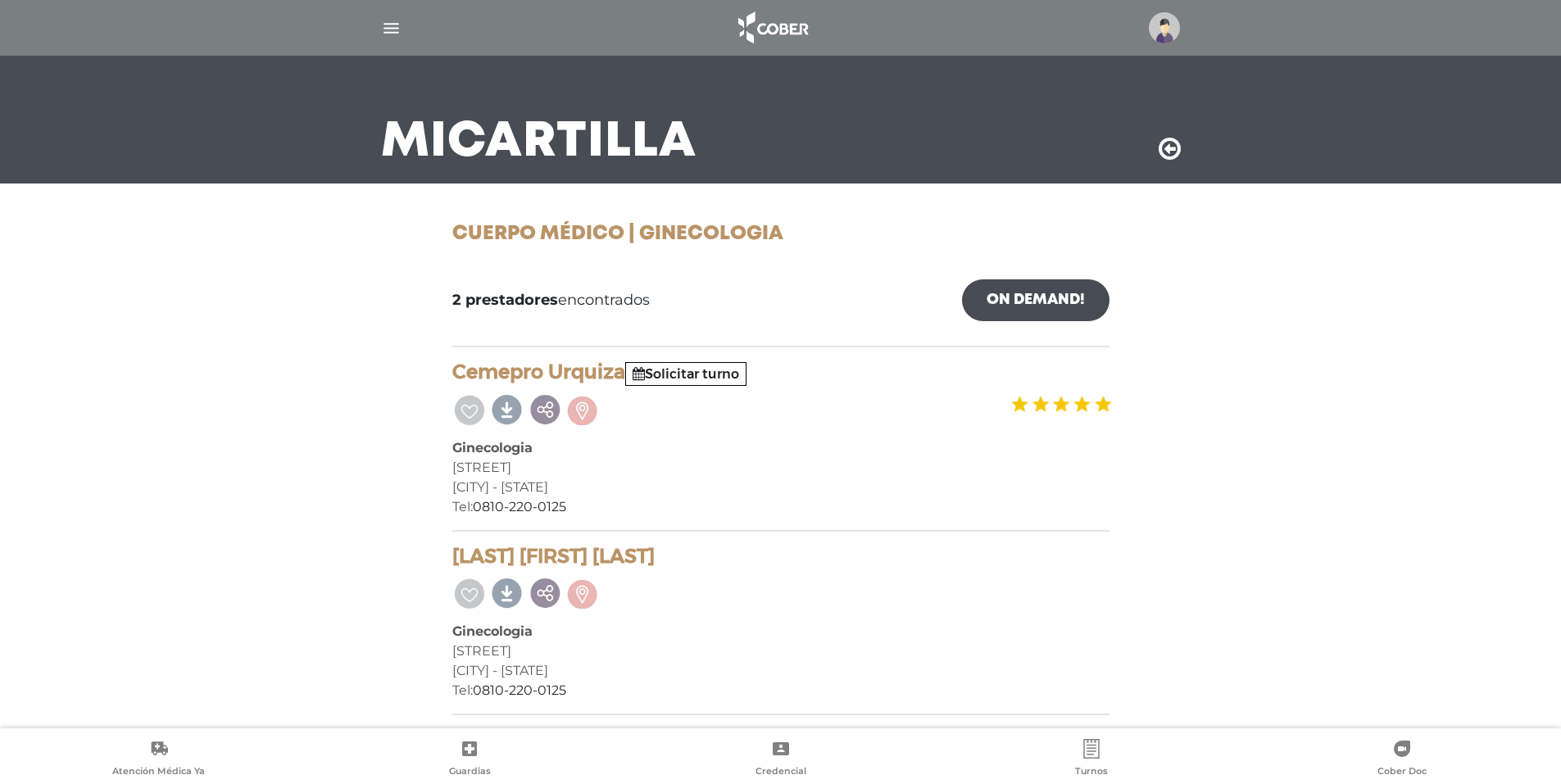 drag, startPoint x: 650, startPoint y: 555, endPoint x: 443, endPoint y: 544, distance: 207.2921 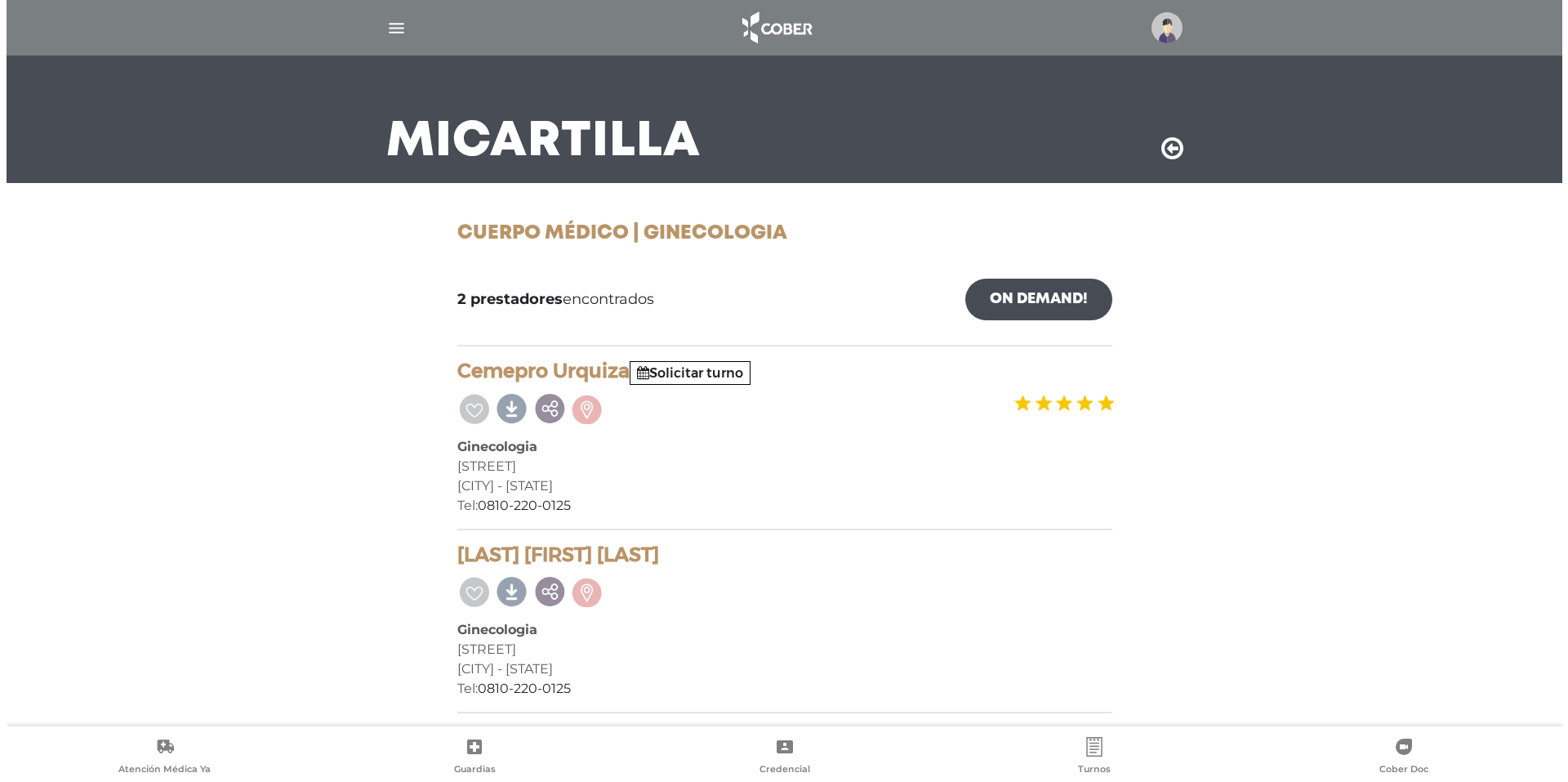 scroll, scrollTop: 0, scrollLeft: 0, axis: both 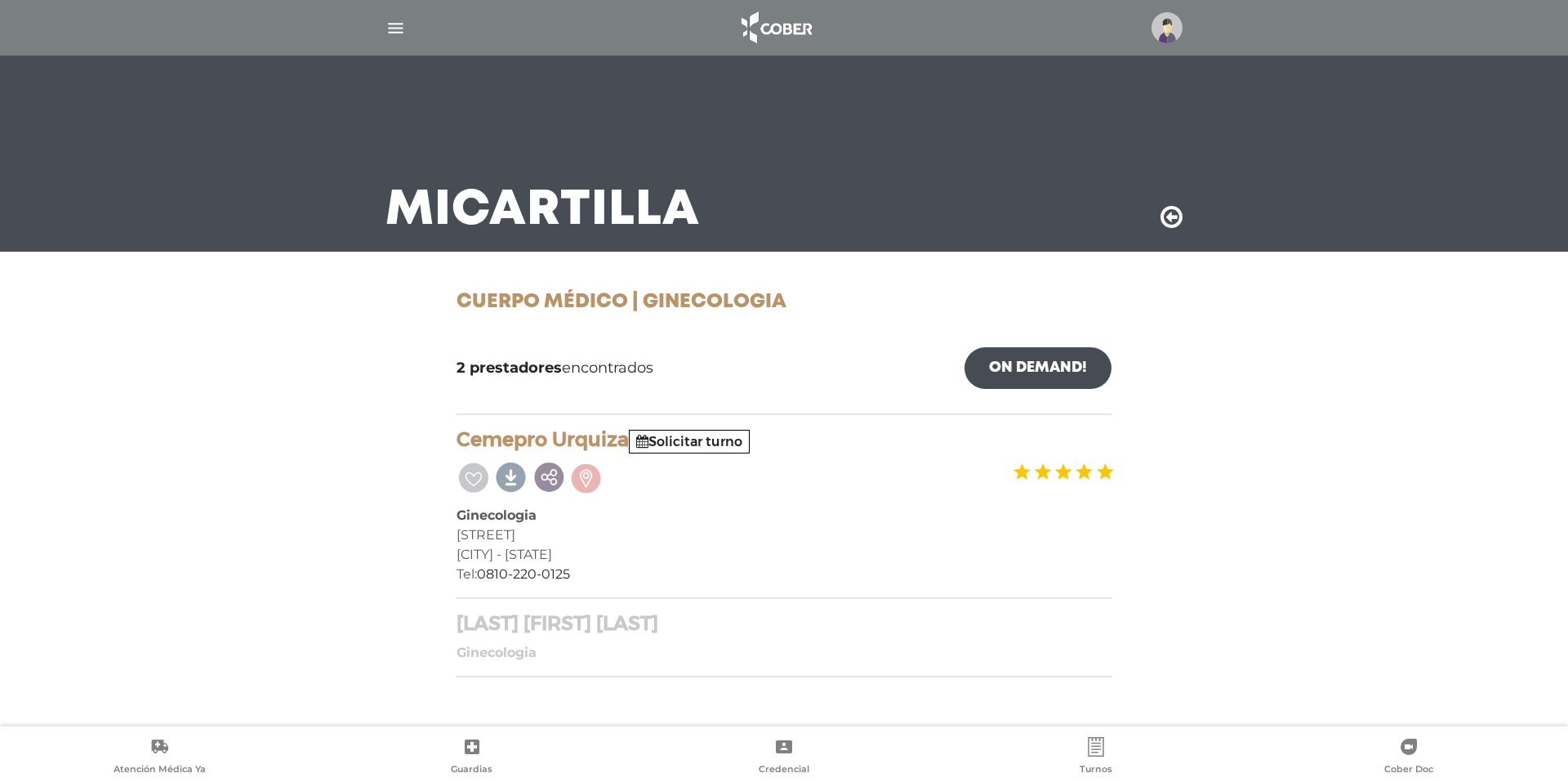 click on "Waks Patricia Edith
Ginecologia 																							 Av Olazabal 4884 												 Villa Urquiza - CABA 												 Tel:  0810-220-0125" at bounding box center (784, 645) 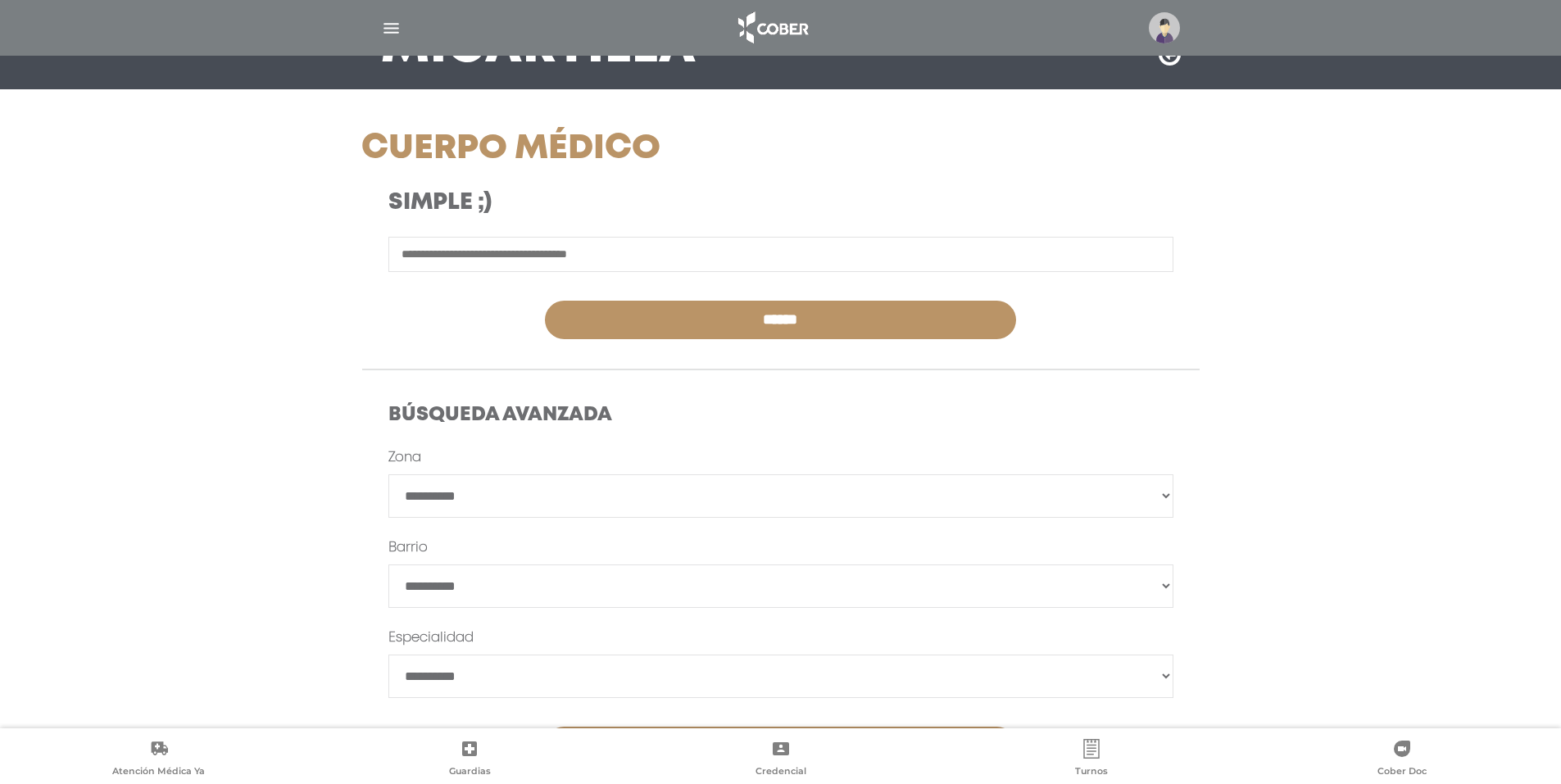 scroll, scrollTop: 164, scrollLeft: 0, axis: vertical 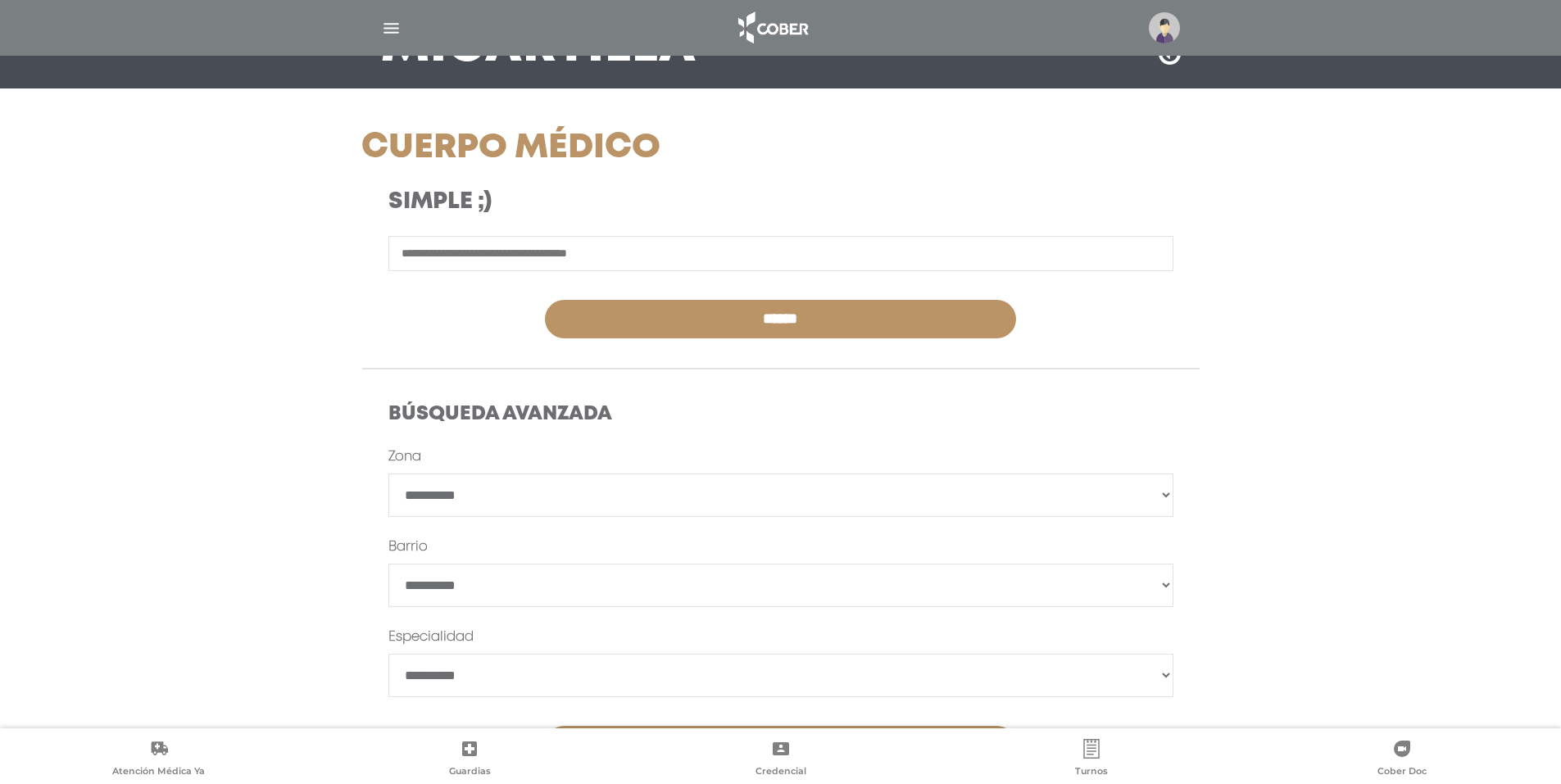 click on "**********" at bounding box center (781, 495) 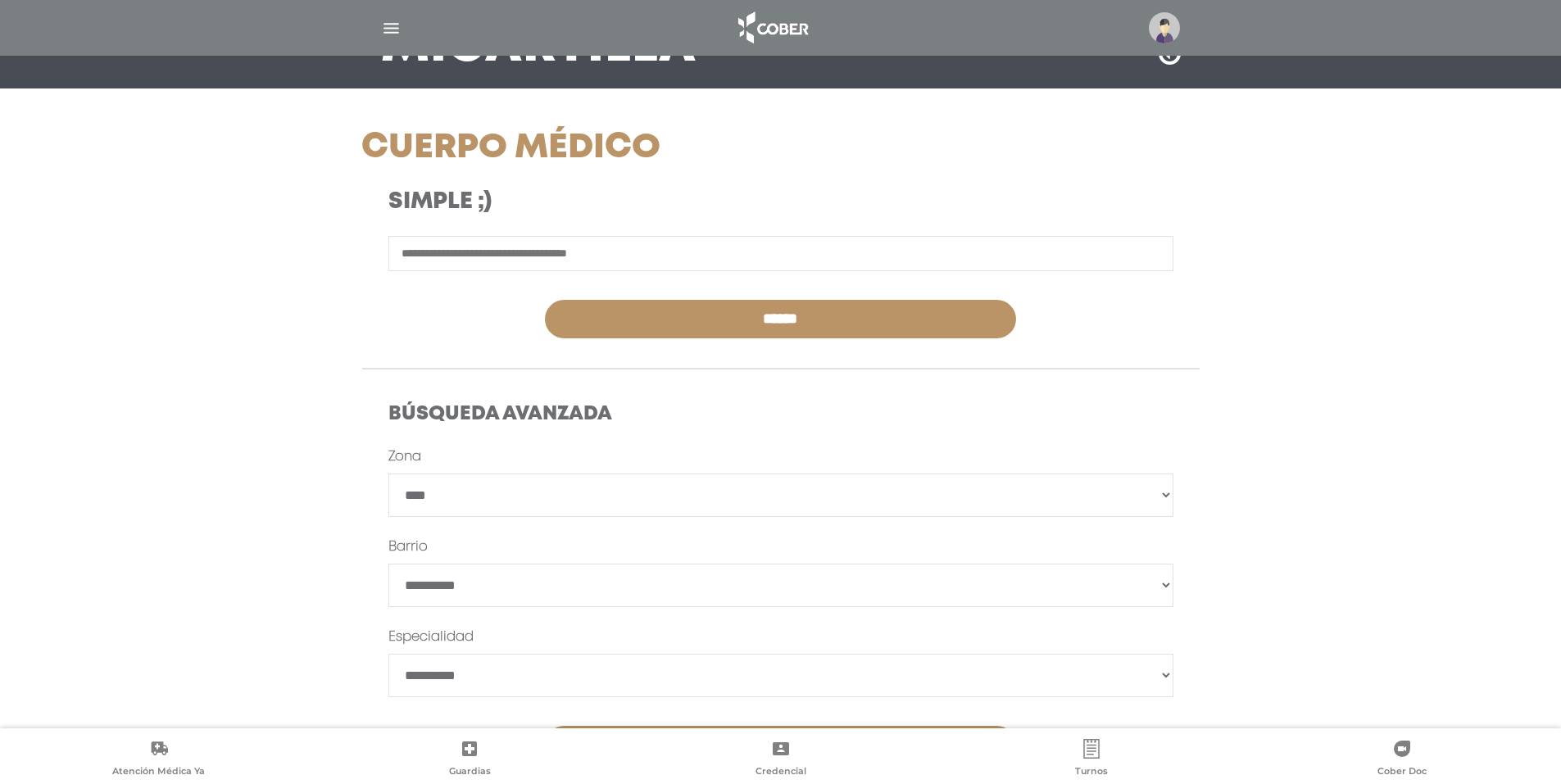 click on "**********" at bounding box center [781, 495] 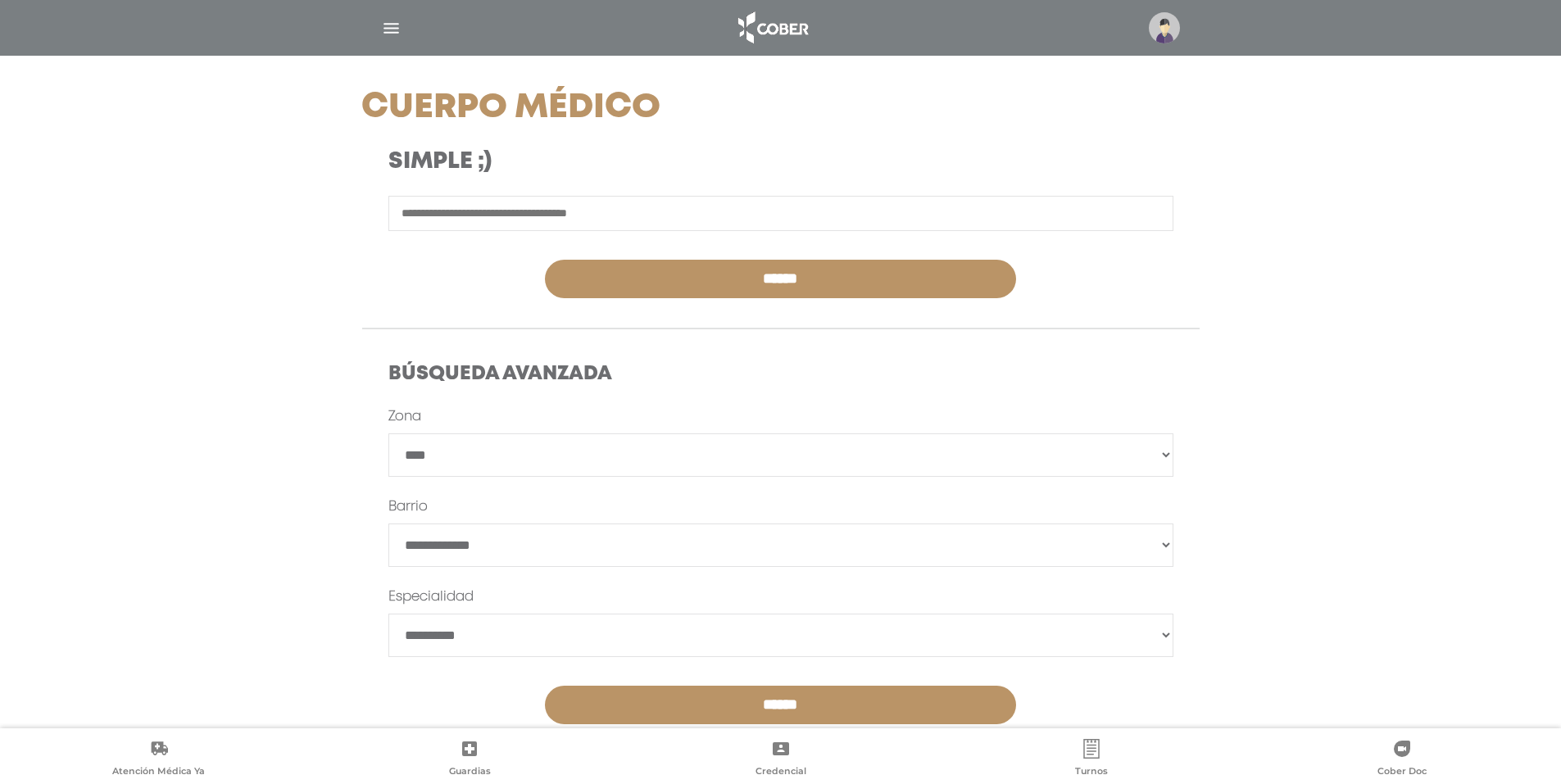 scroll, scrollTop: 241, scrollLeft: 0, axis: vertical 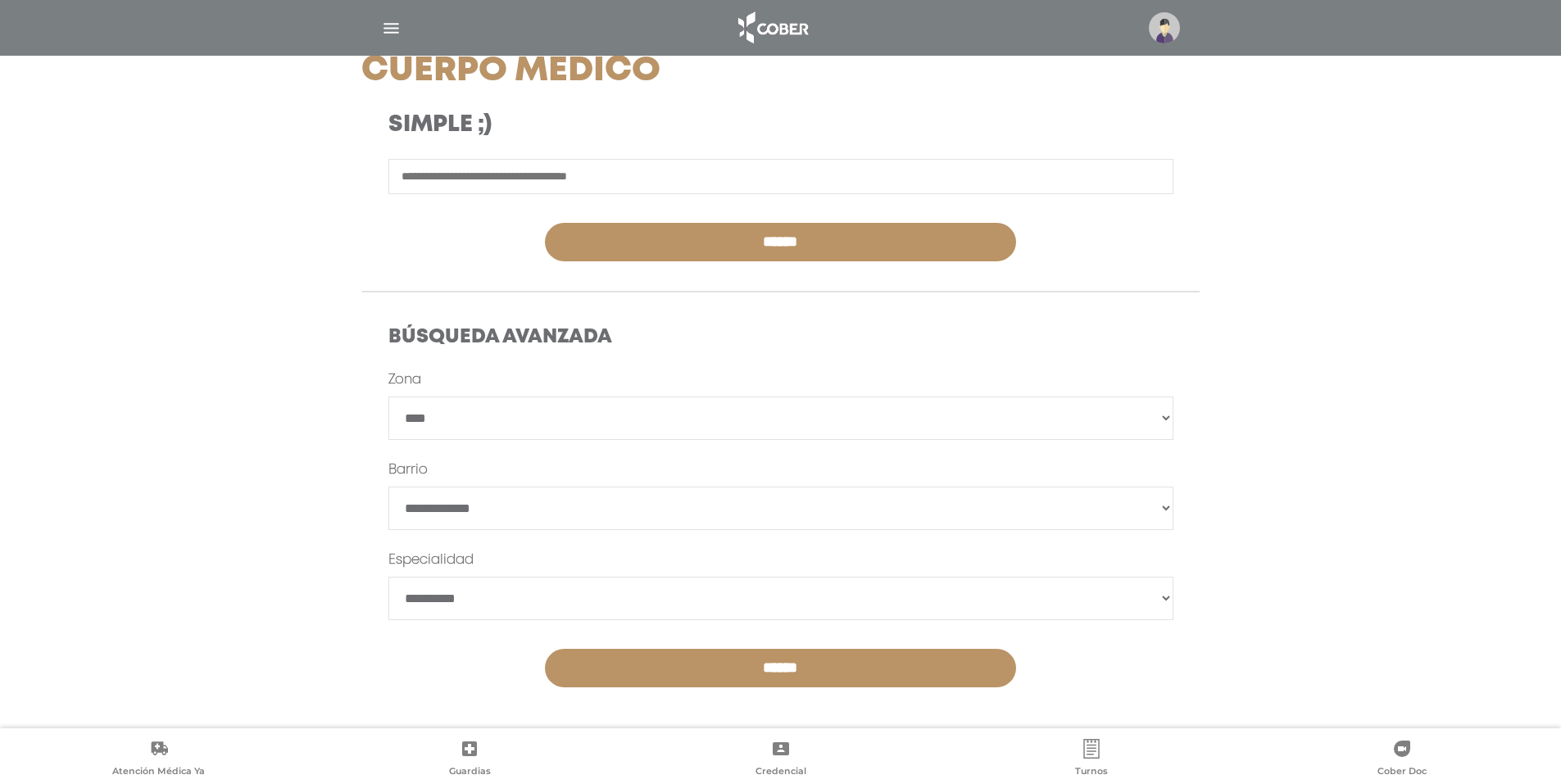 click on "**********" at bounding box center (781, 598) 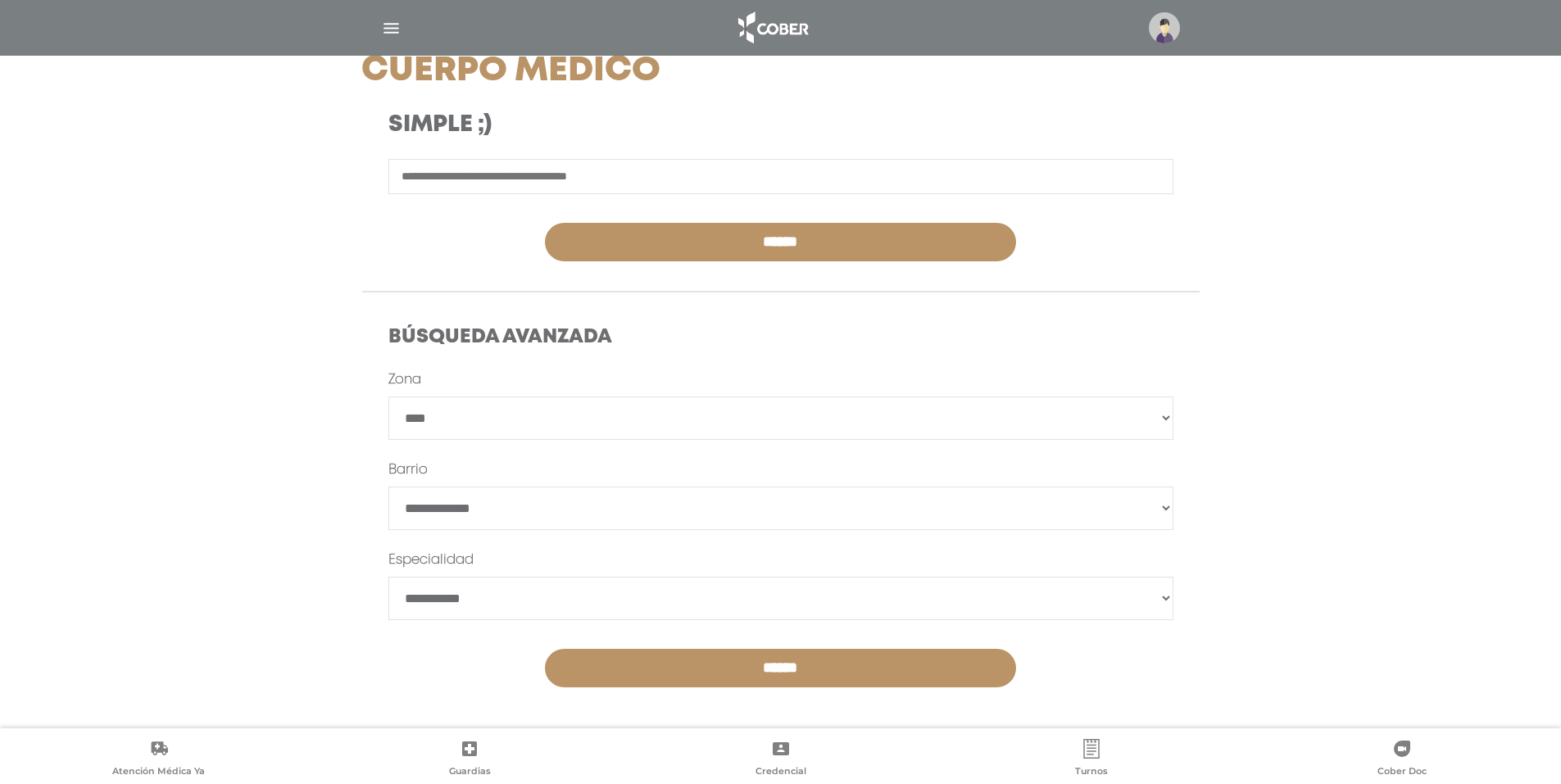click on "******" at bounding box center (780, 668) 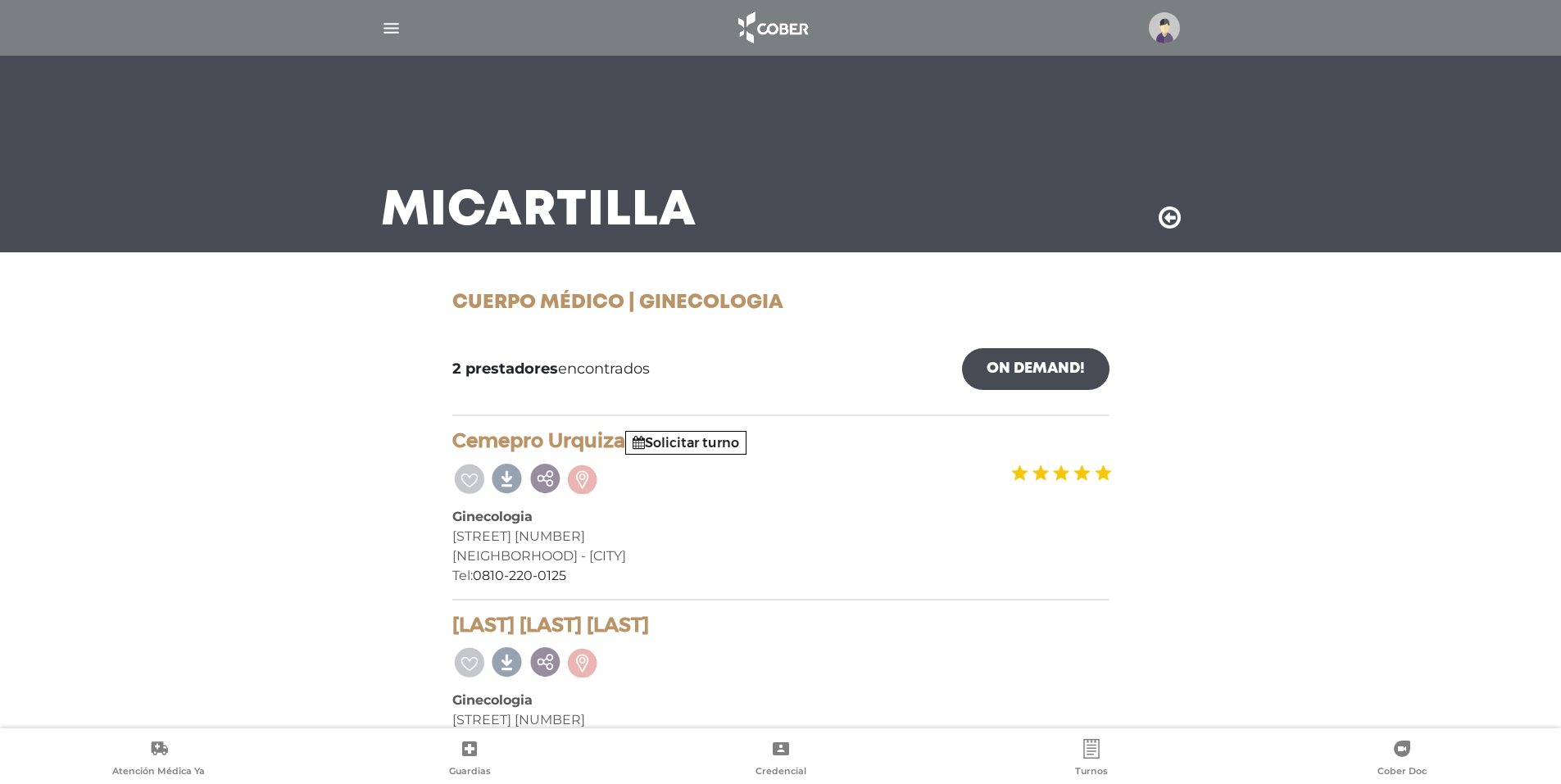 scroll, scrollTop: 69, scrollLeft: 0, axis: vertical 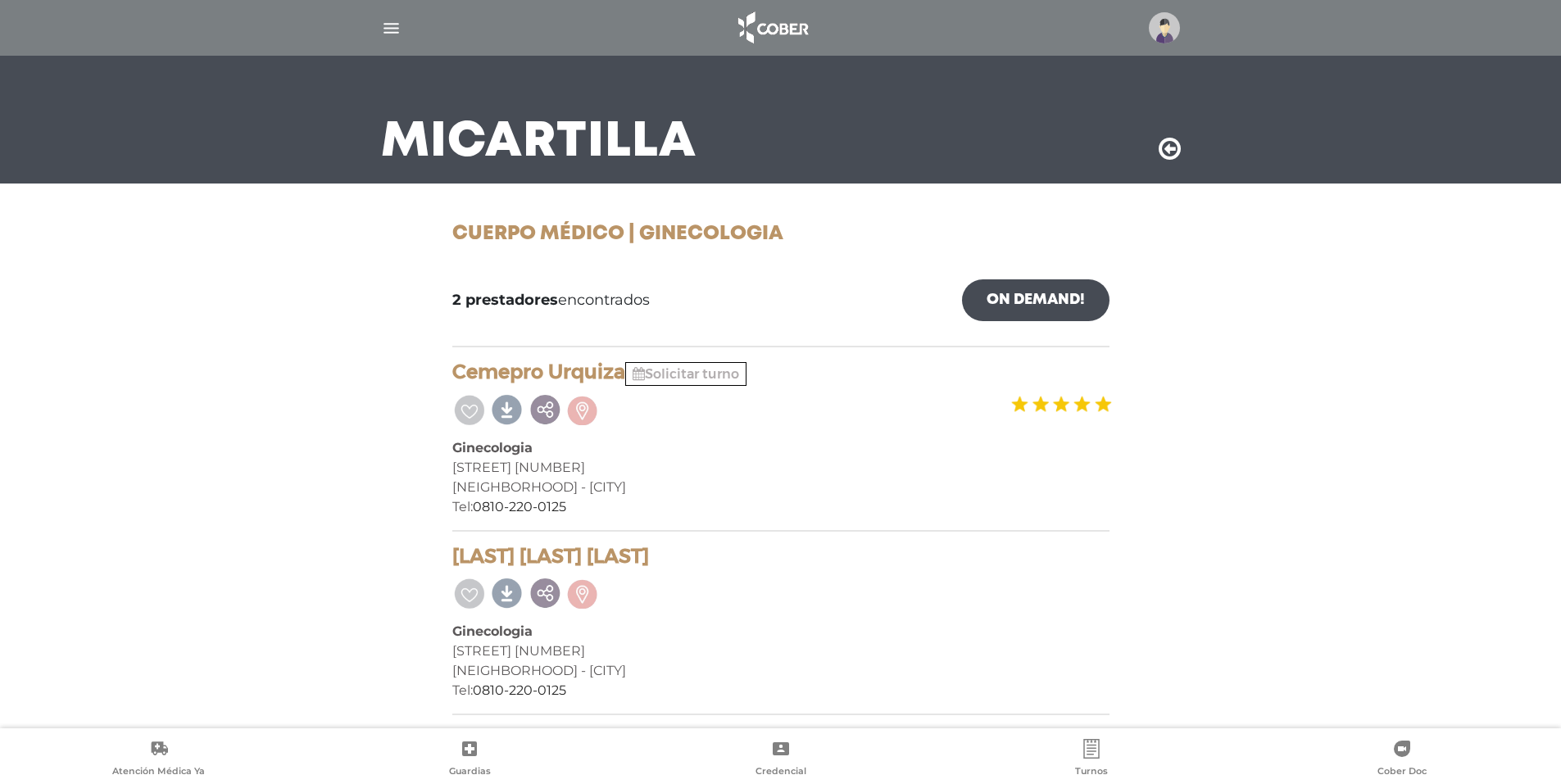 click at bounding box center [638, 374] 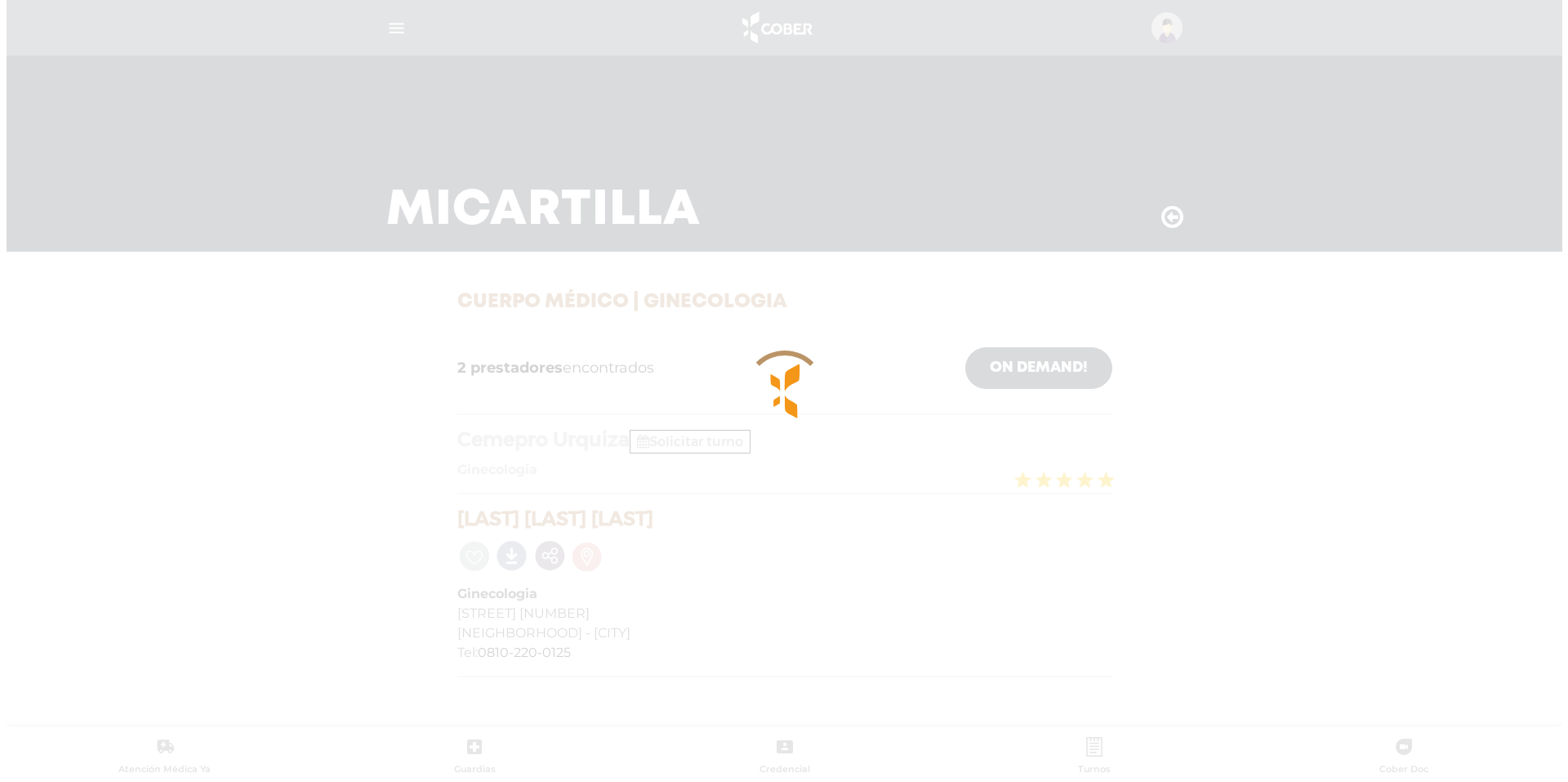 scroll, scrollTop: 0, scrollLeft: 0, axis: both 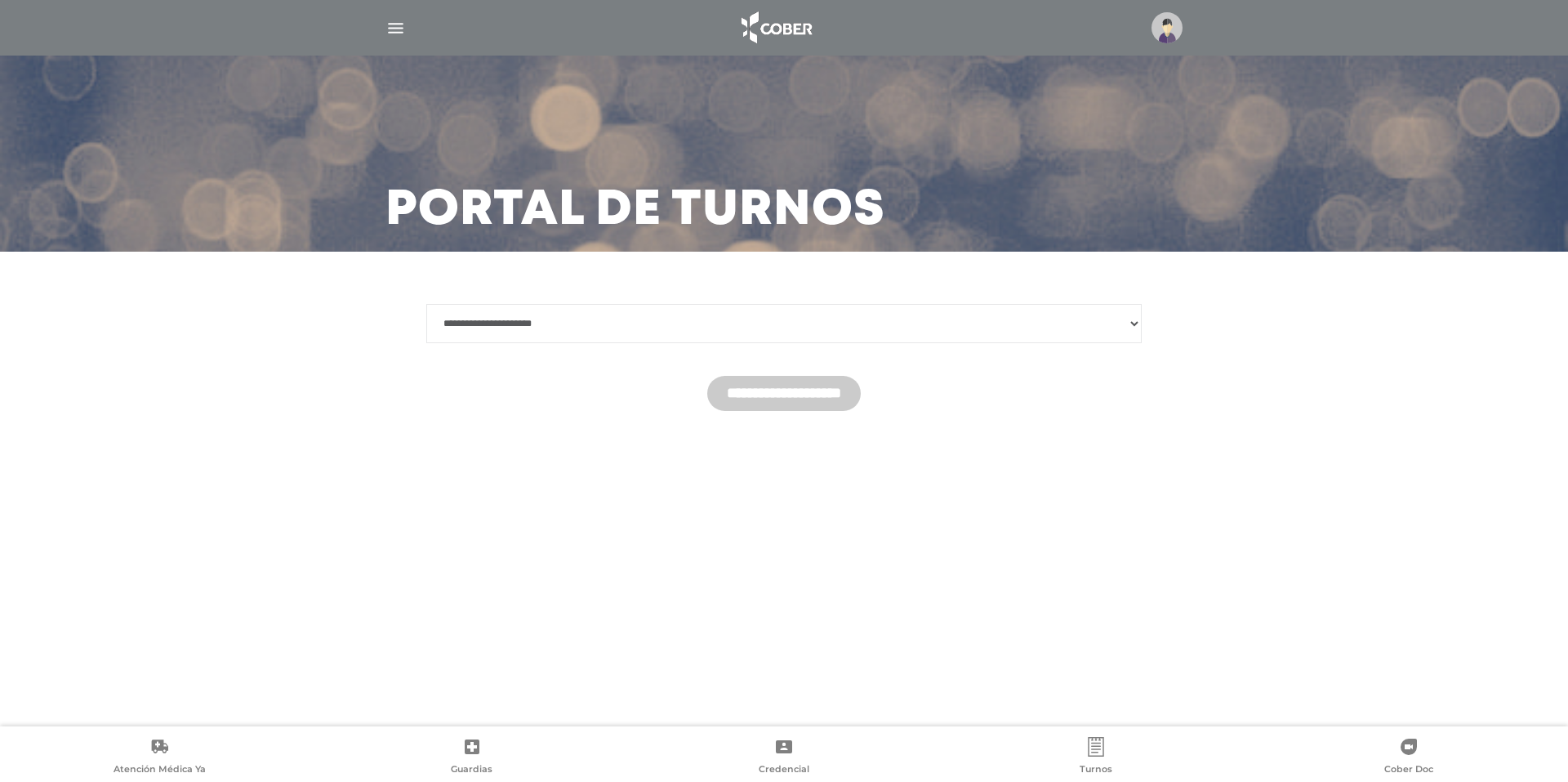 click on "**********" at bounding box center (784, 324) 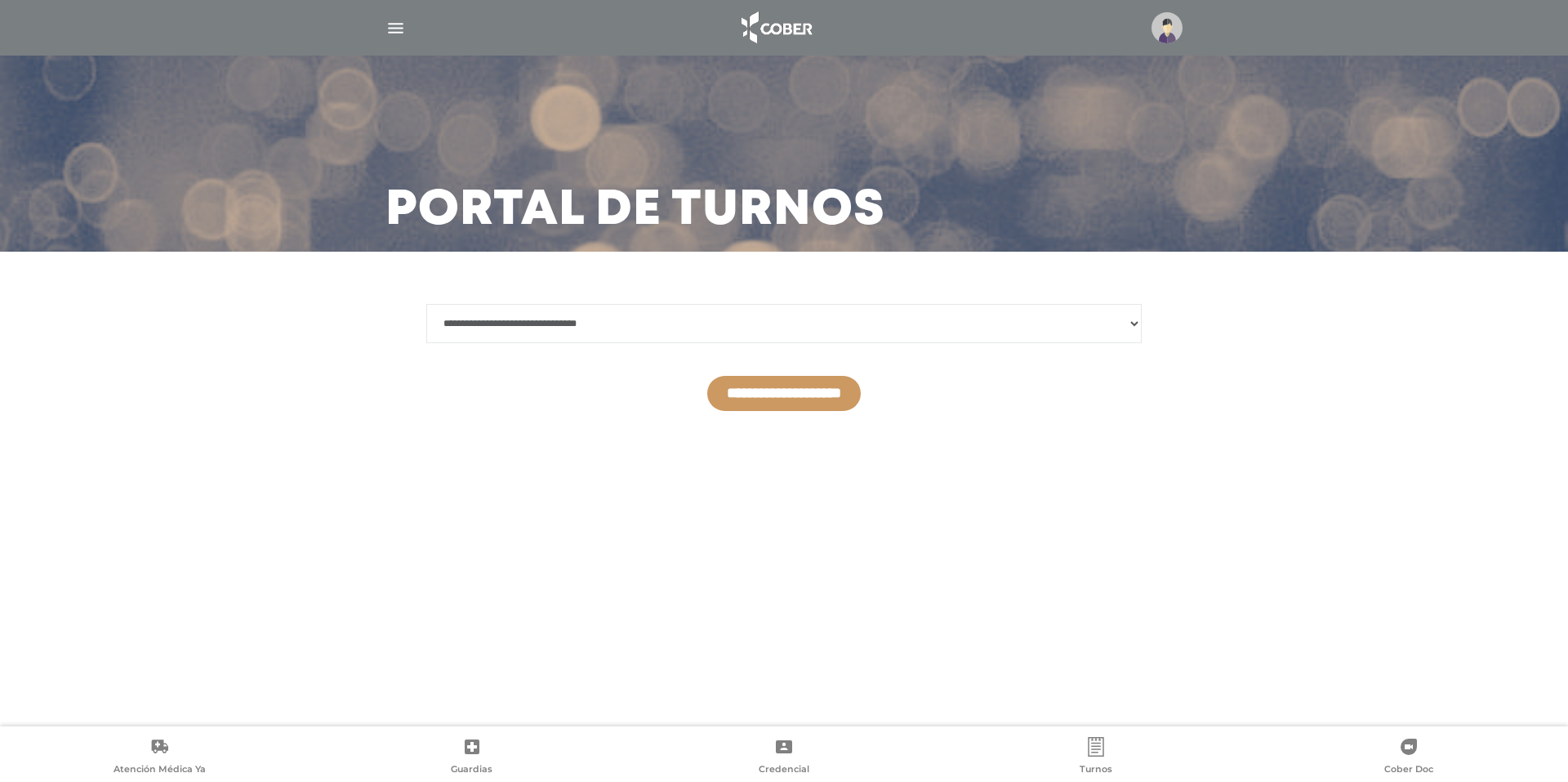 click on "**********" at bounding box center (784, 393) 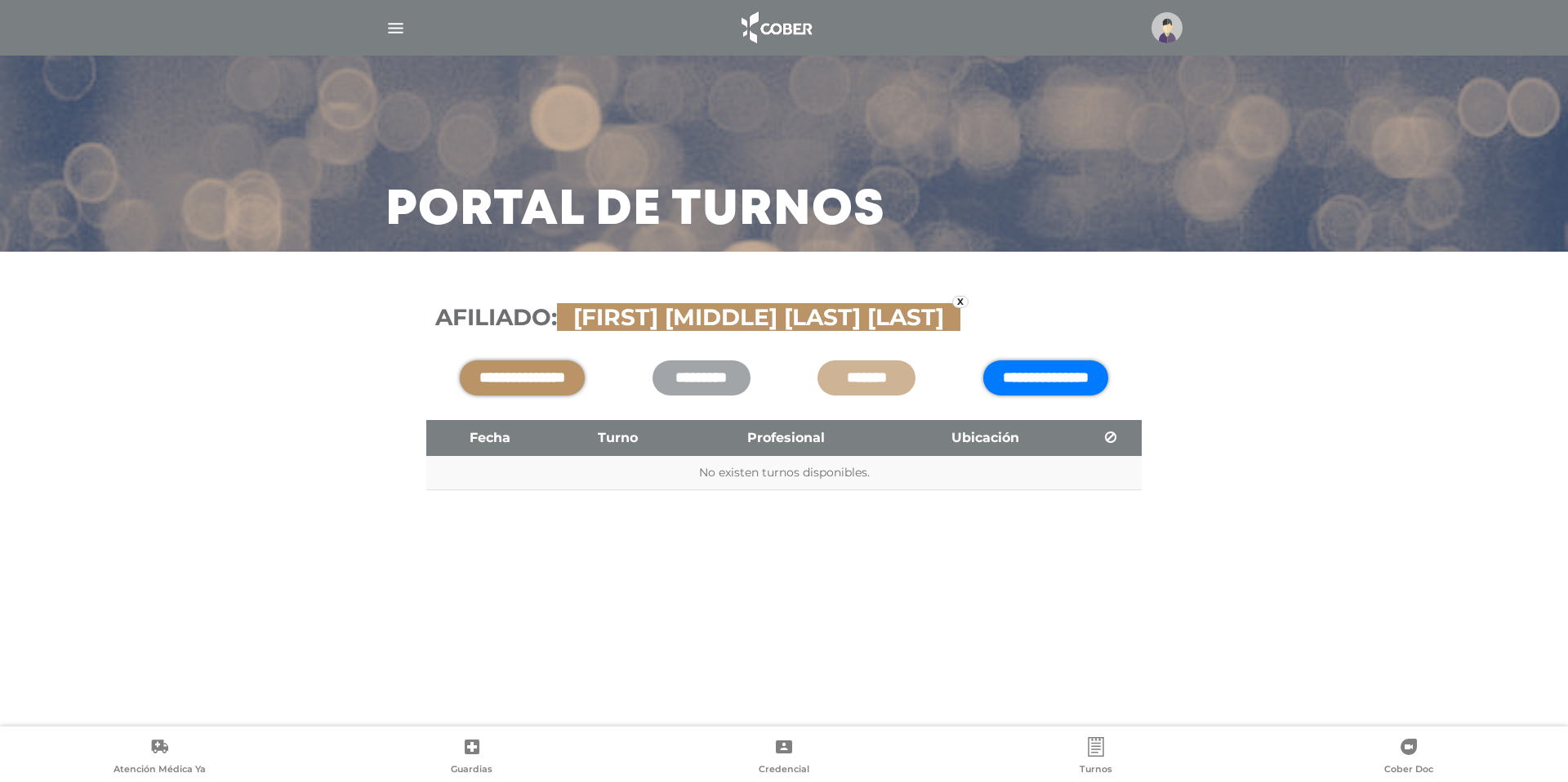 click on "**********" at bounding box center [1045, 378] 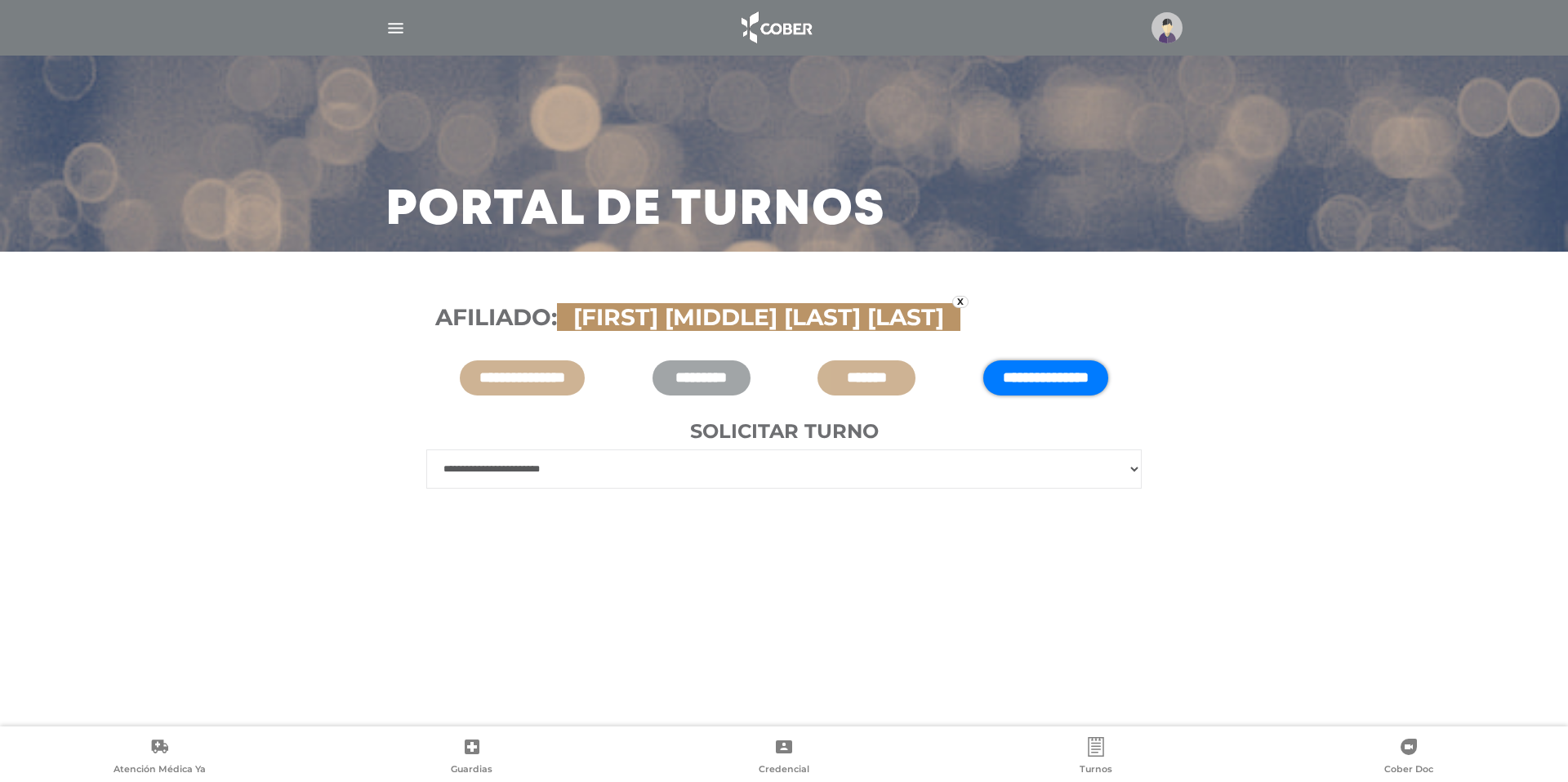 click on "**********" at bounding box center [784, 469] 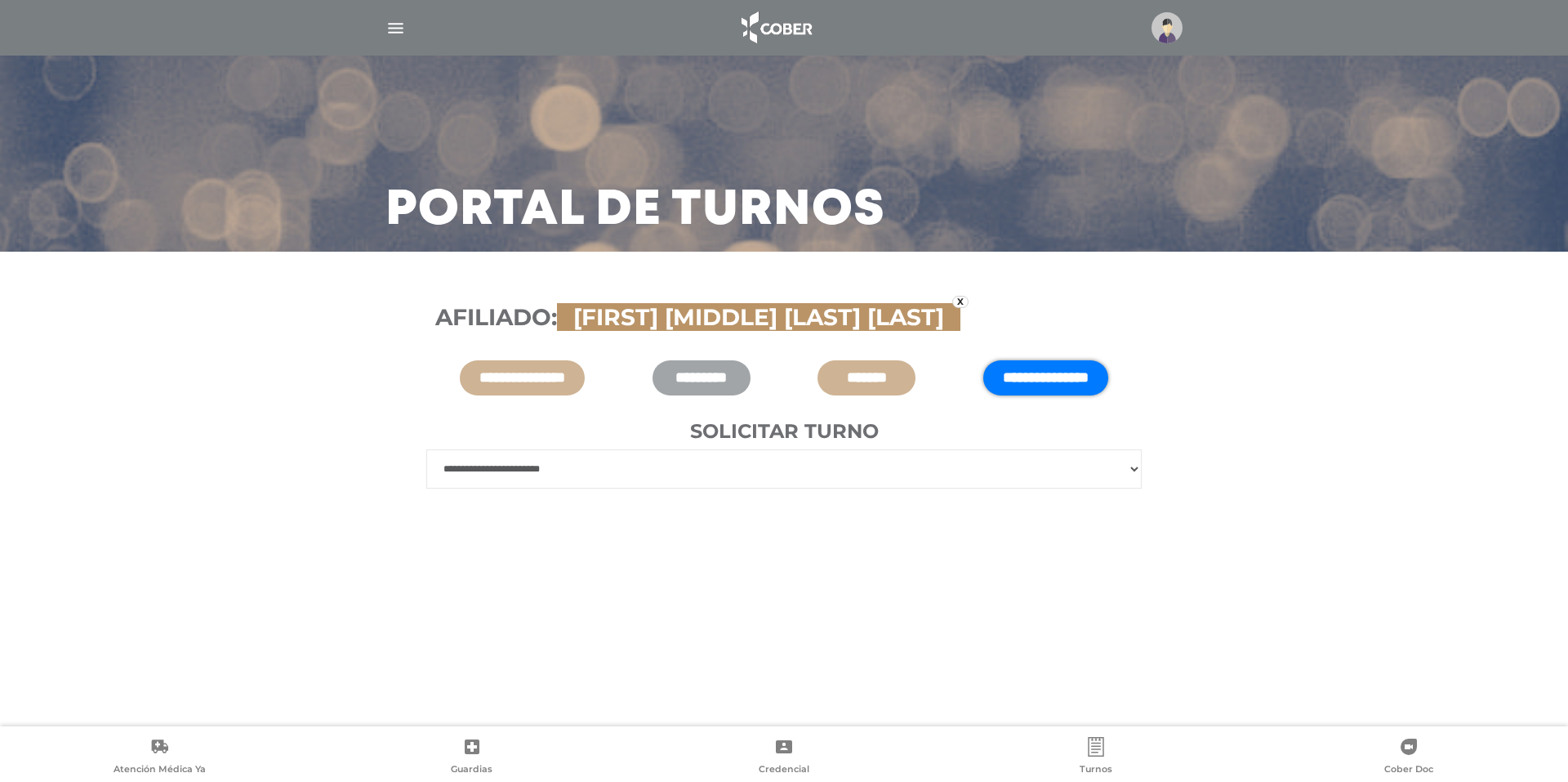 select on "***" 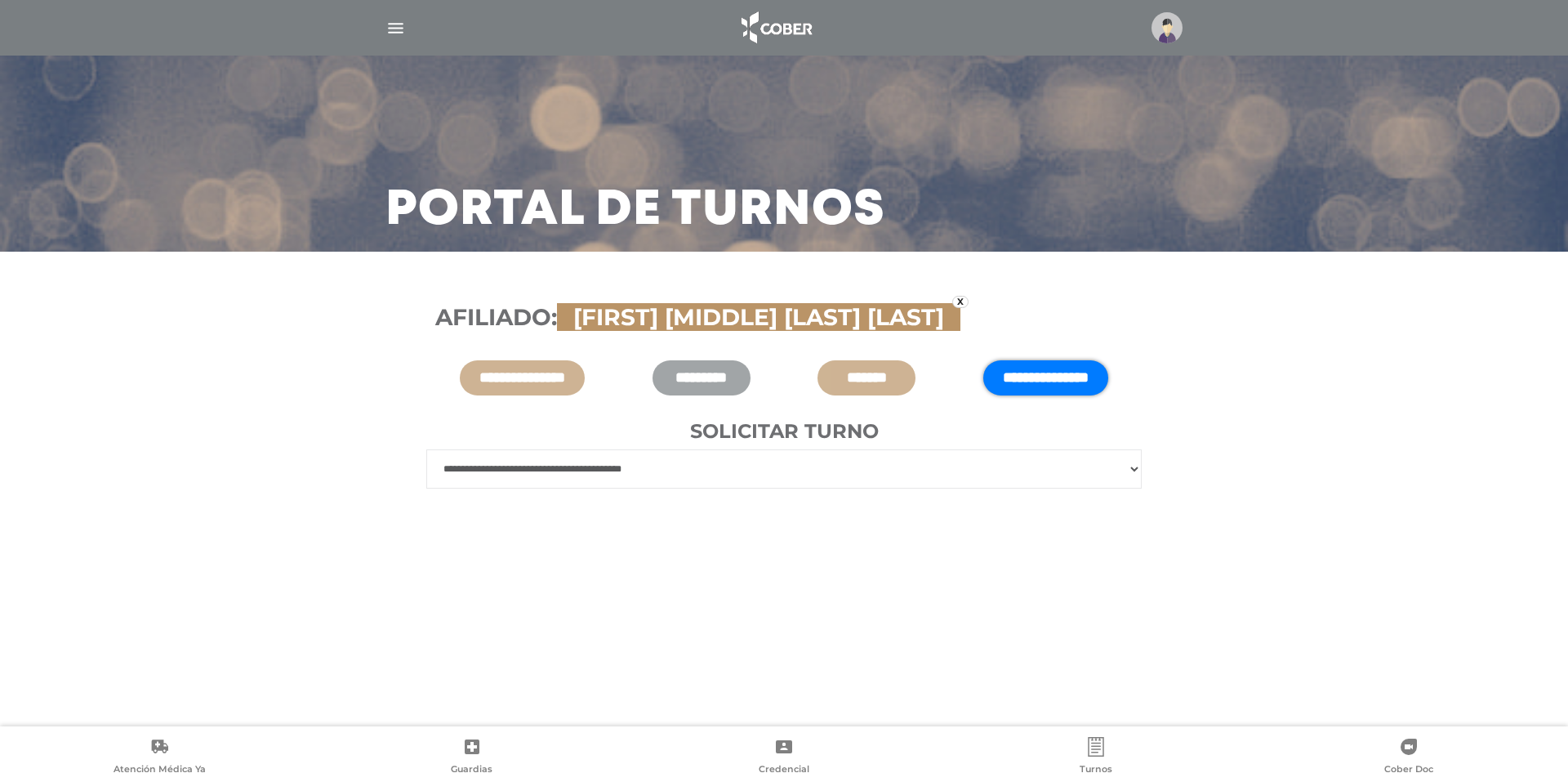 click on "**********" at bounding box center (784, 469) 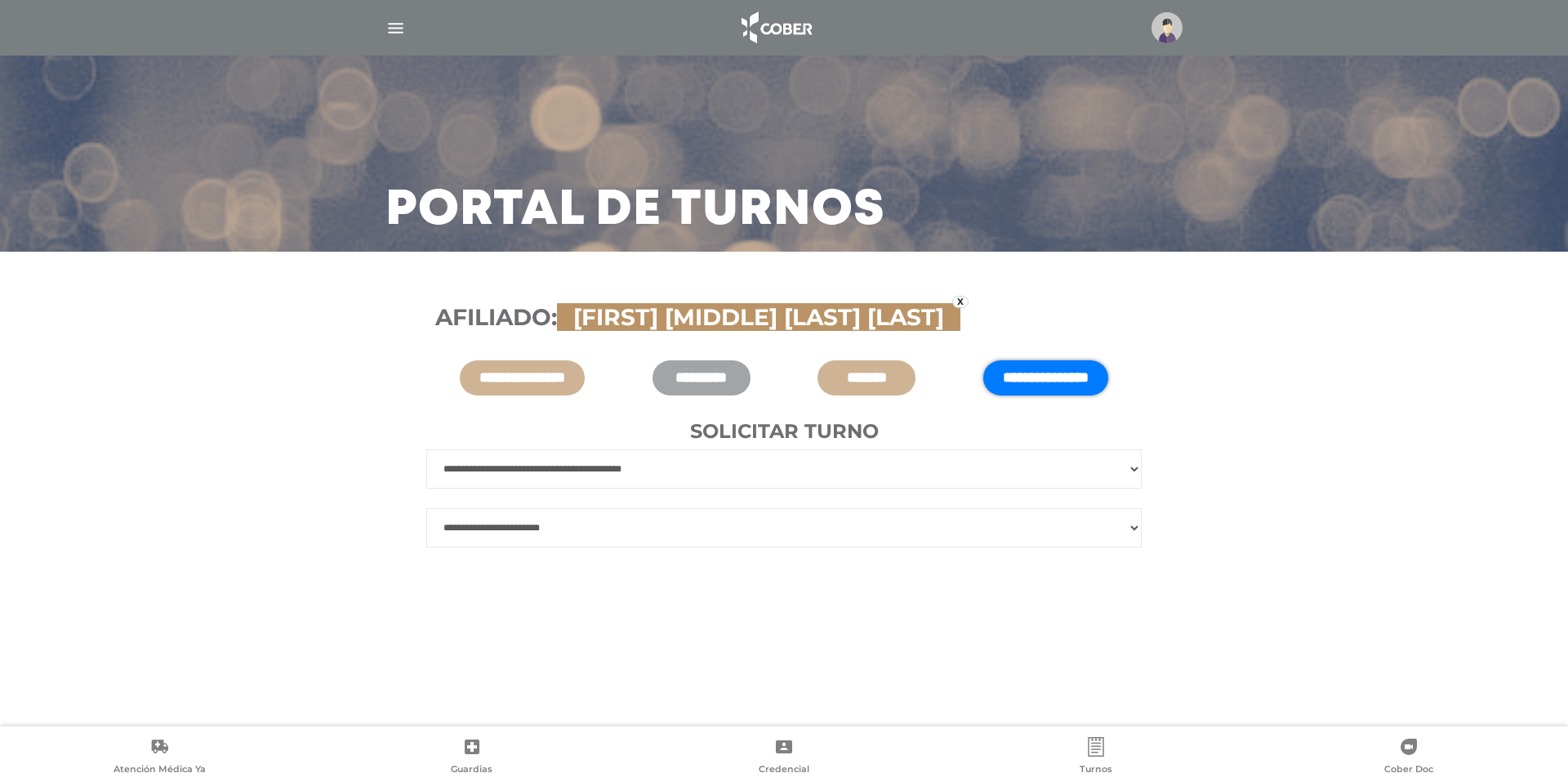 click on "**********" at bounding box center [784, 528] 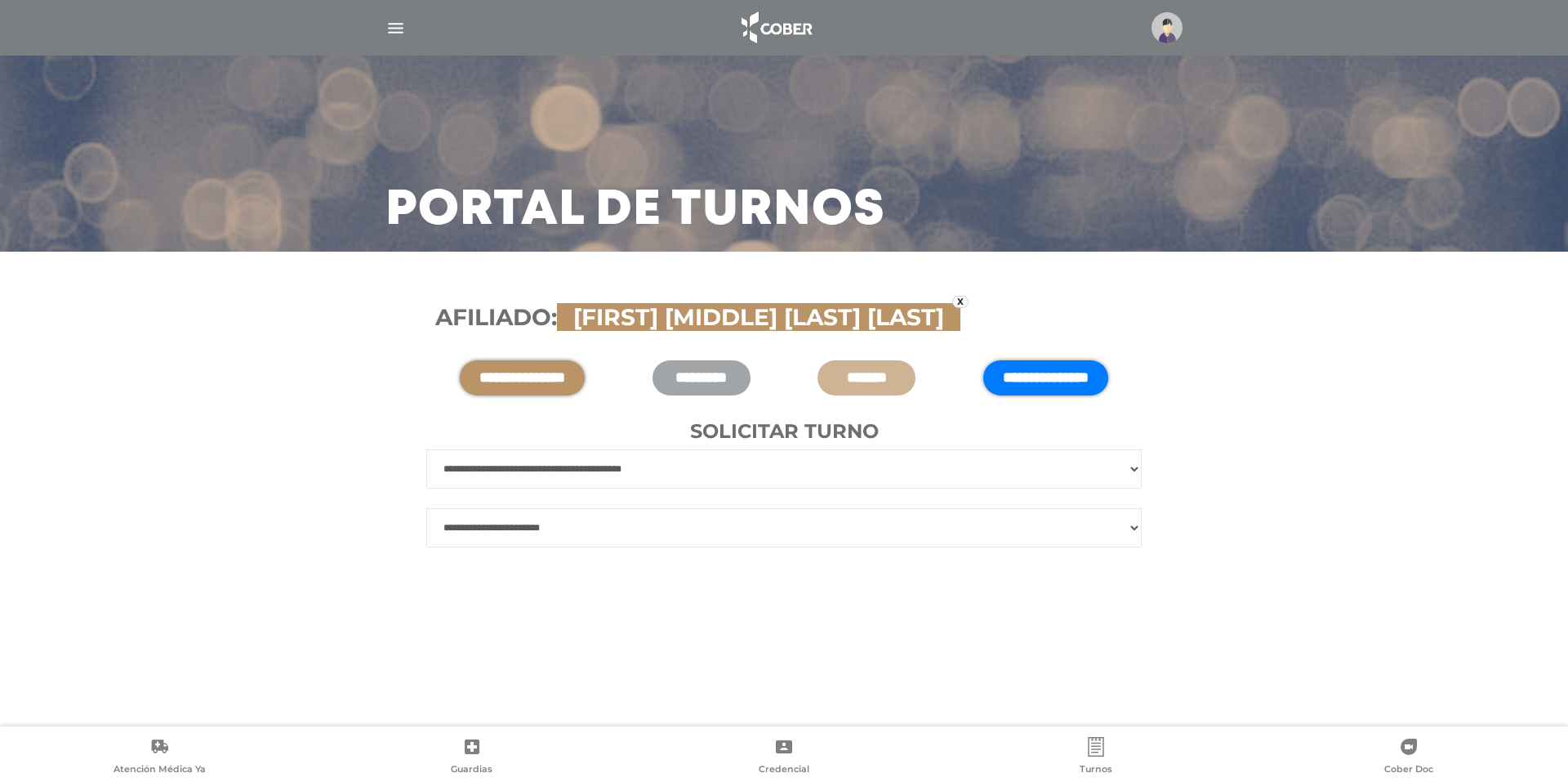 click on "**********" at bounding box center [522, 378] 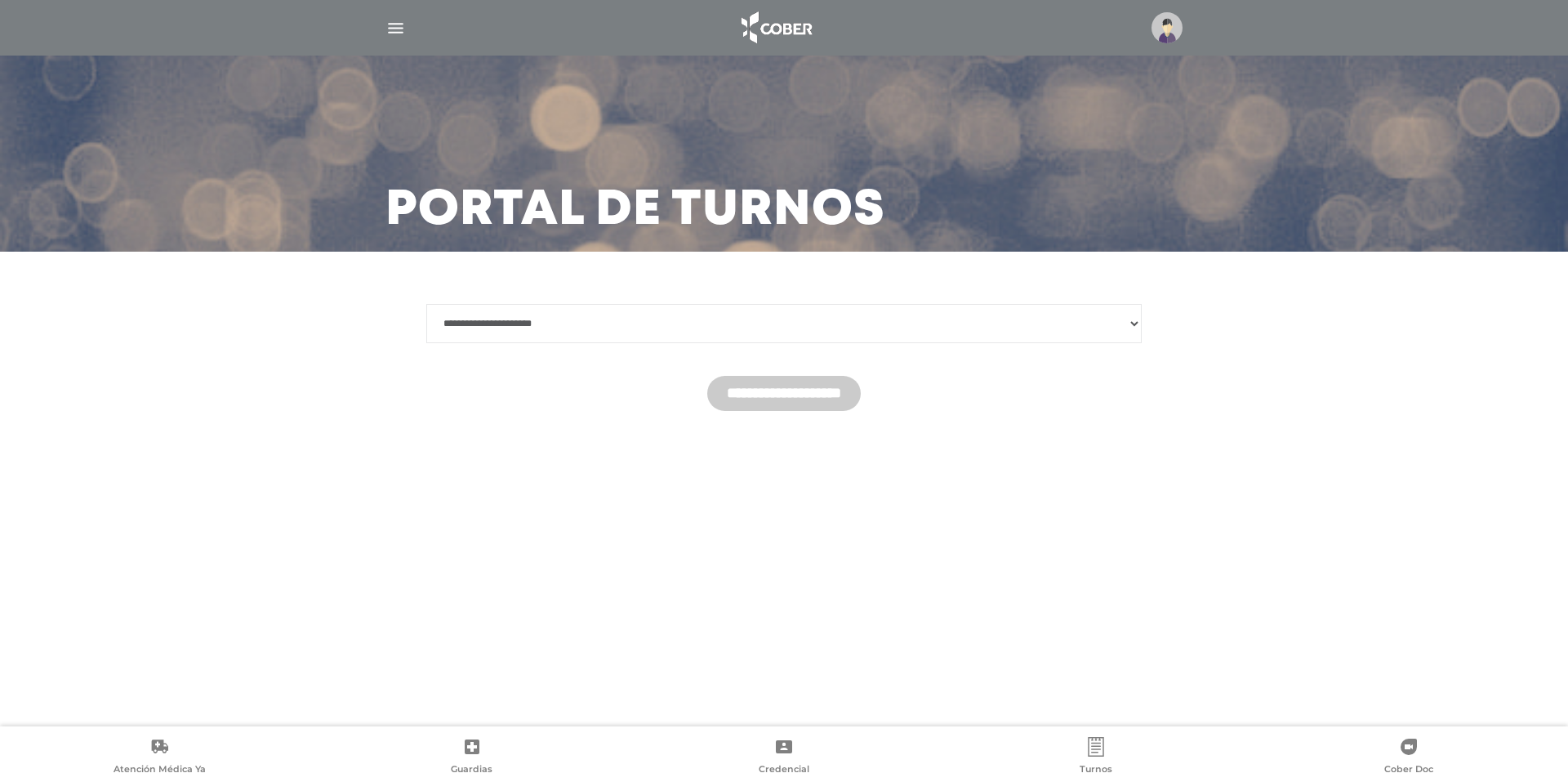 scroll, scrollTop: 0, scrollLeft: 0, axis: both 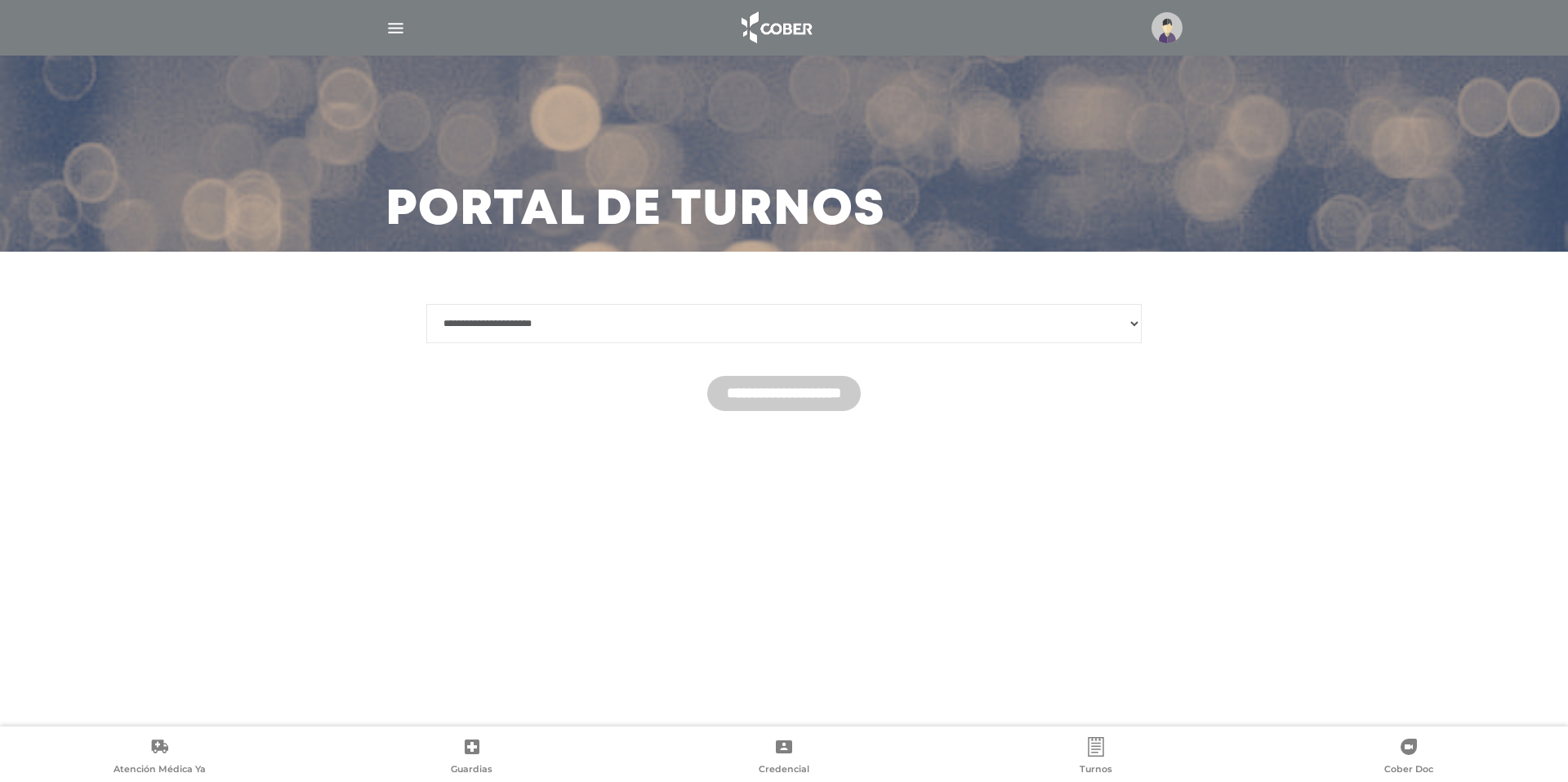 click at bounding box center [395, 28] 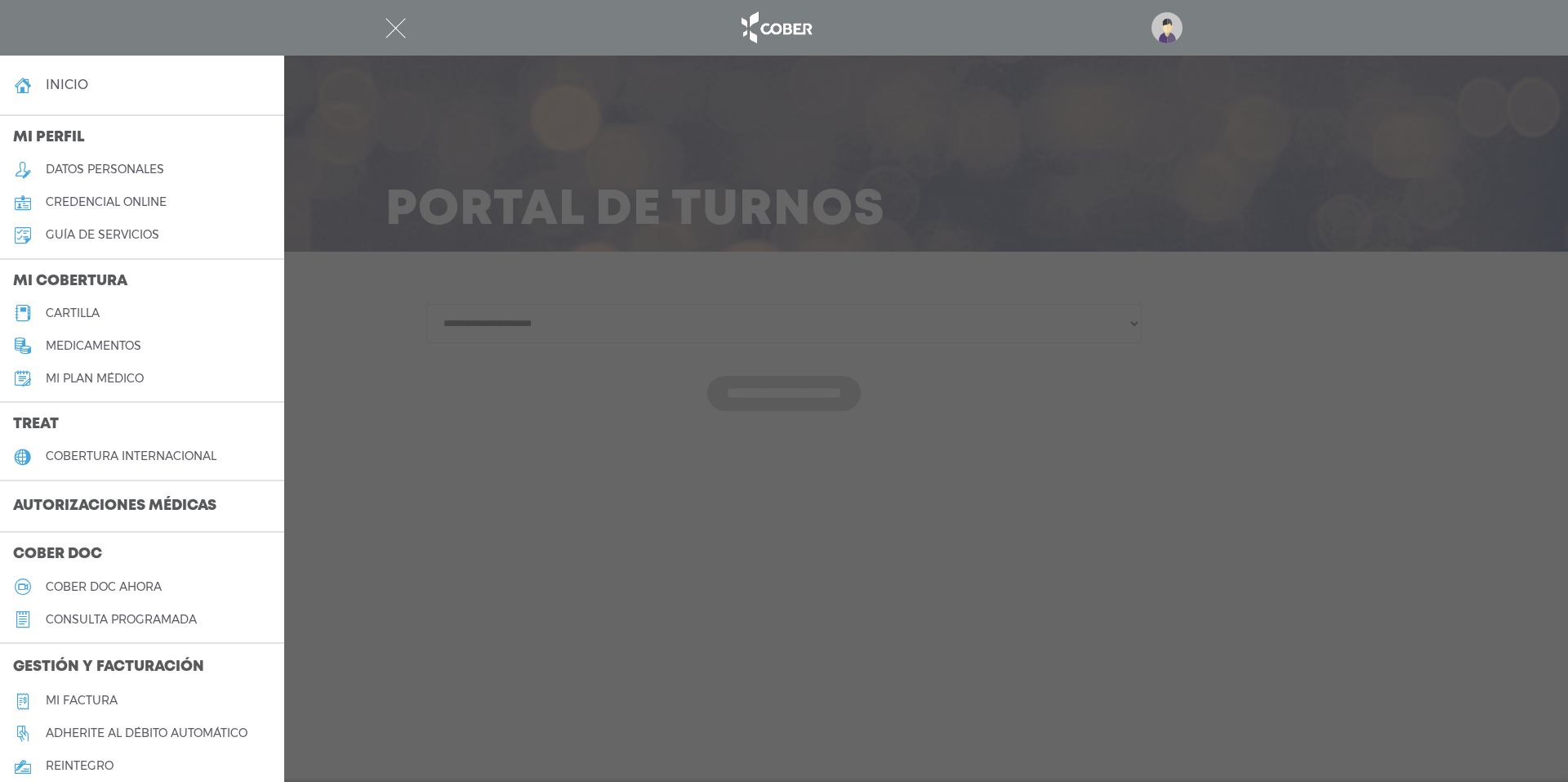 click at bounding box center [784, 391] 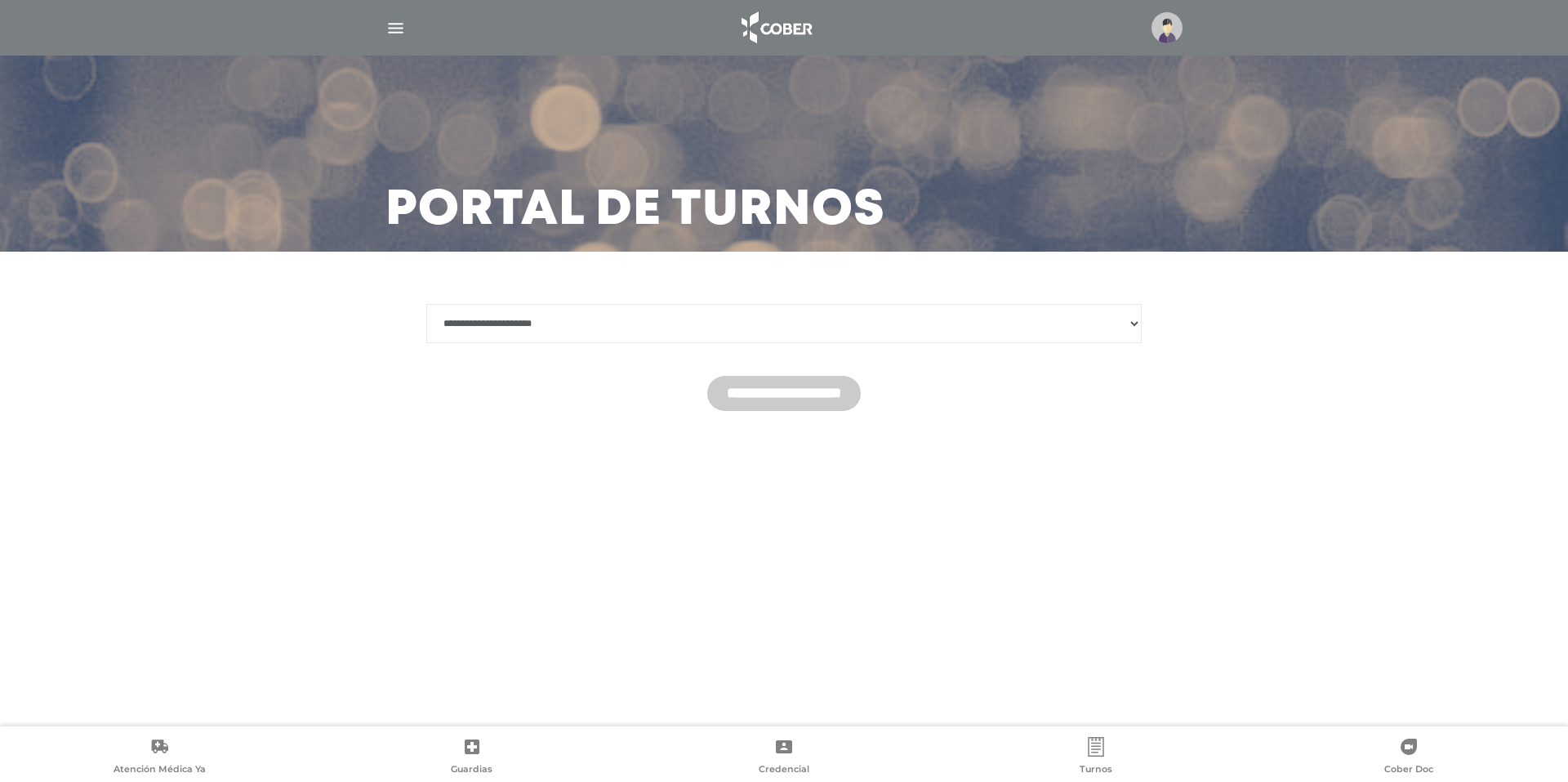 click on "**********" at bounding box center (784, 324) 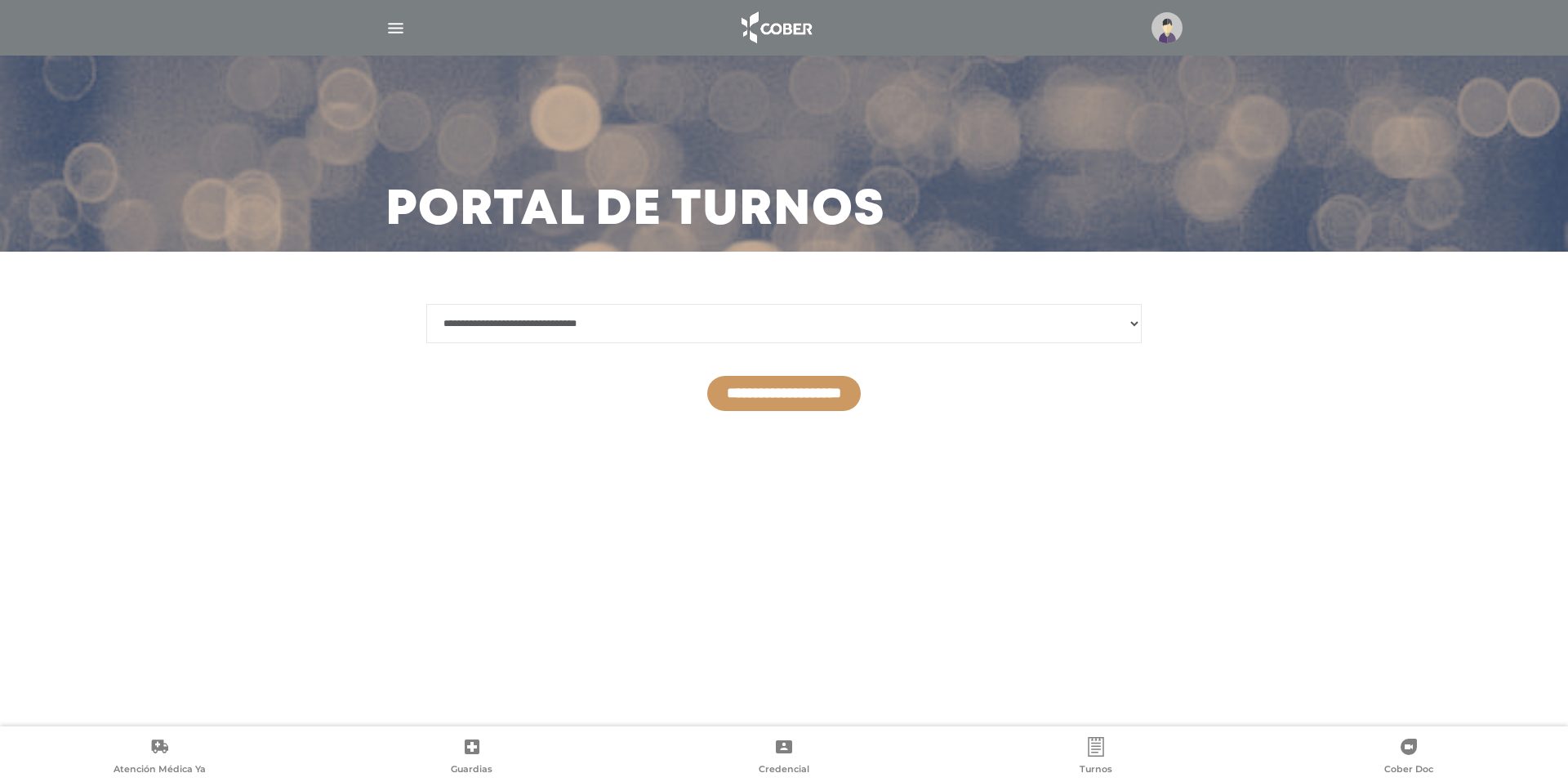 click on "**********" at bounding box center (784, 393) 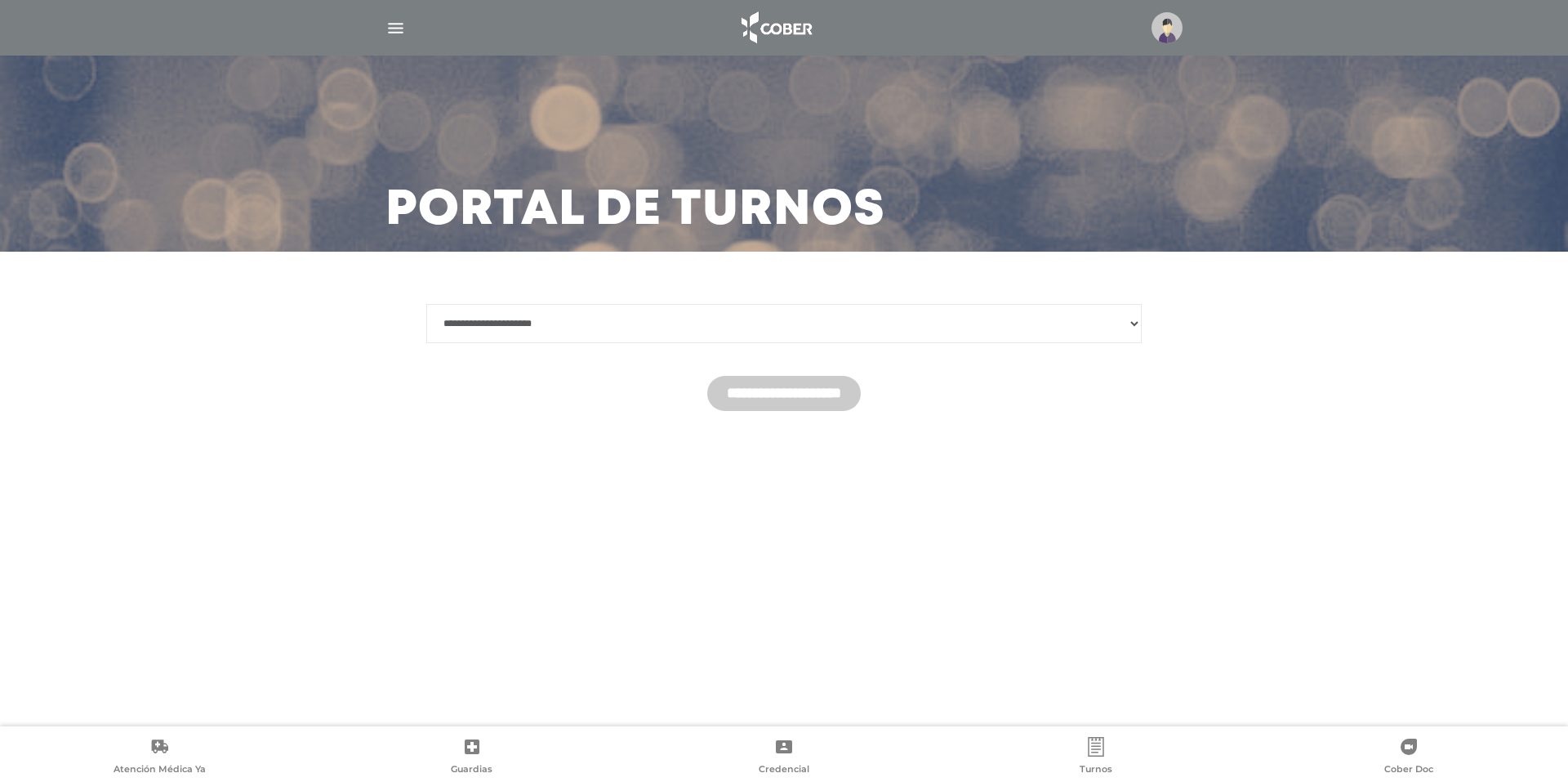 scroll, scrollTop: 0, scrollLeft: 0, axis: both 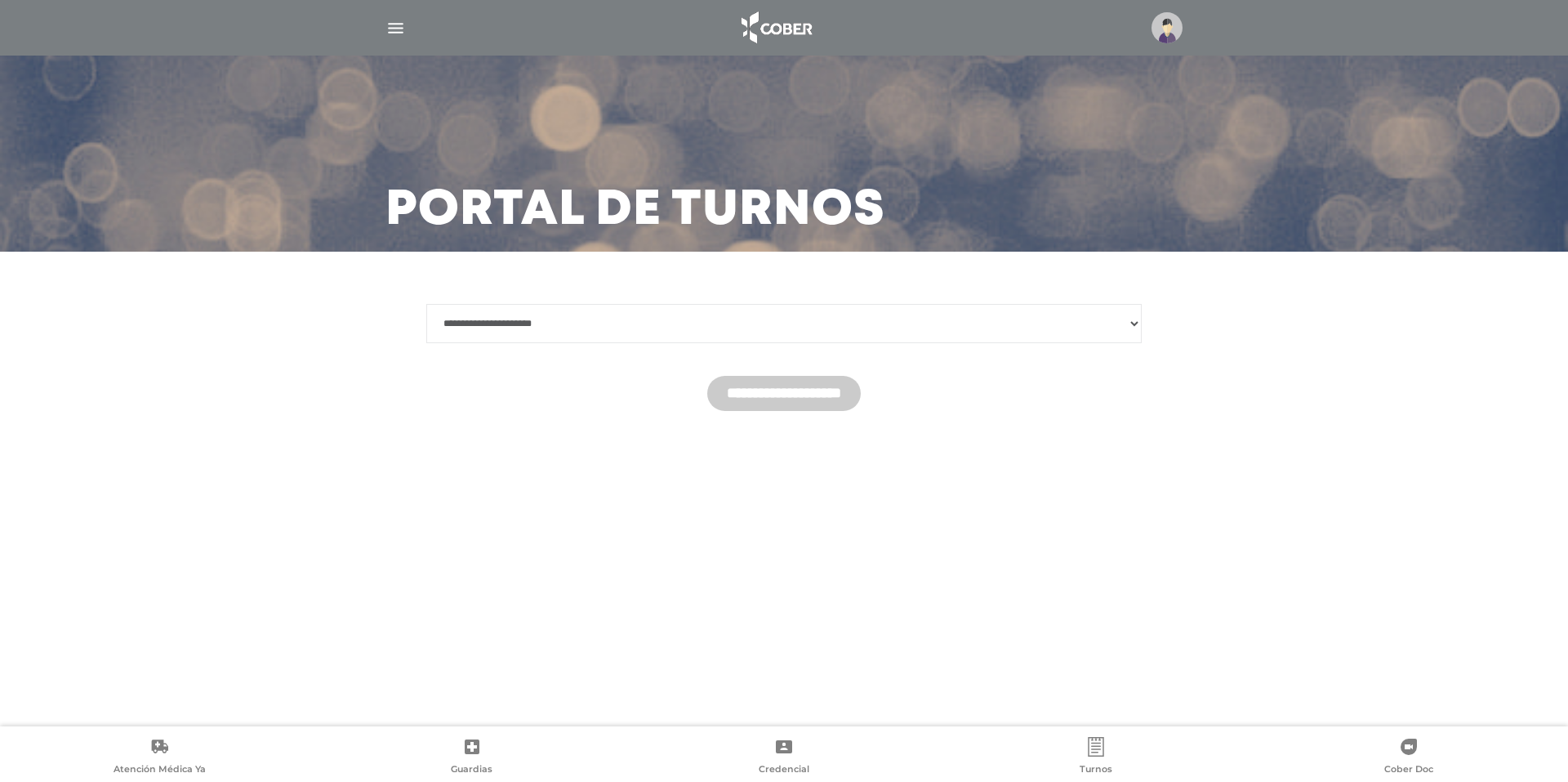 click at bounding box center (395, 28) 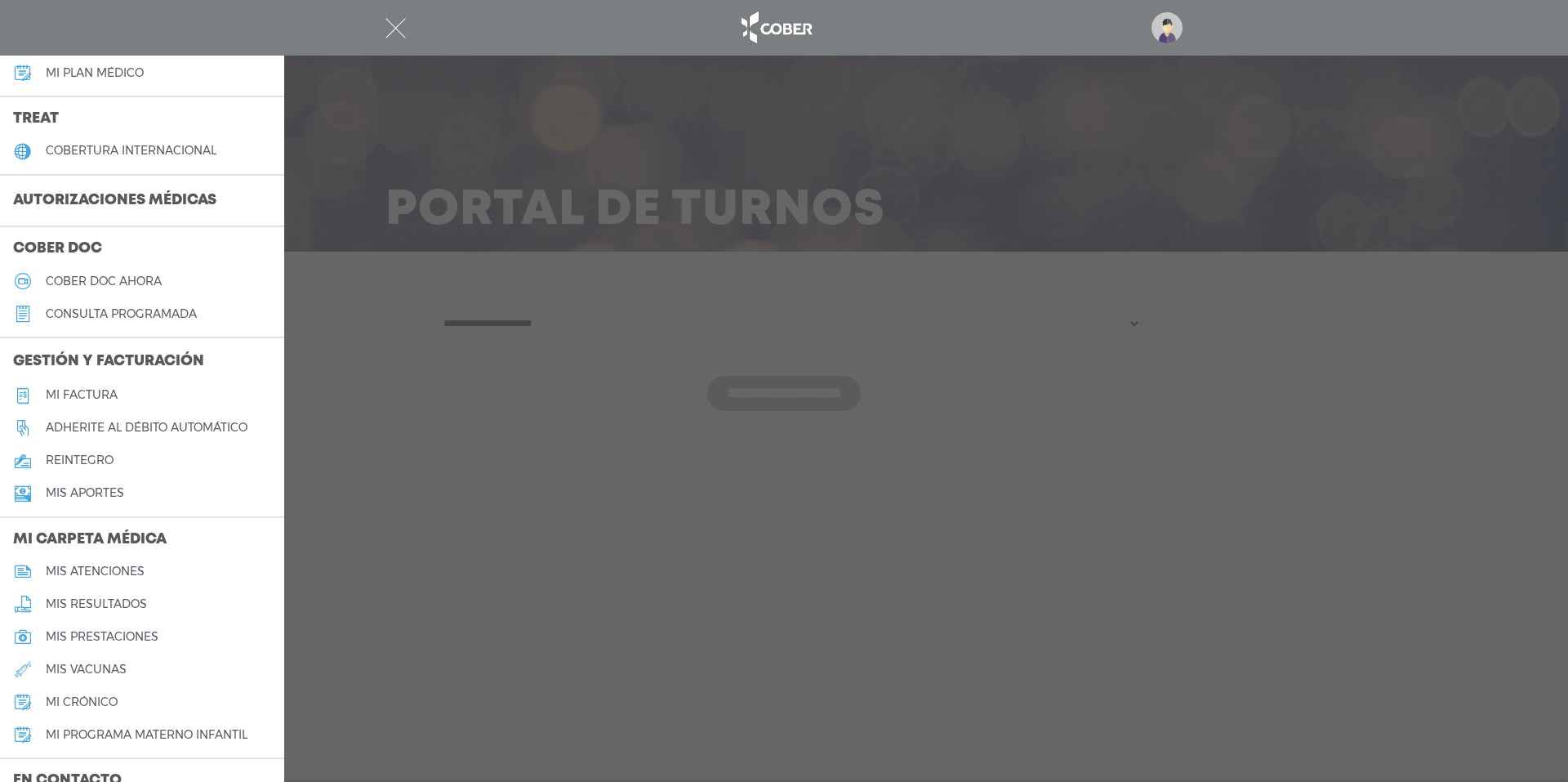 scroll, scrollTop: 479, scrollLeft: 0, axis: vertical 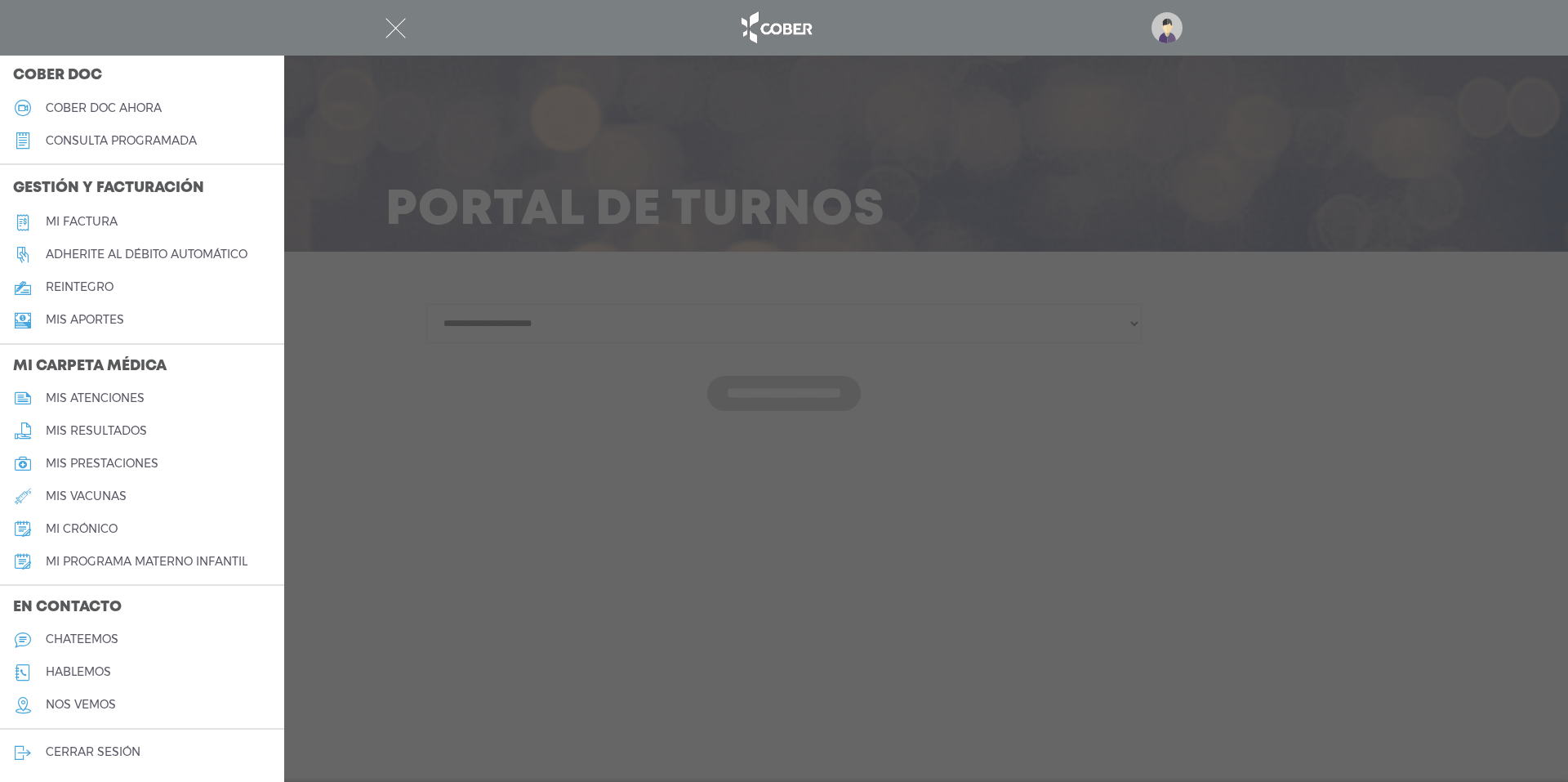 click on "mis atenciones" at bounding box center [95, 398] 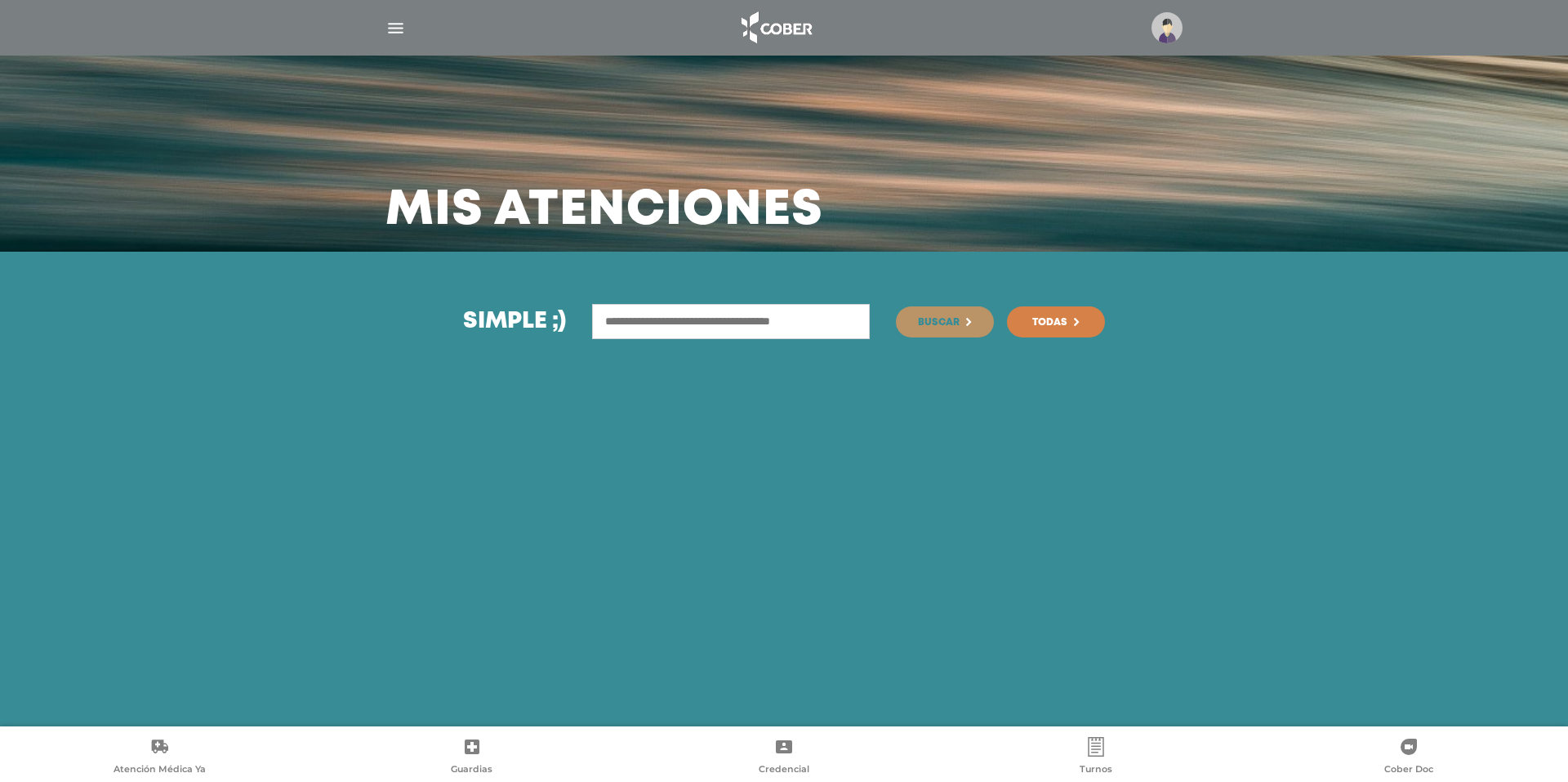 scroll, scrollTop: 0, scrollLeft: 0, axis: both 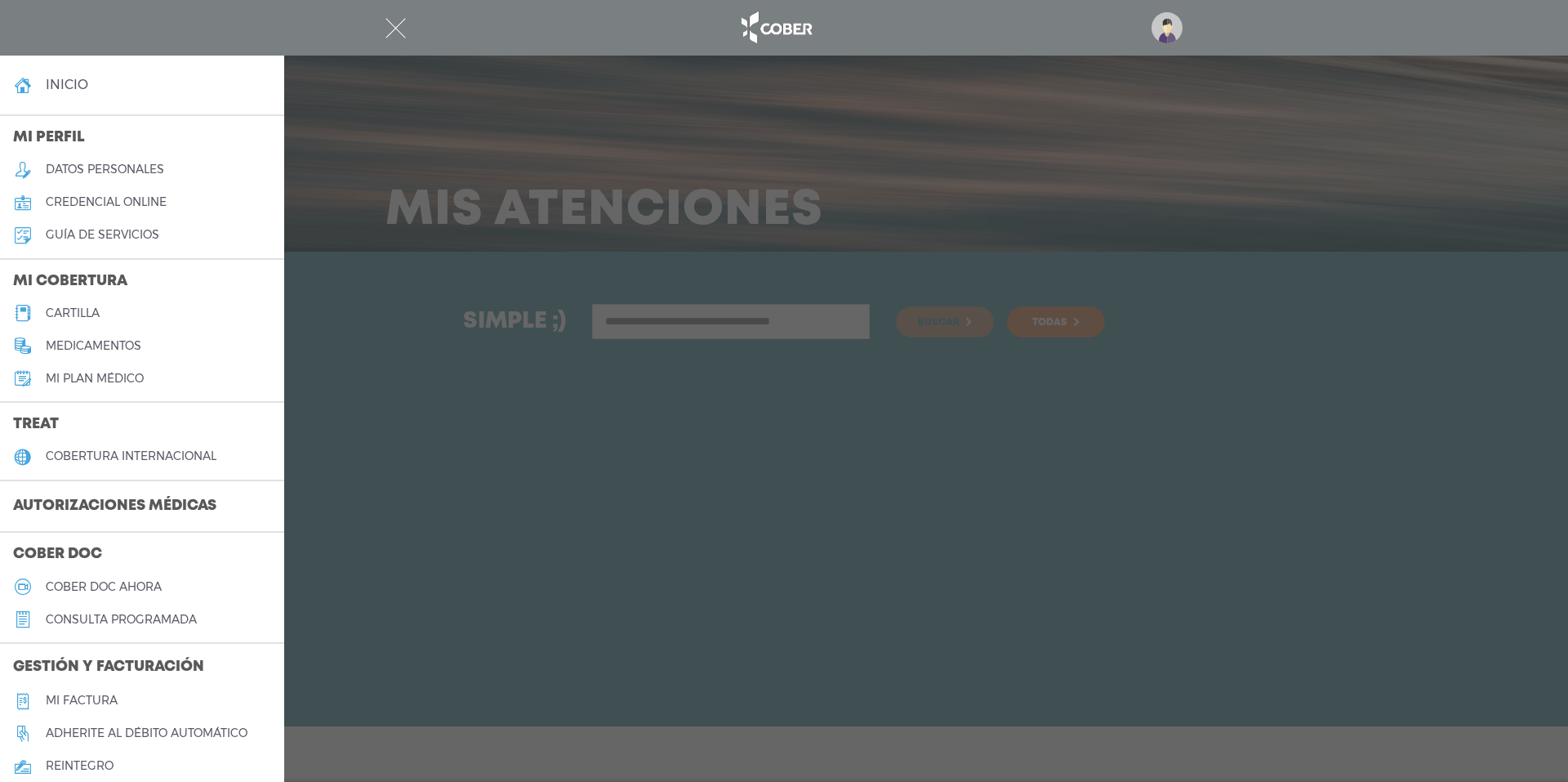 click on "credencial online" at bounding box center [106, 202] 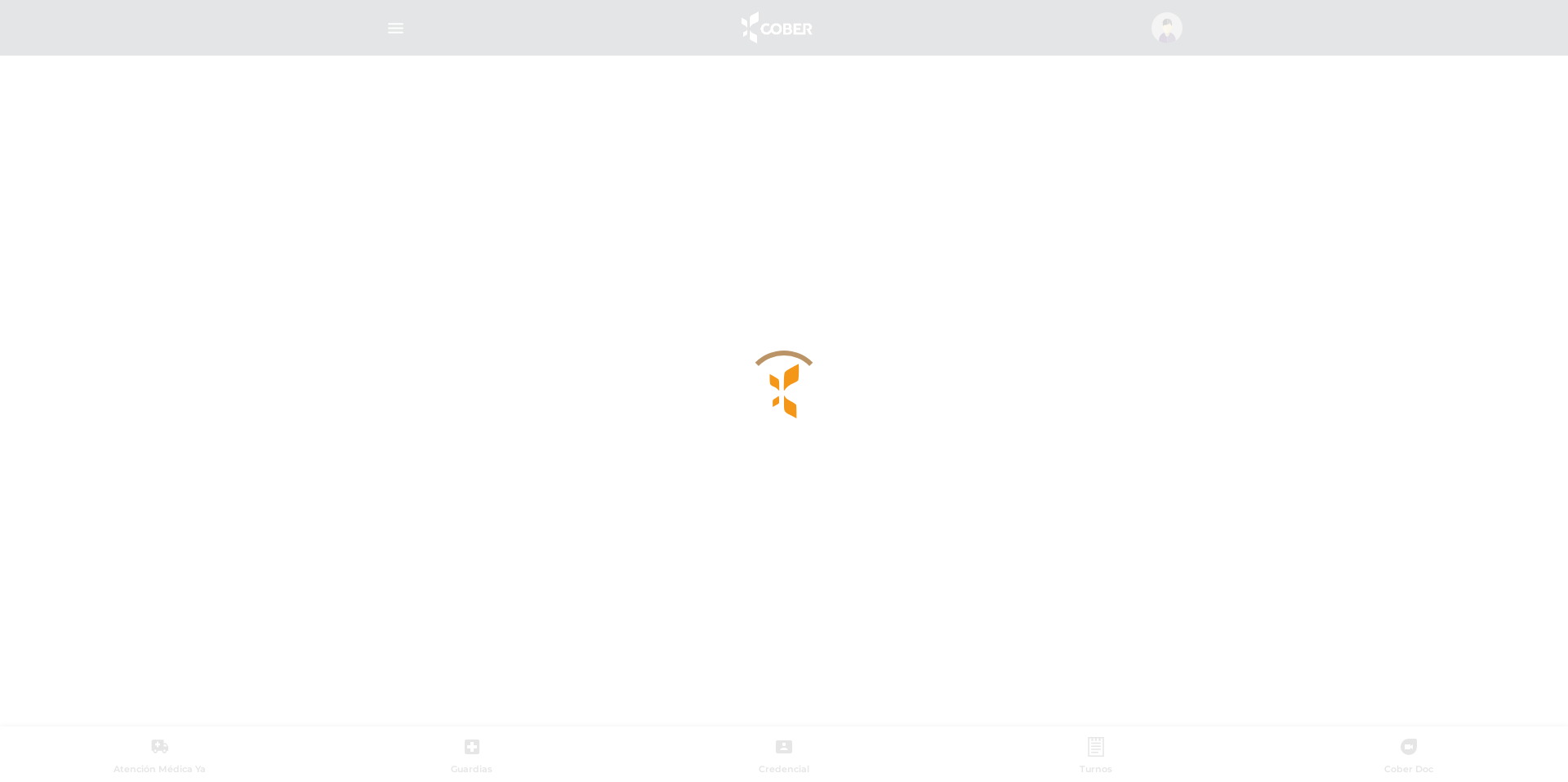 scroll, scrollTop: 0, scrollLeft: 0, axis: both 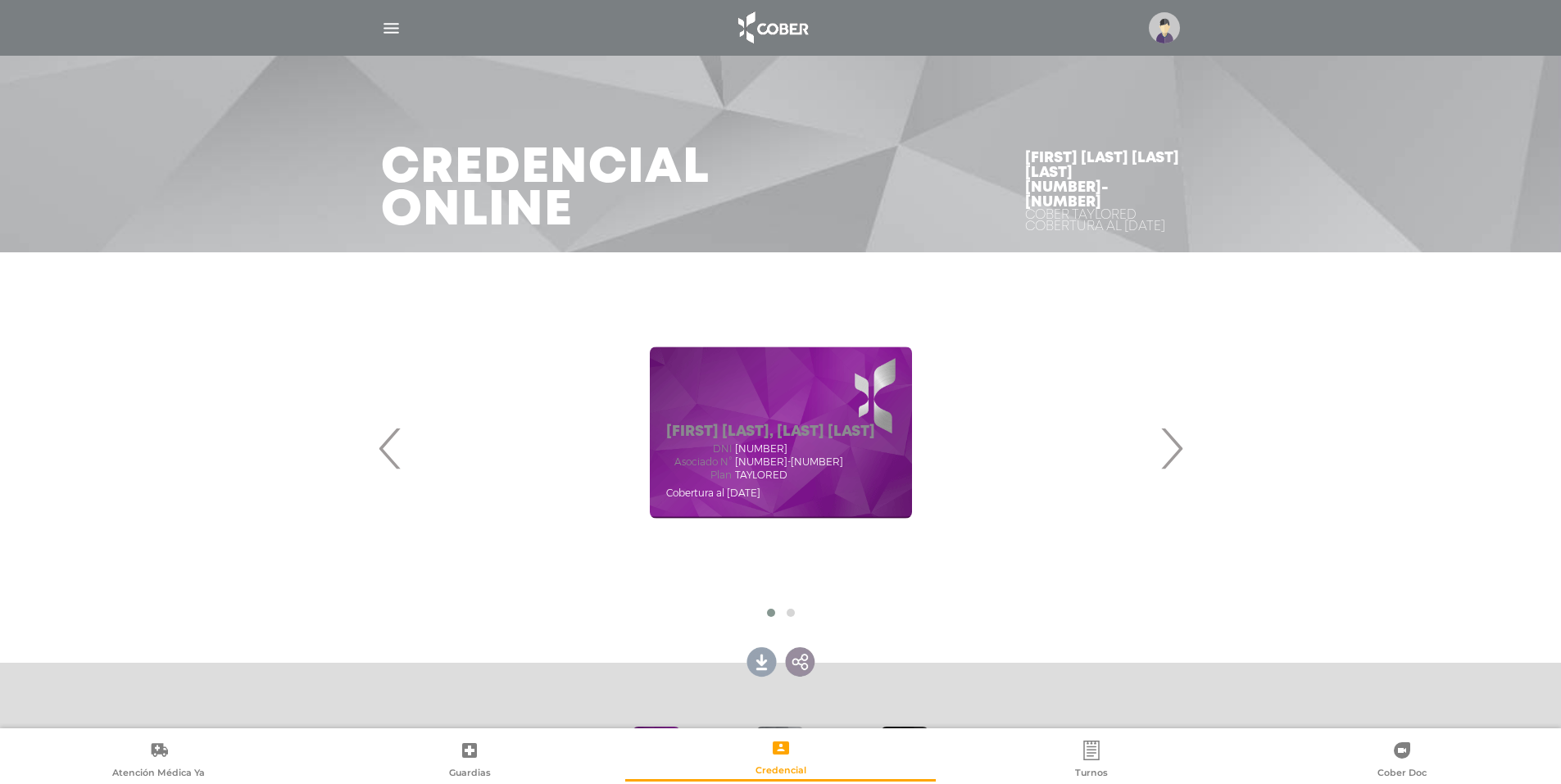 click on "›" at bounding box center [1171, 448] 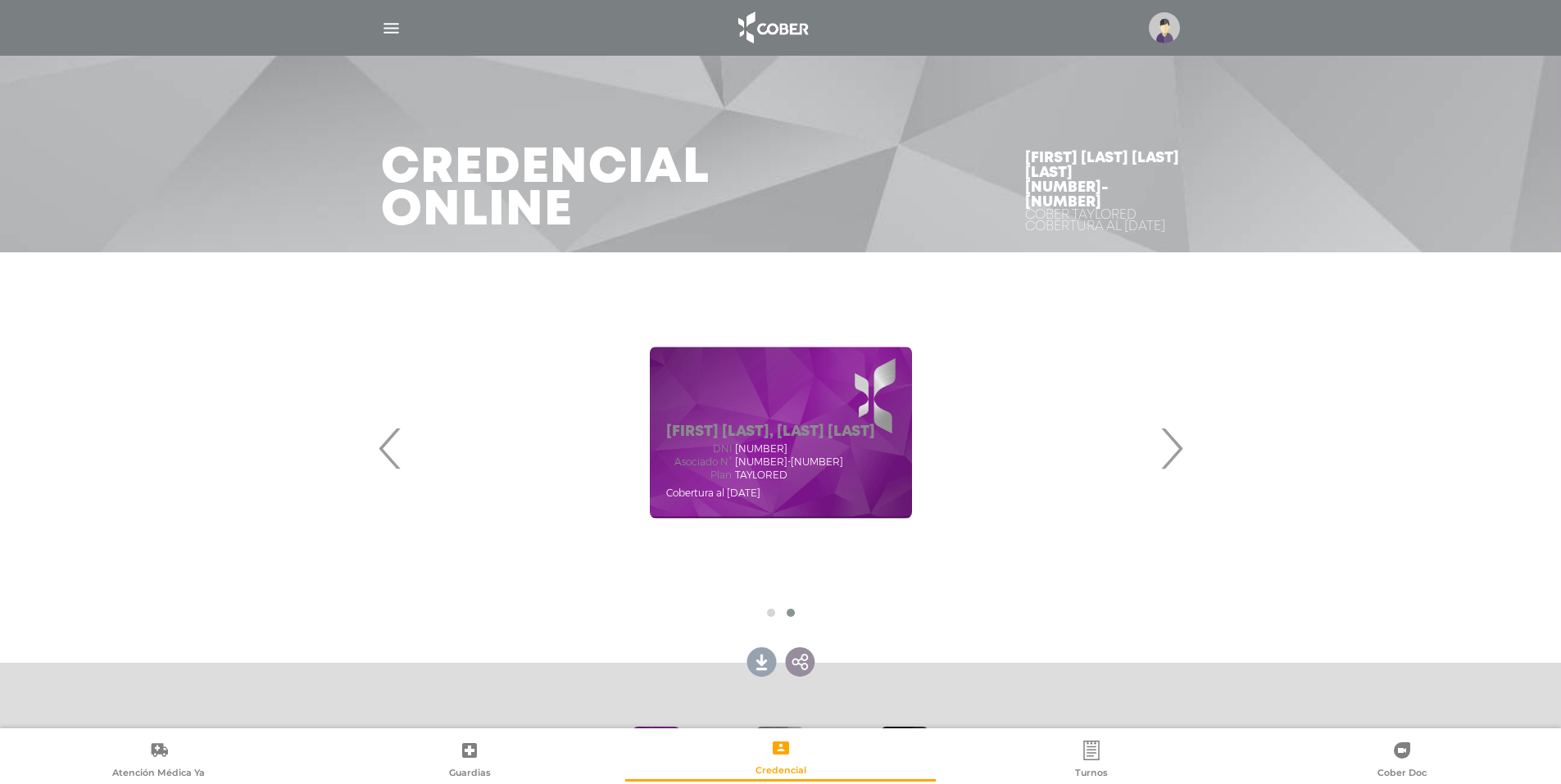 click at bounding box center (391, 28) 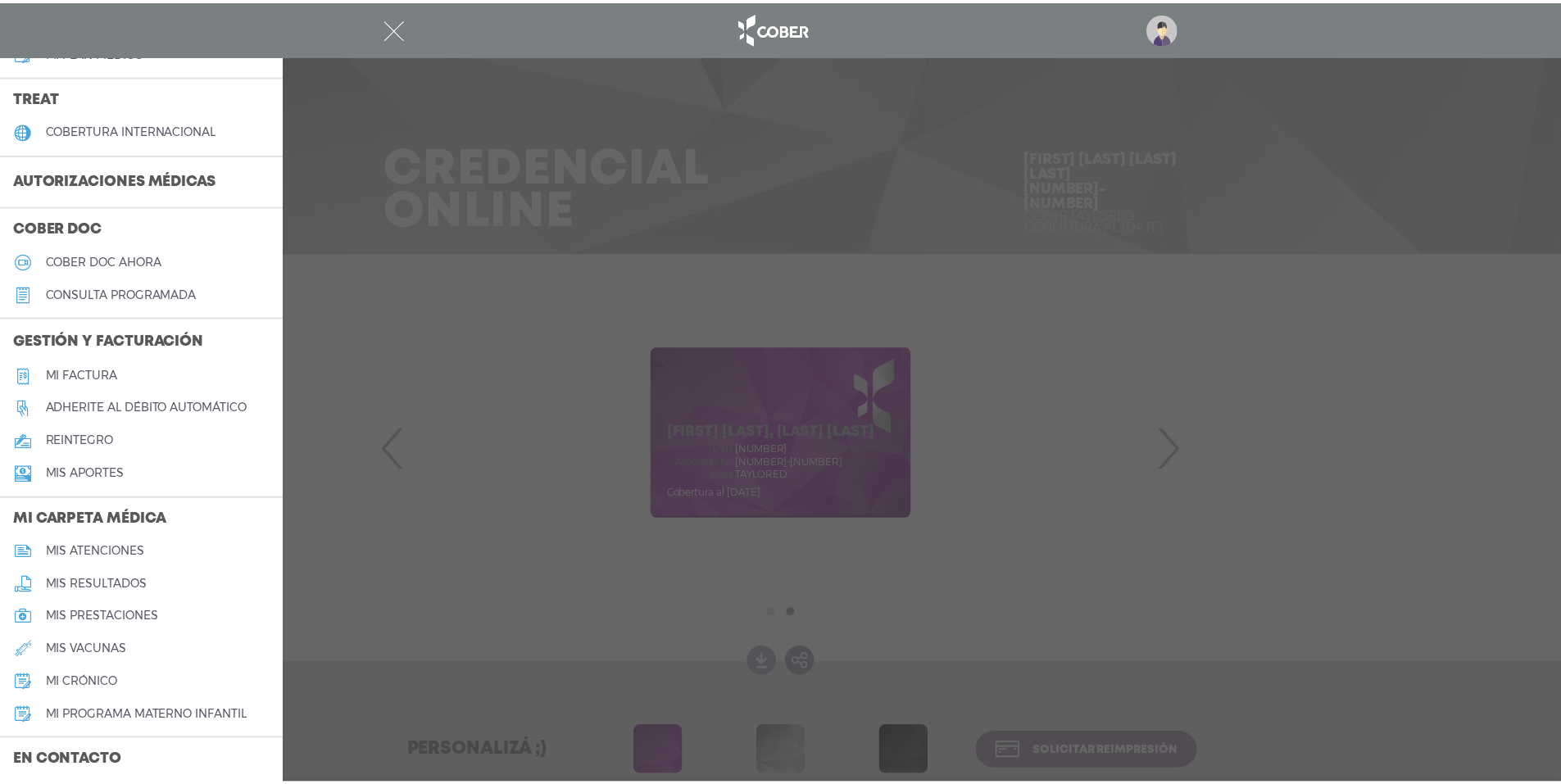 scroll, scrollTop: 410, scrollLeft: 0, axis: vertical 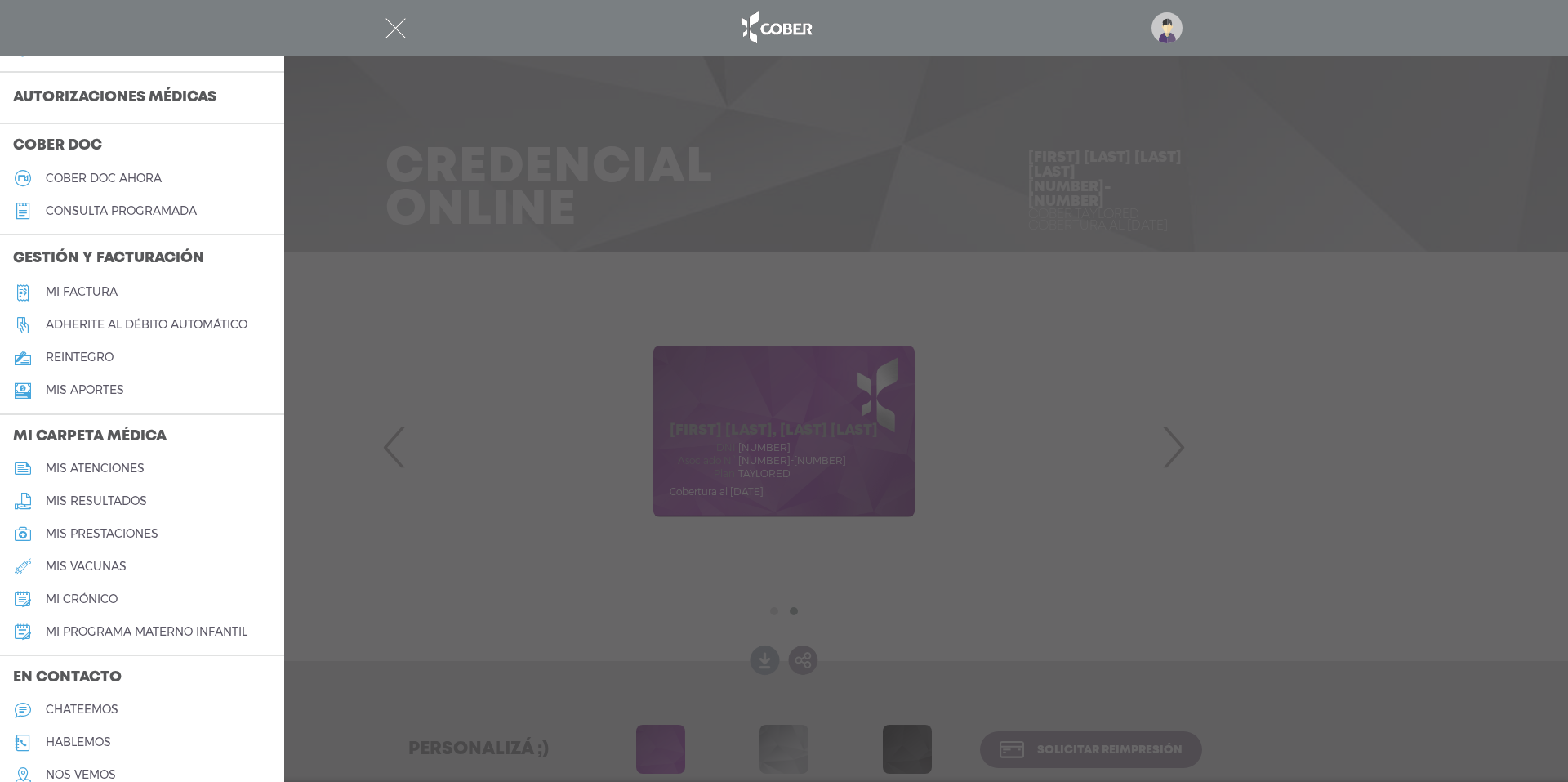 click on "mis atenciones" at bounding box center [95, 468] 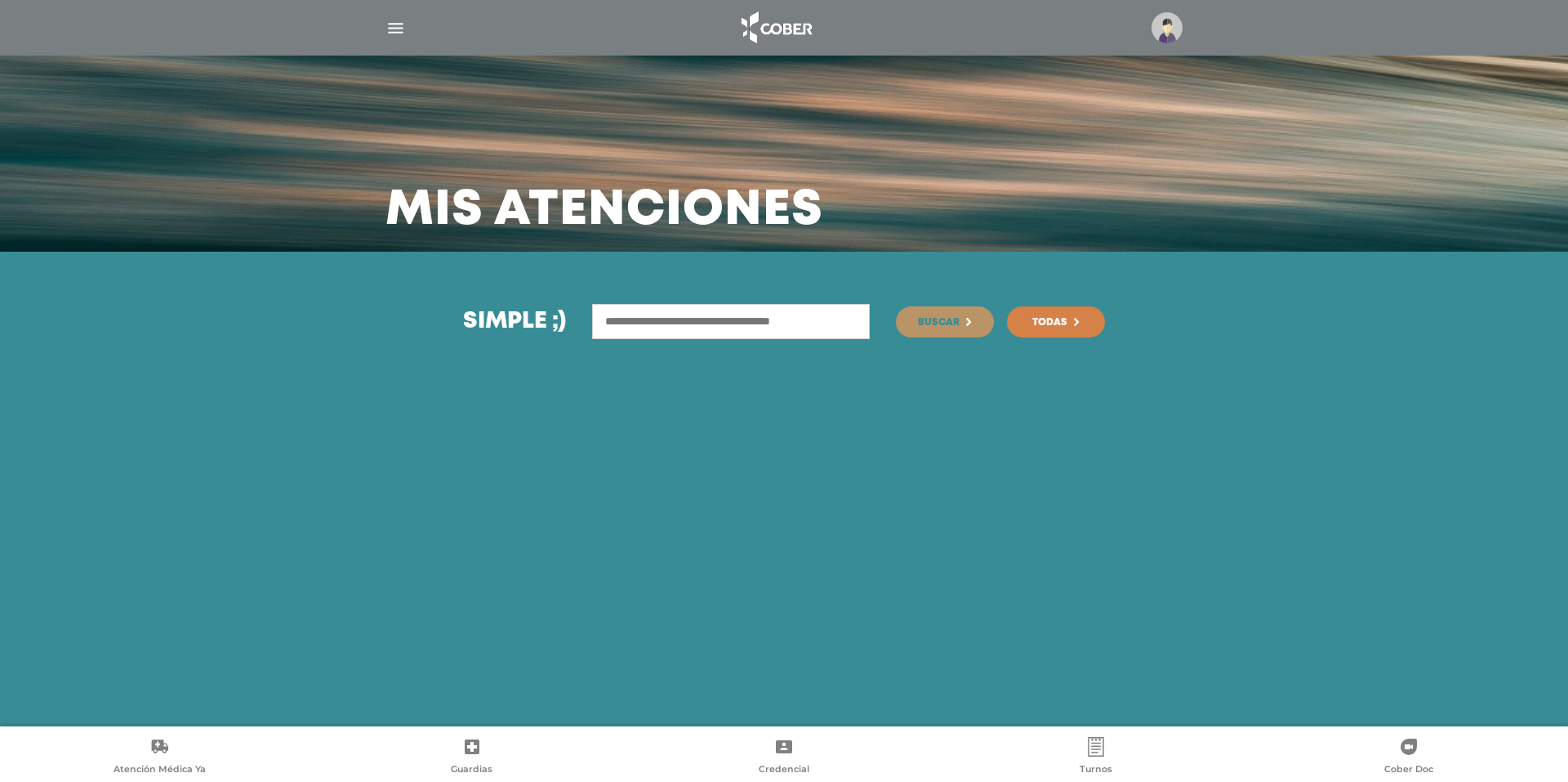 scroll, scrollTop: 0, scrollLeft: 0, axis: both 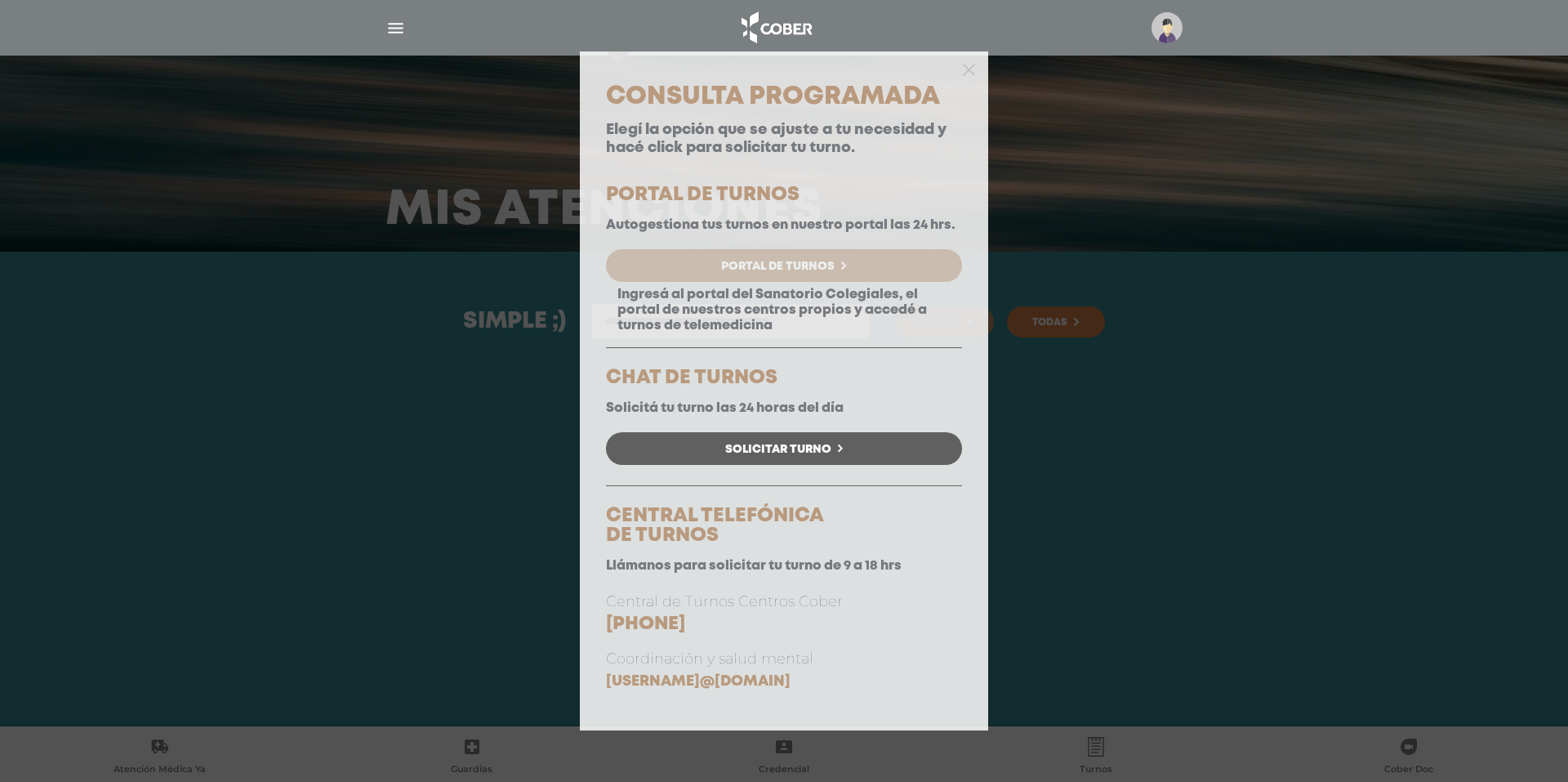 click on "Portal de Turnos" at bounding box center (777, 266) 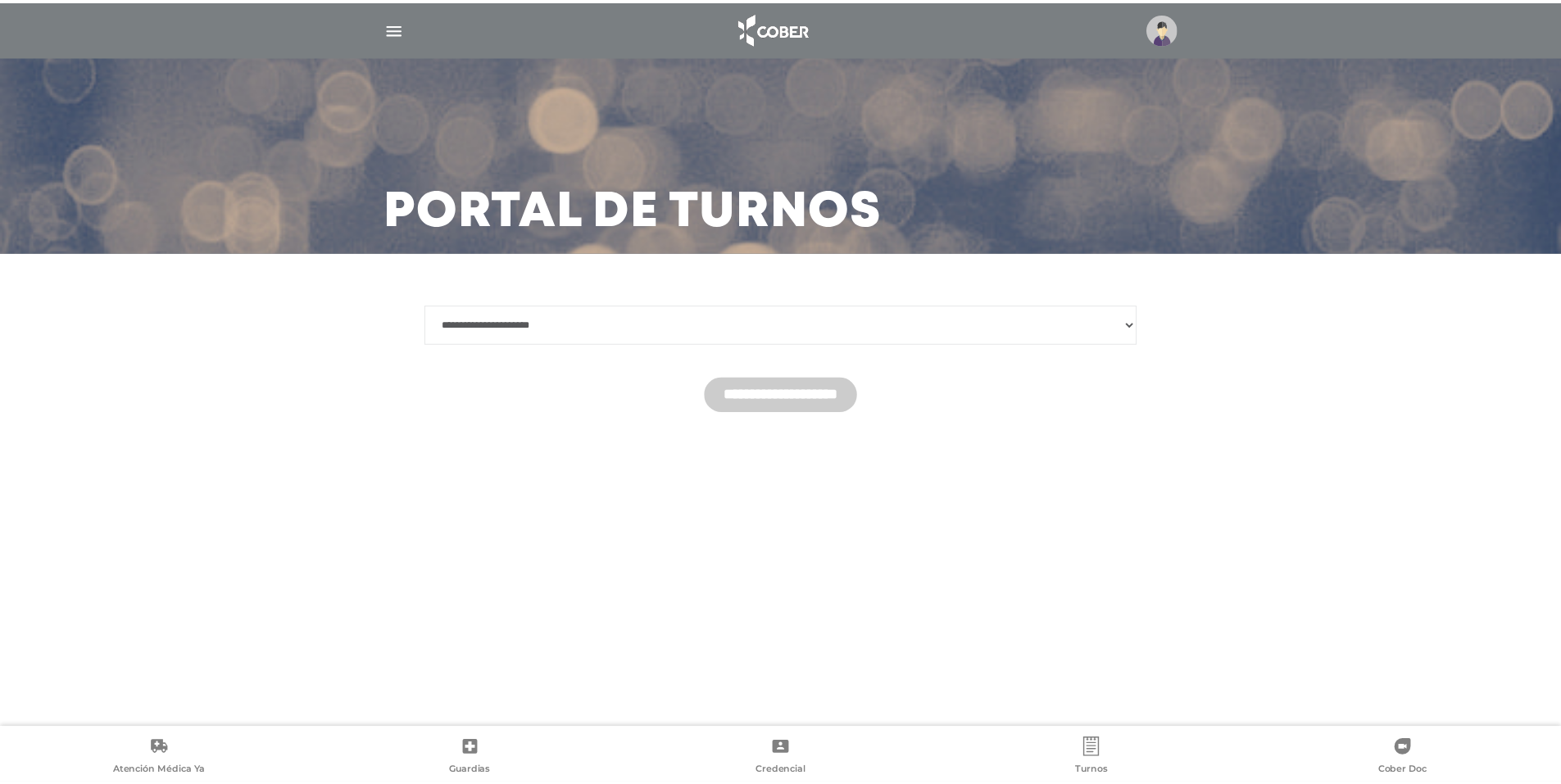 scroll, scrollTop: 0, scrollLeft: 0, axis: both 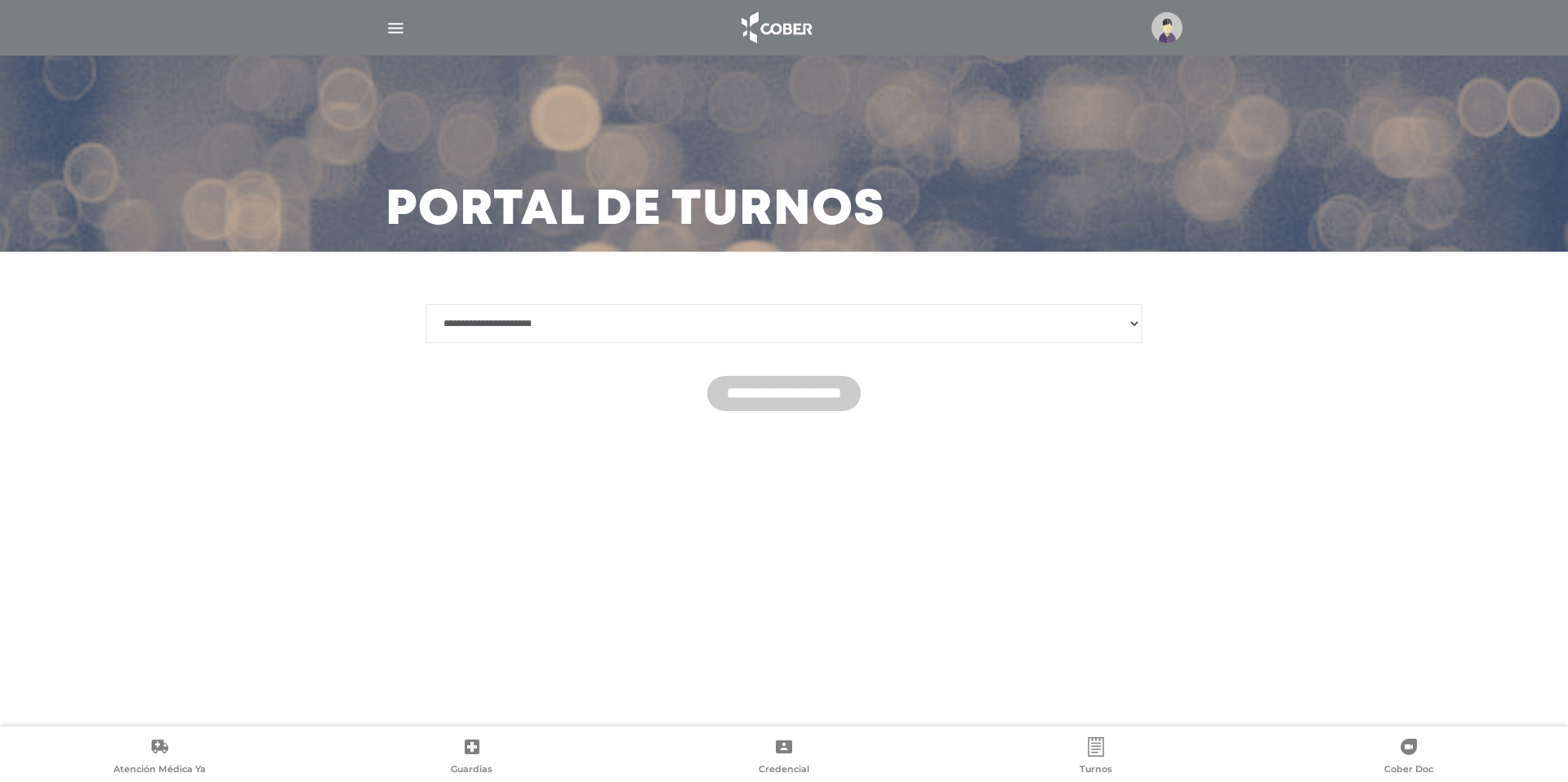 click 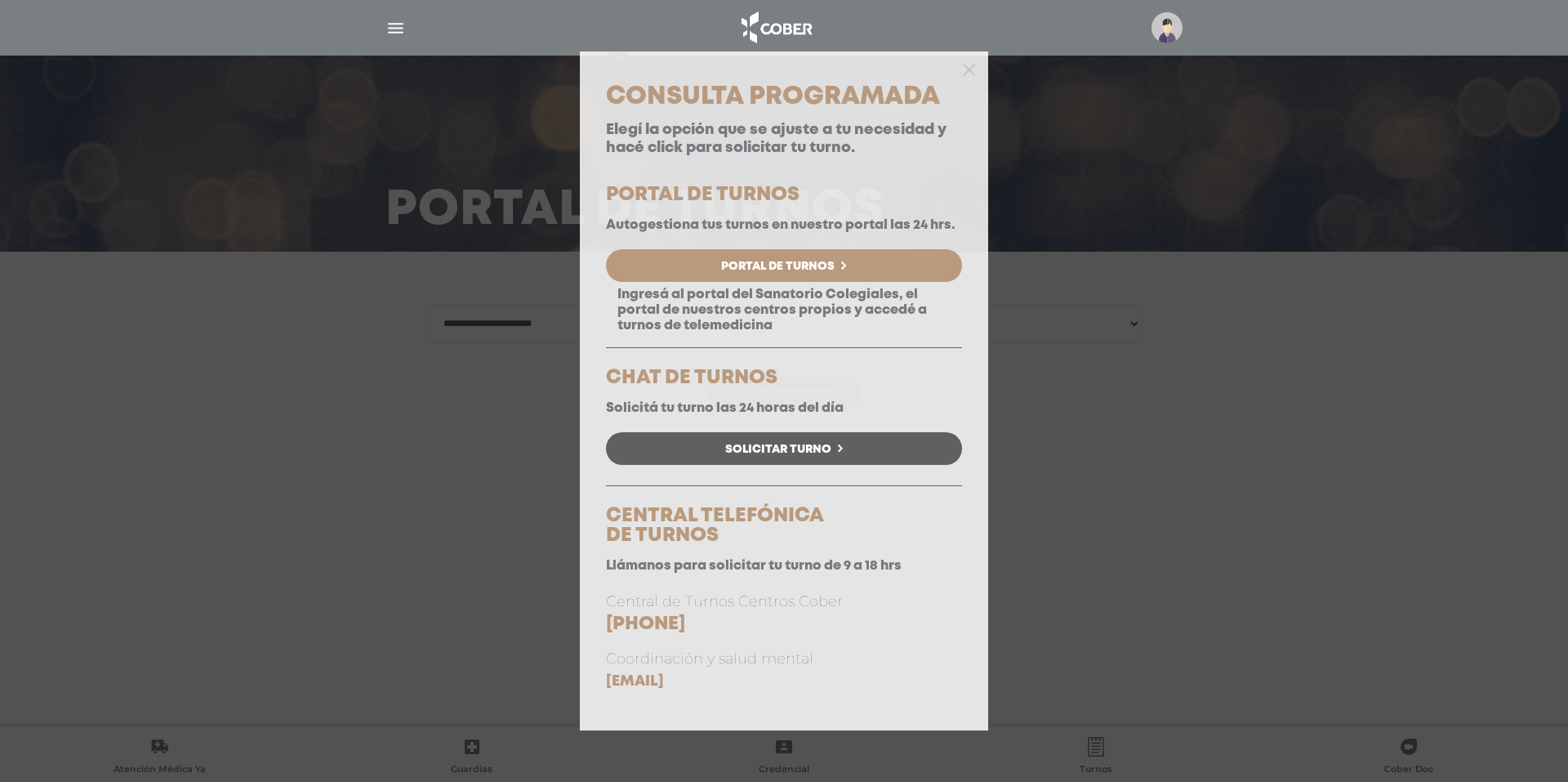click on "Solicitar Turno" at bounding box center [778, 449] 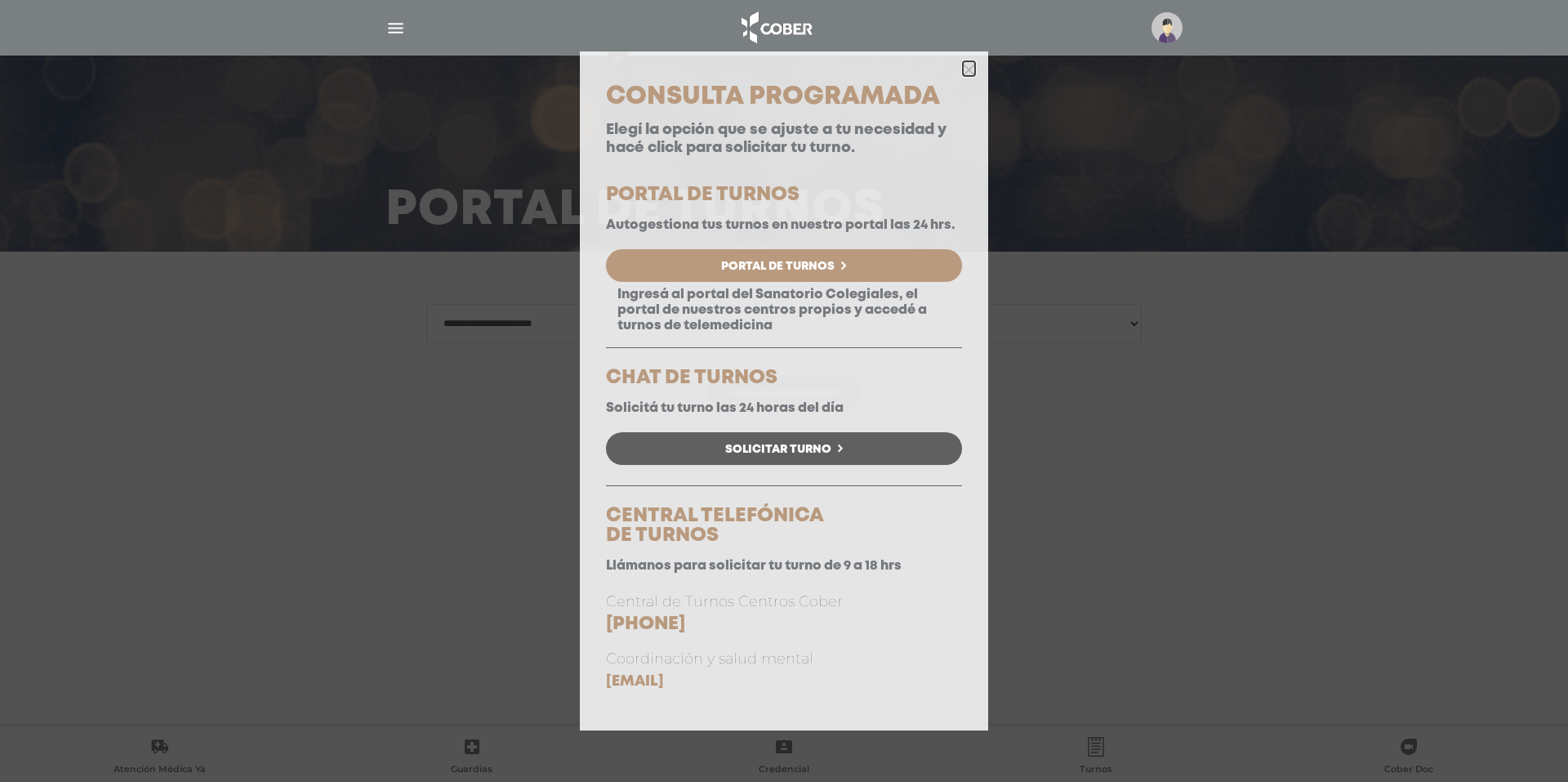 click 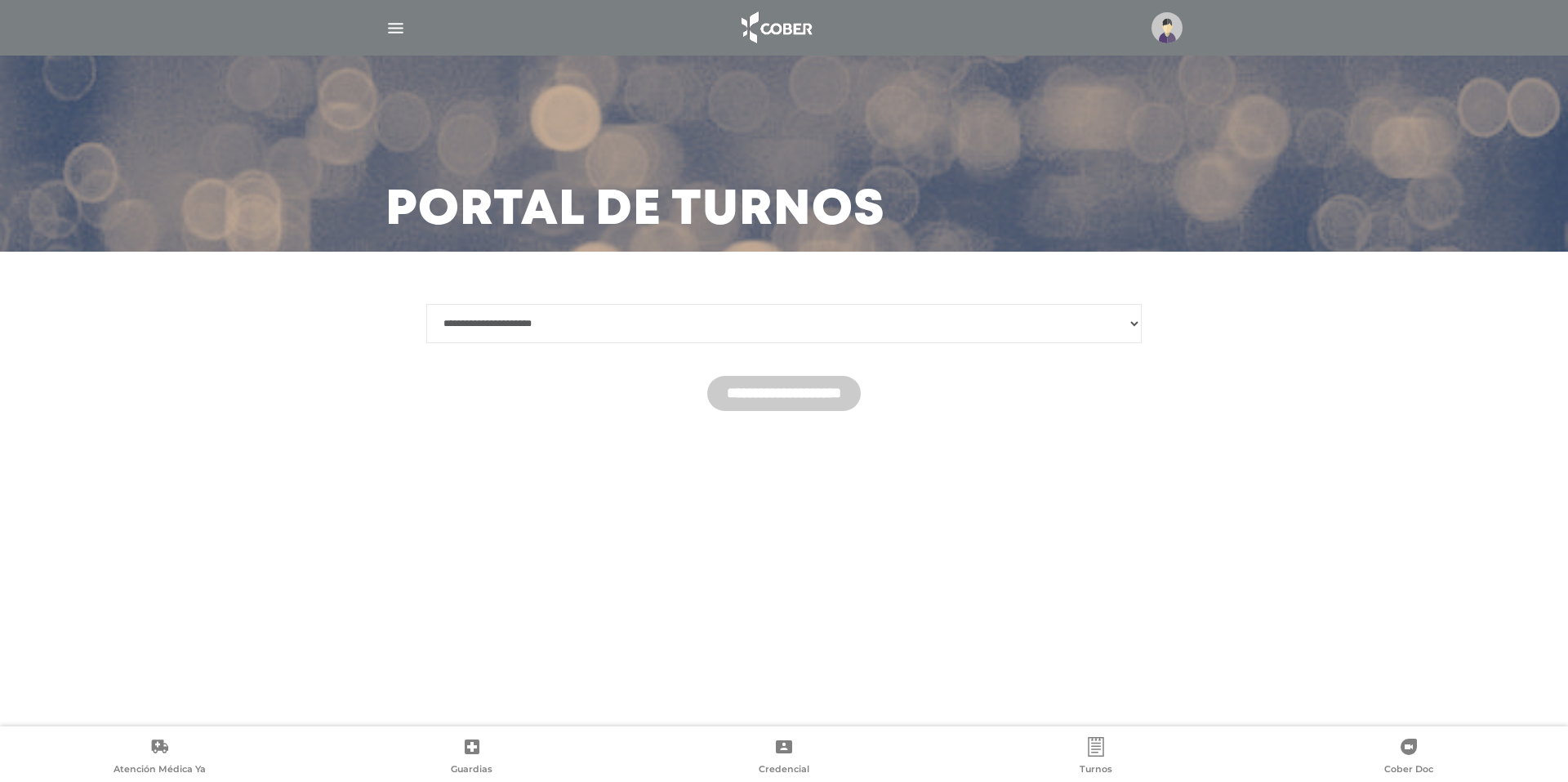 click on "**********" at bounding box center [784, 324] 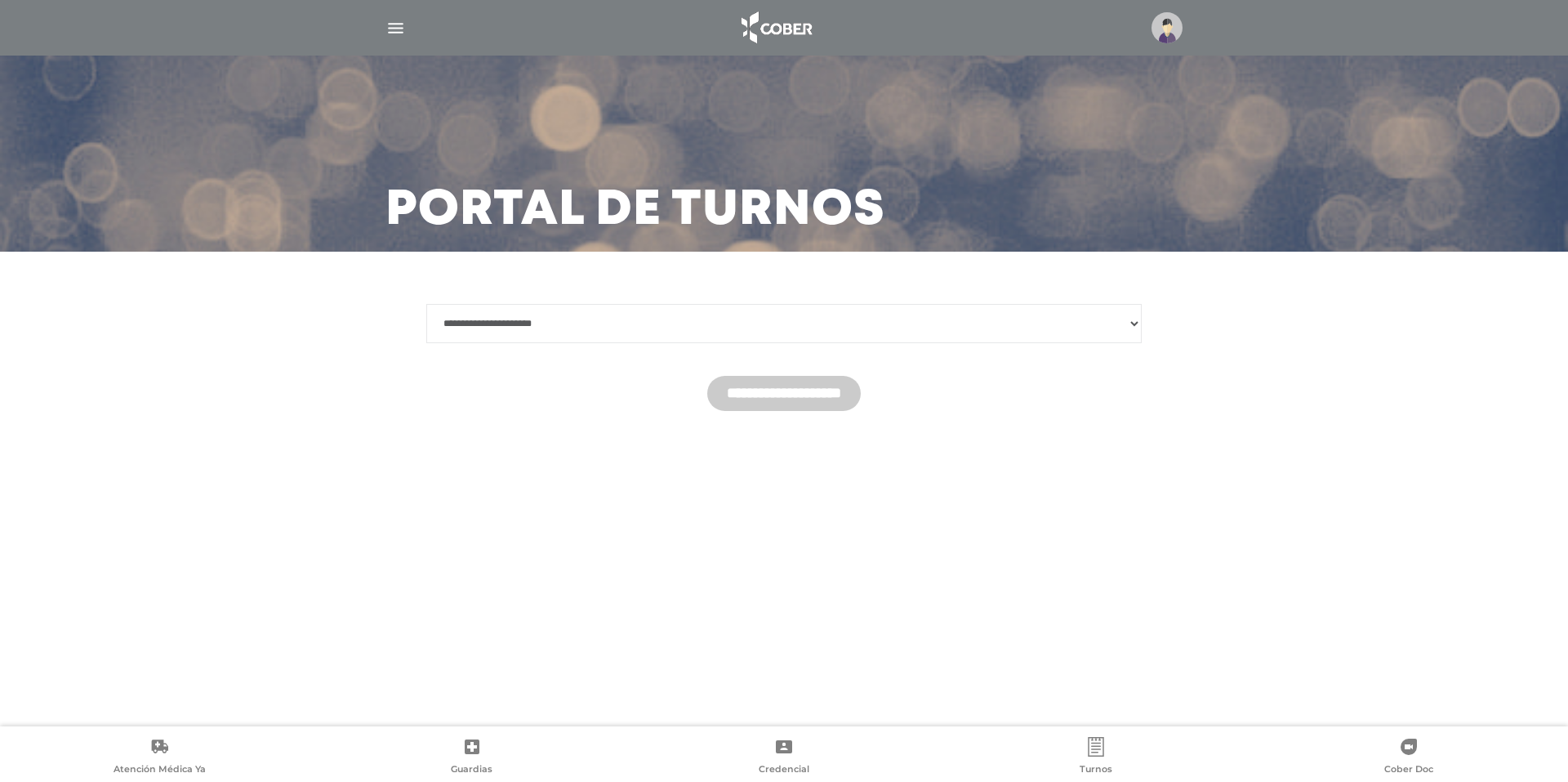 select on "********" 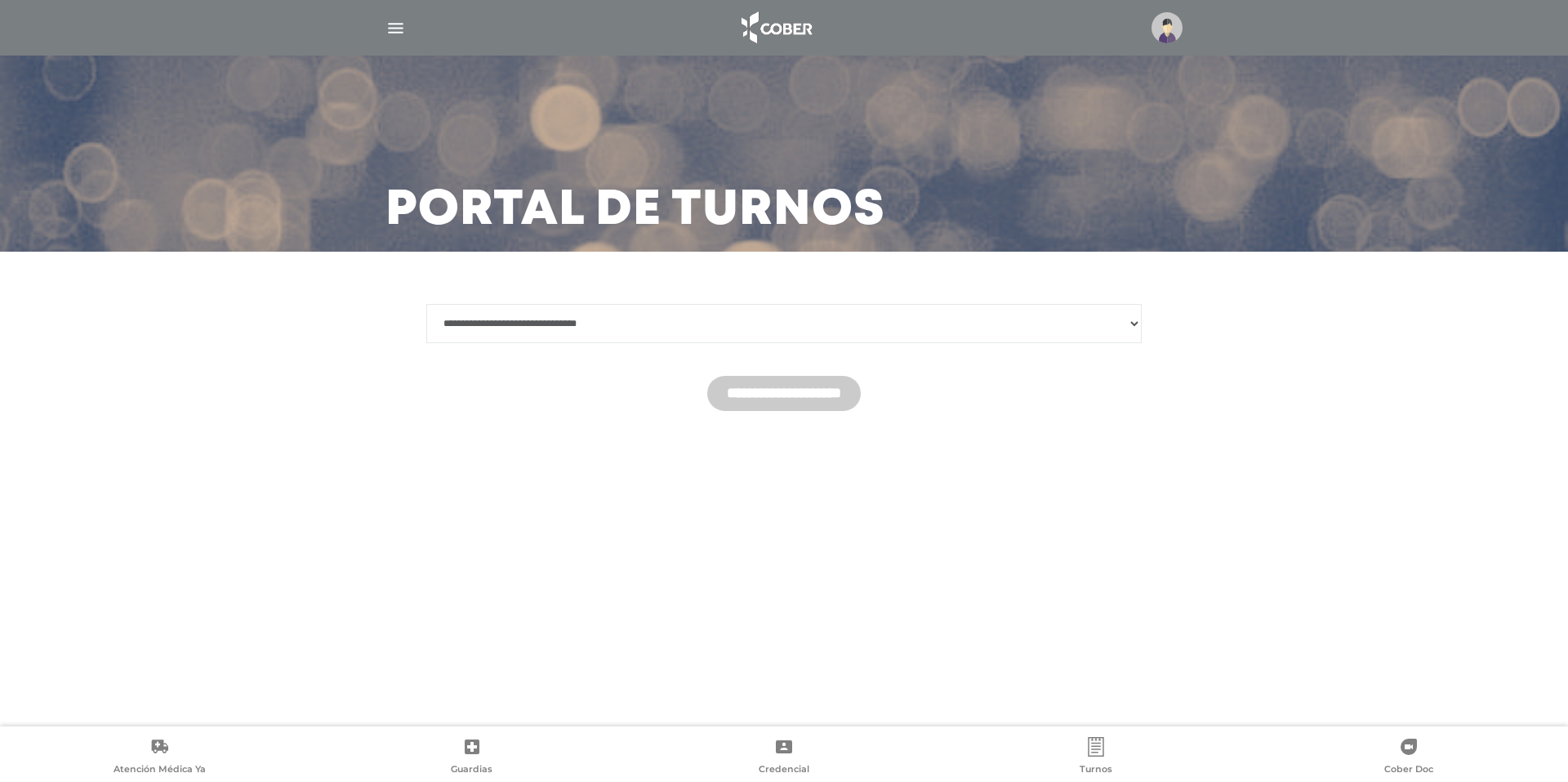click on "**********" at bounding box center (784, 324) 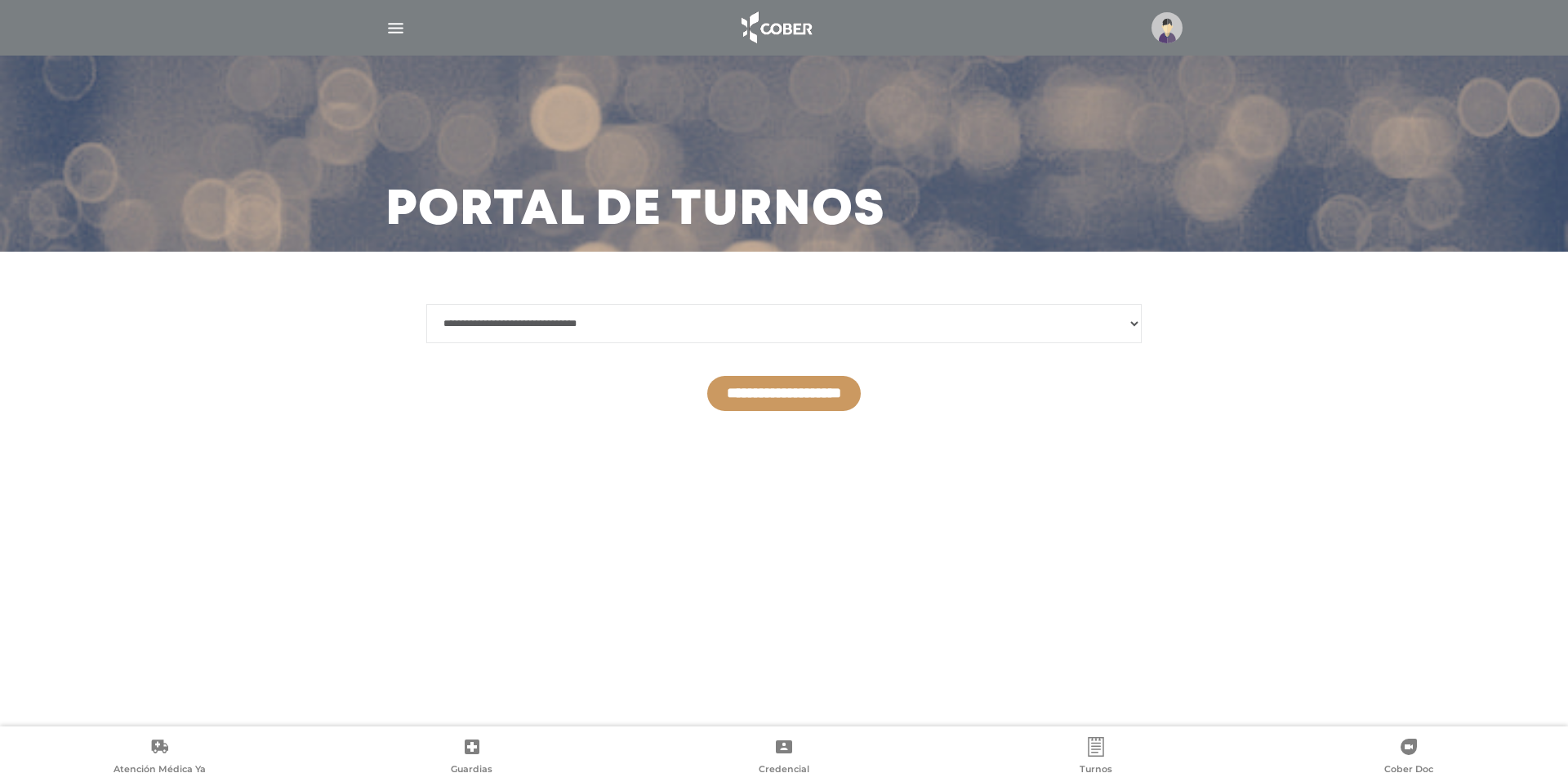 click on "**********" at bounding box center [784, 393] 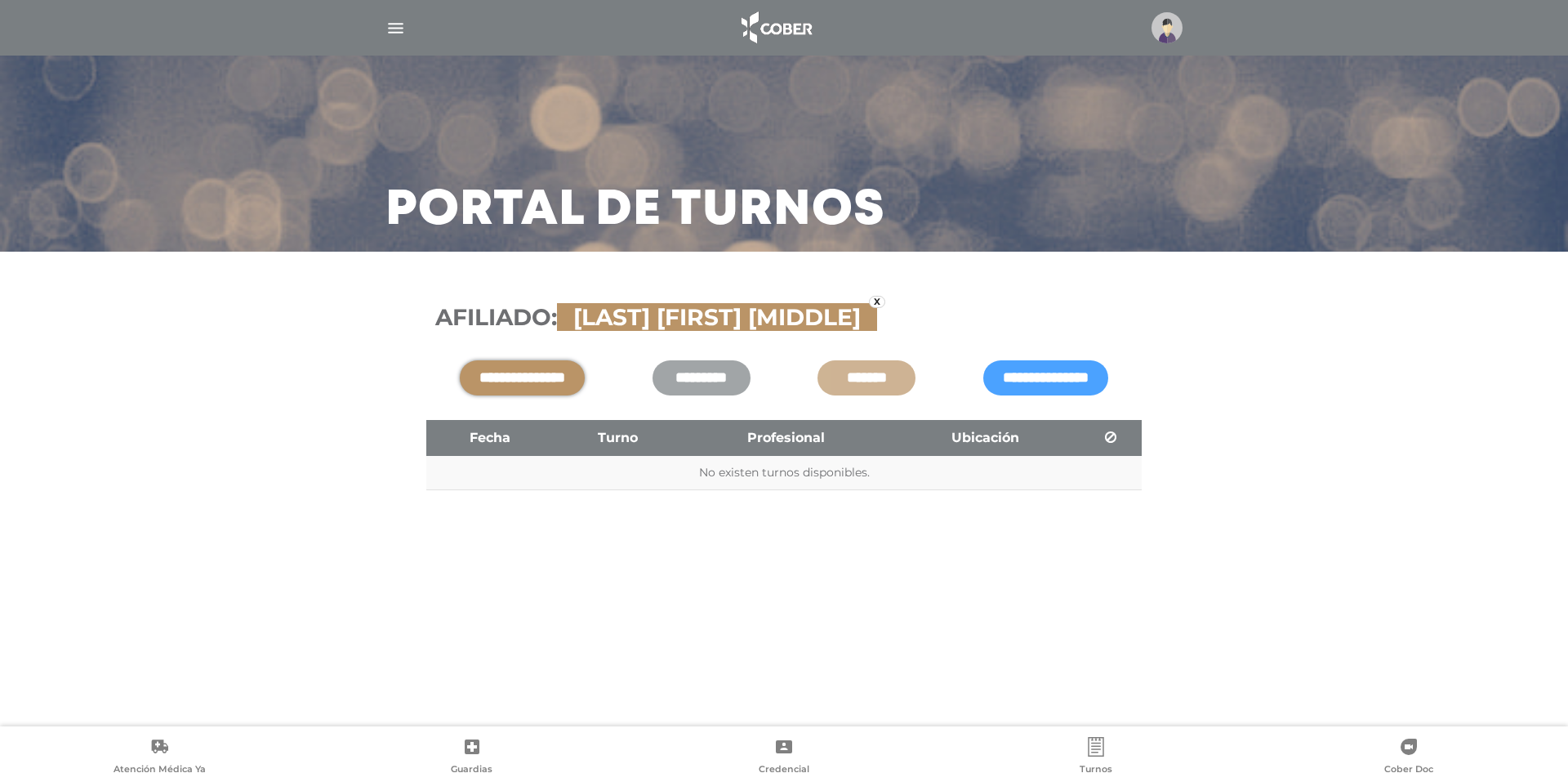click on "**********" at bounding box center (522, 378) 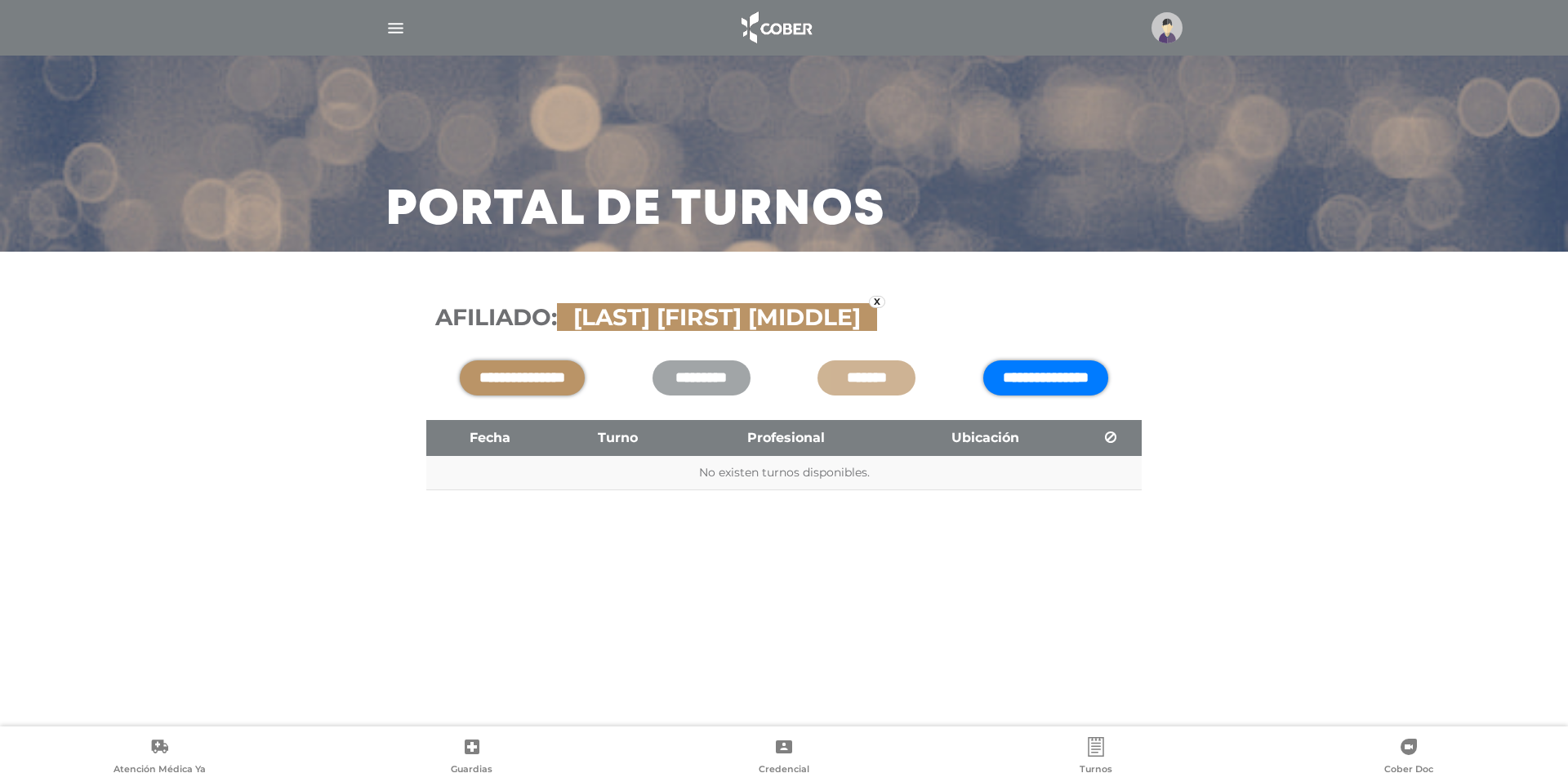 click on "**********" at bounding box center (1045, 378) 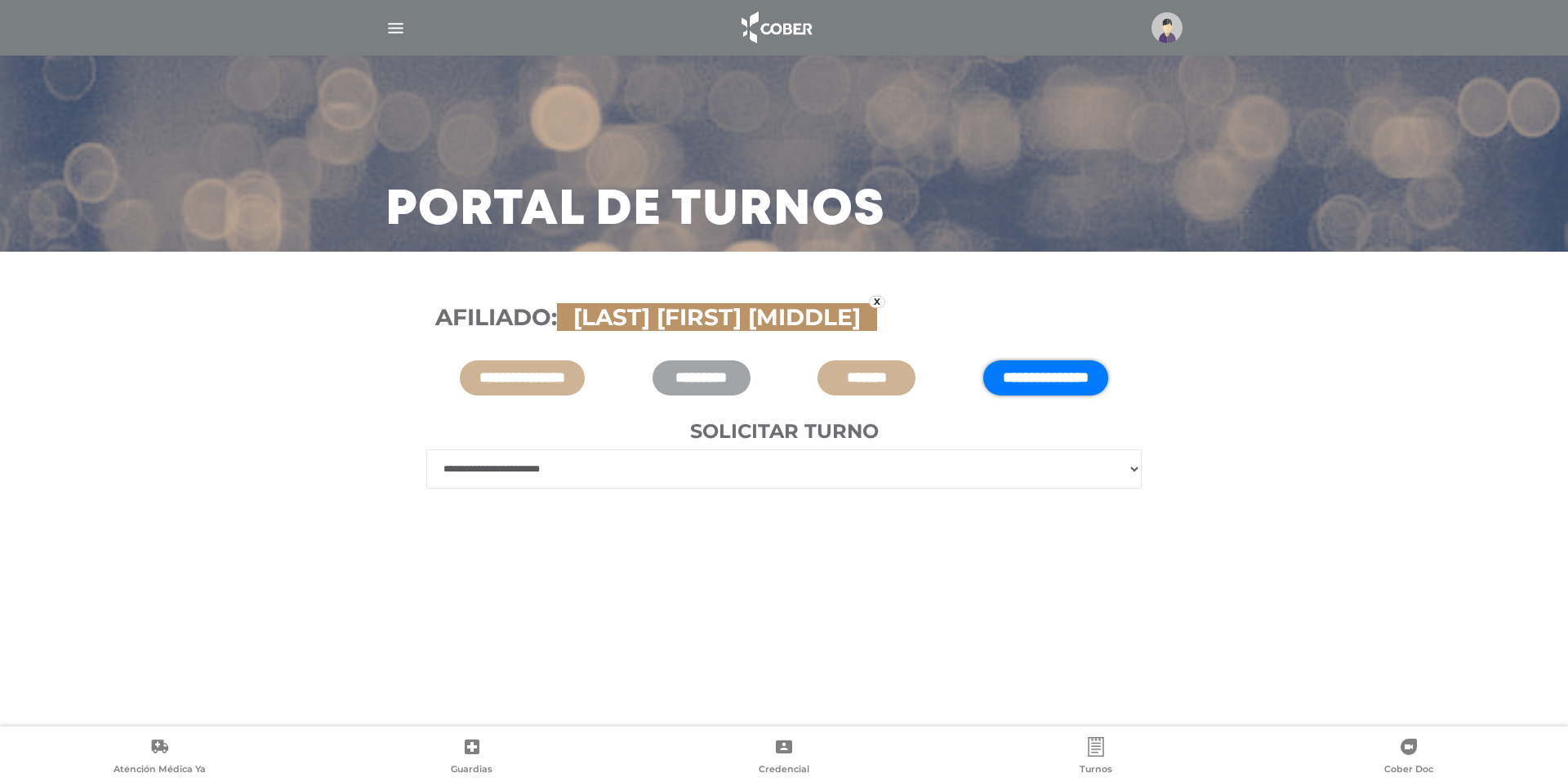 click on "**********" at bounding box center [784, 469] 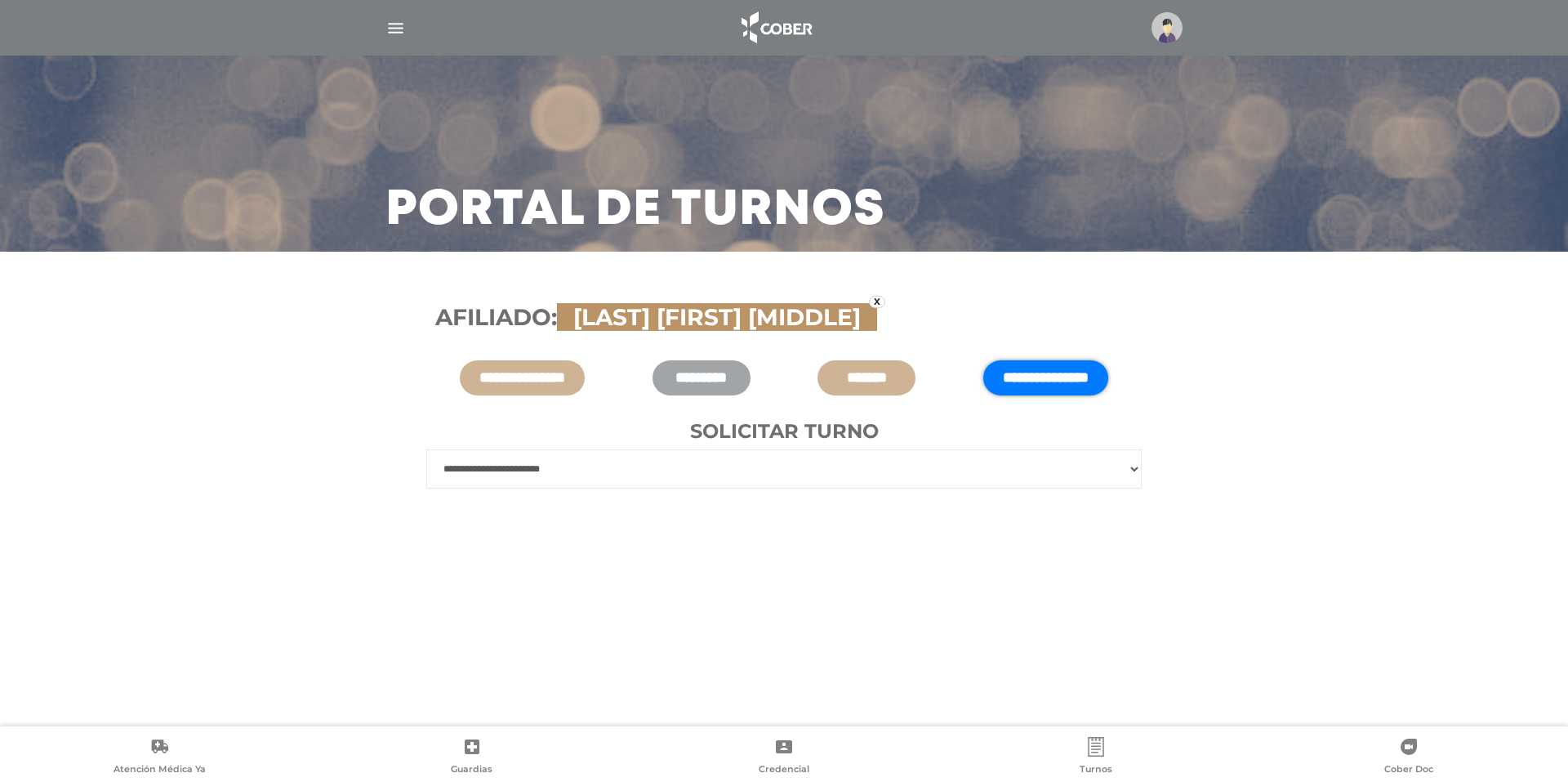 select on "***" 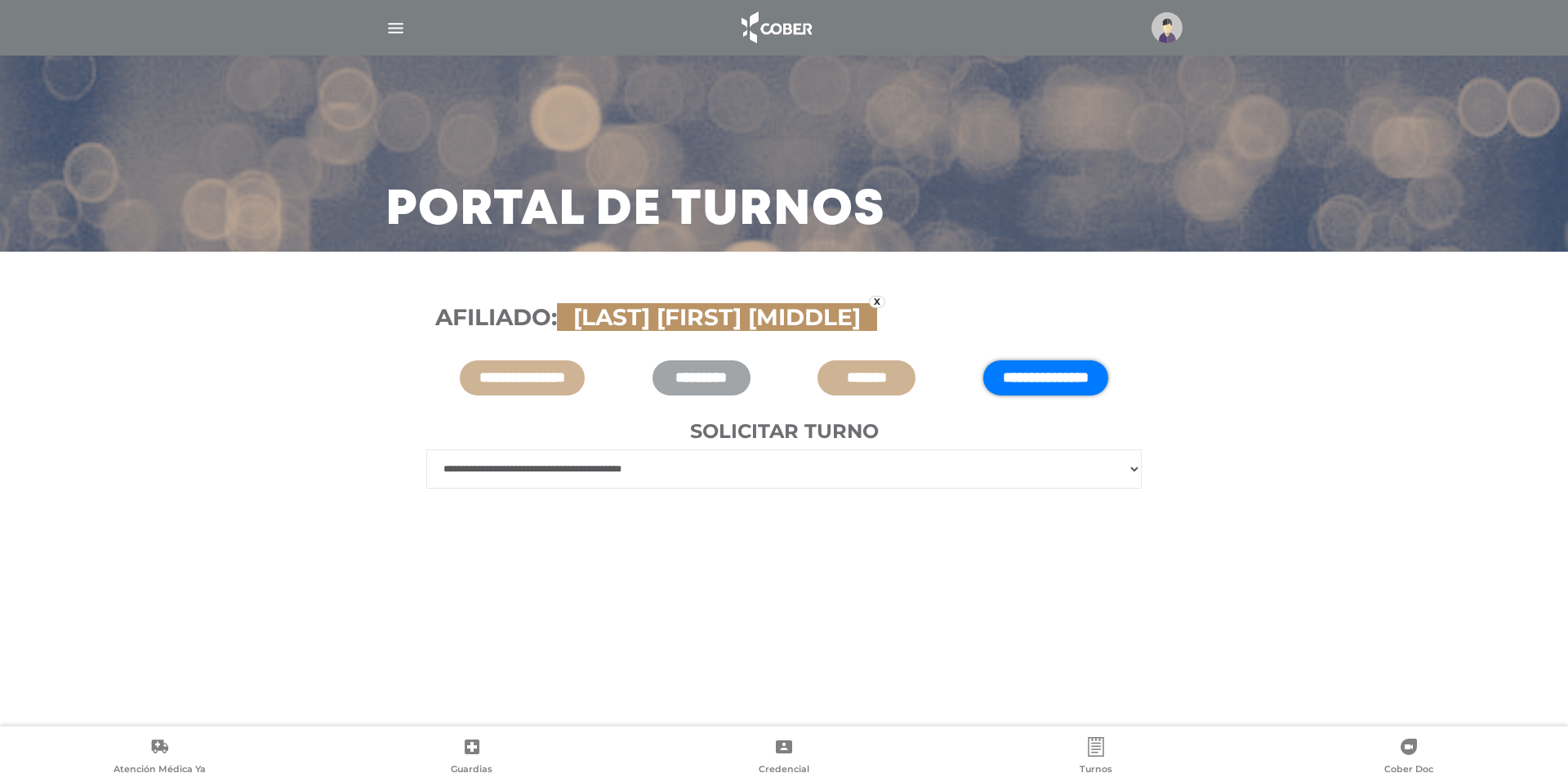 click on "**********" at bounding box center [784, 469] 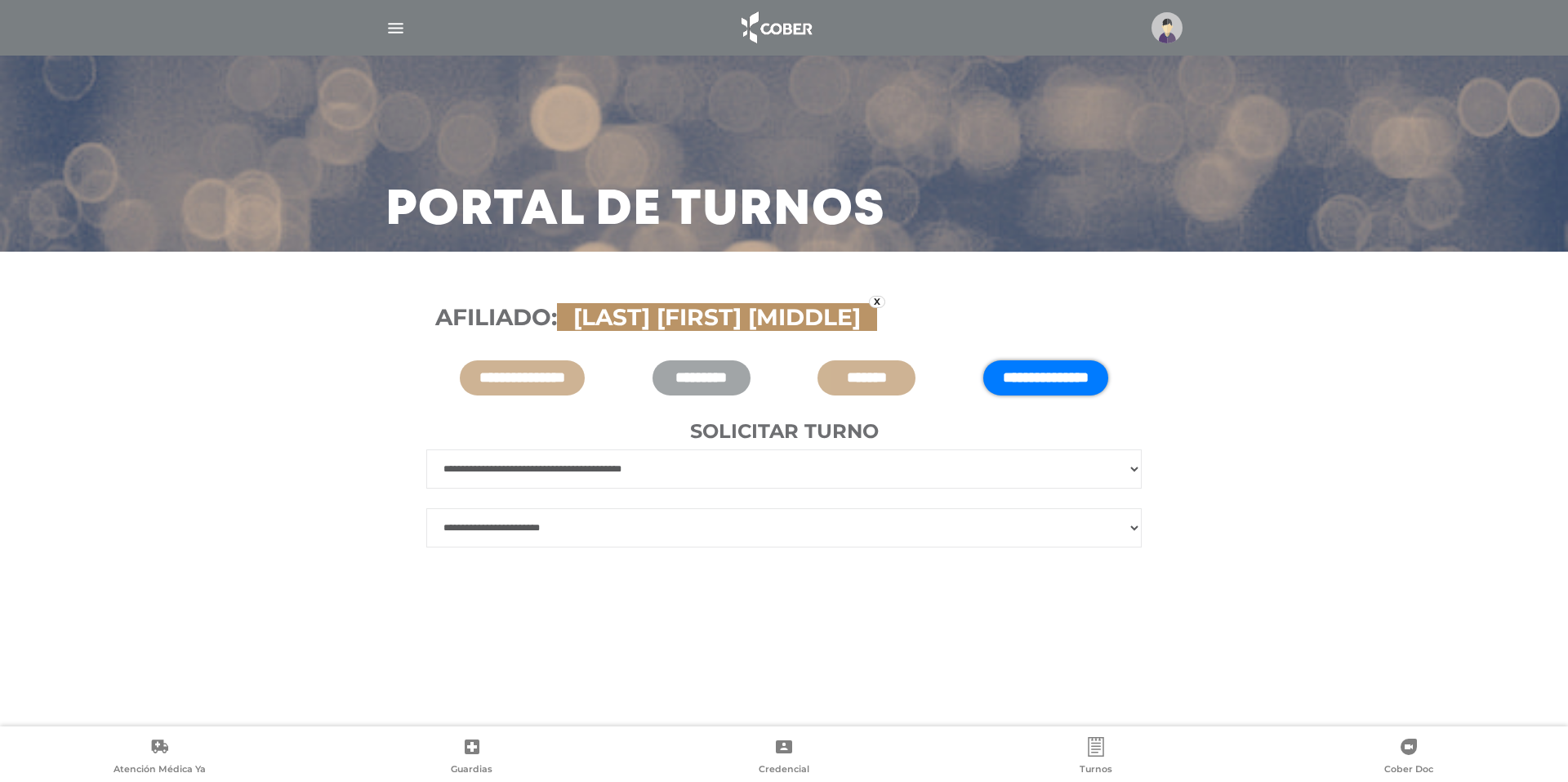 click on "**********" at bounding box center (784, 528) 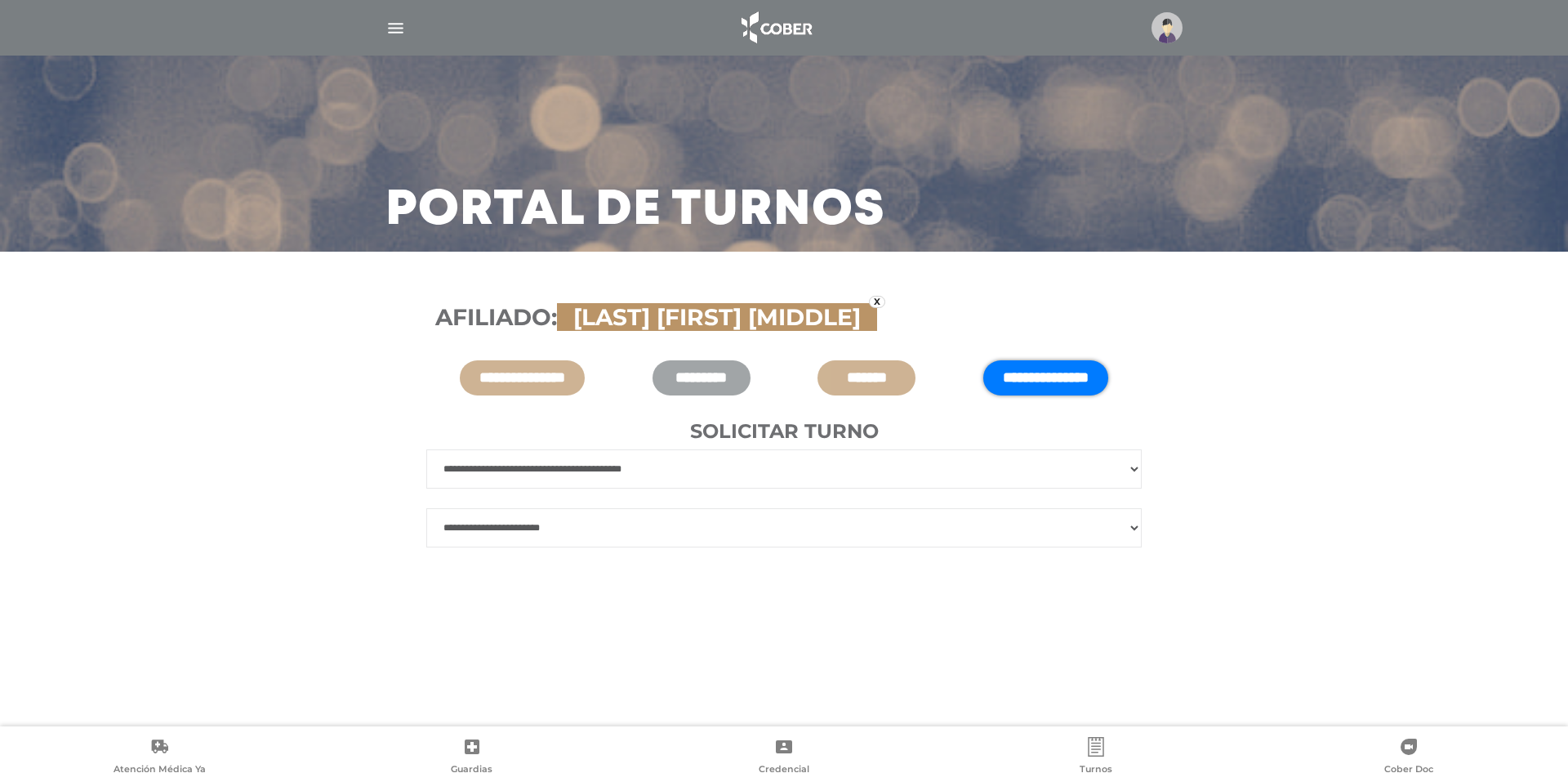 select on "*" 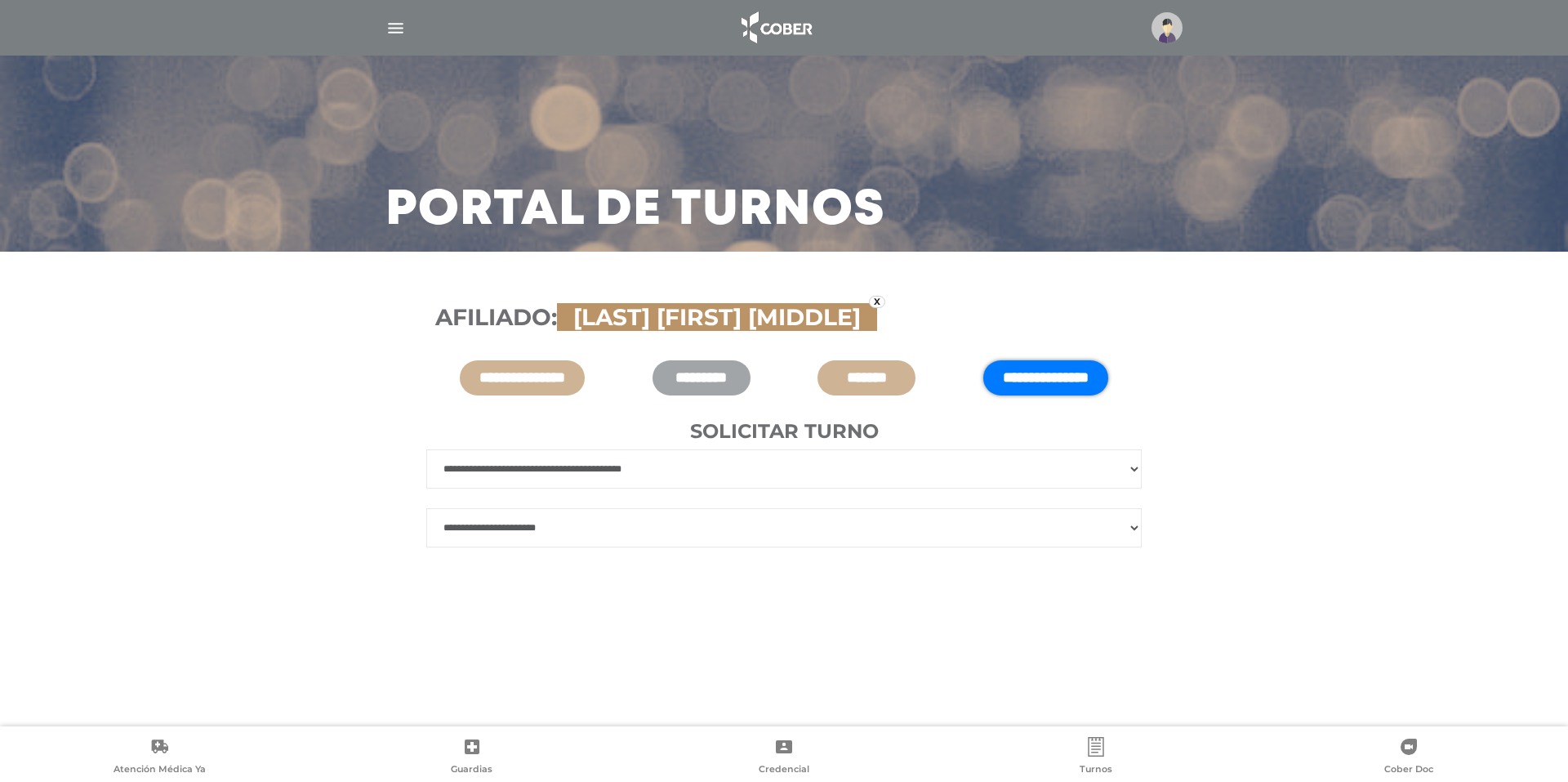 click on "**********" at bounding box center [784, 528] 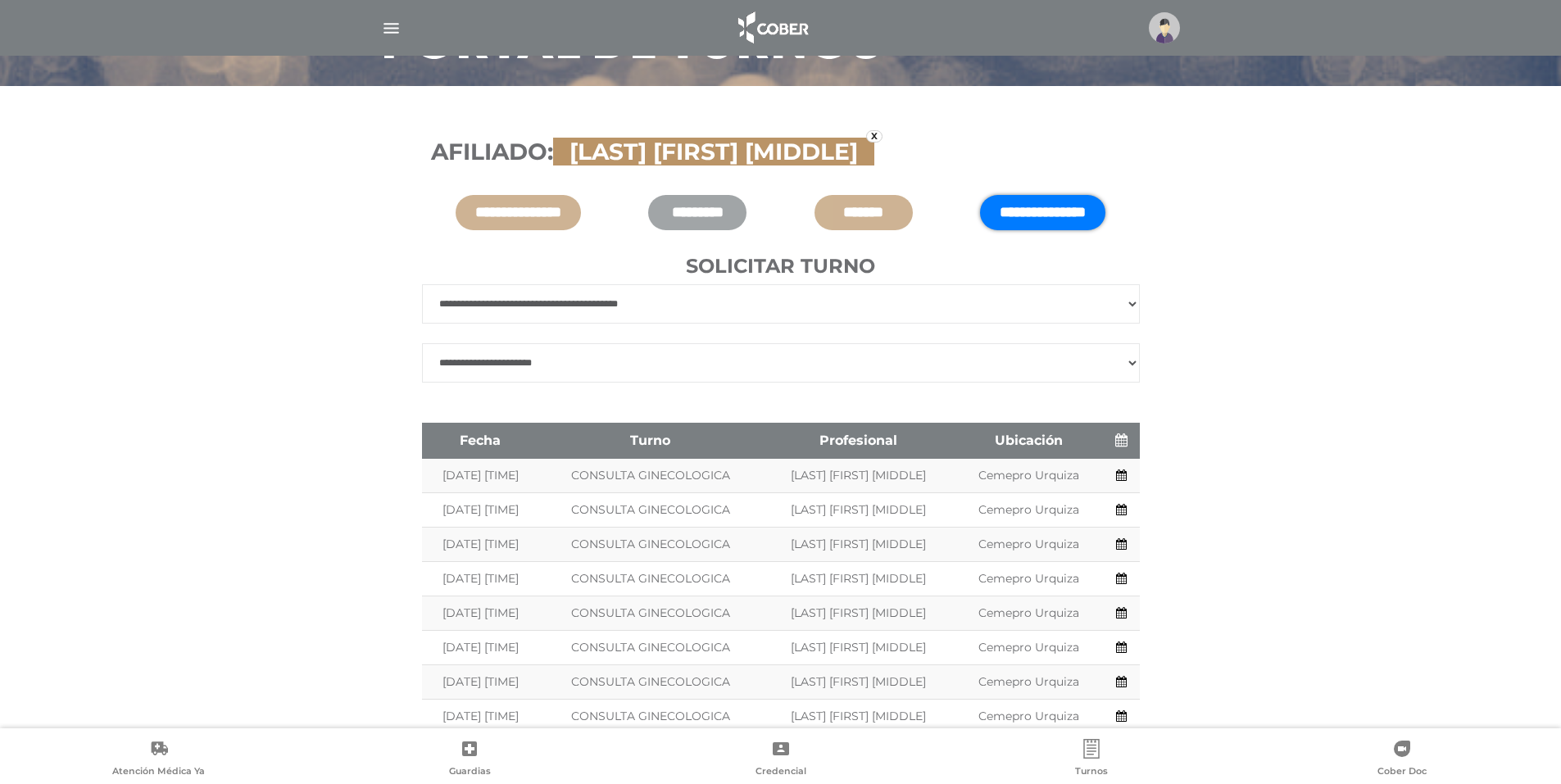 scroll, scrollTop: 206, scrollLeft: 0, axis: vertical 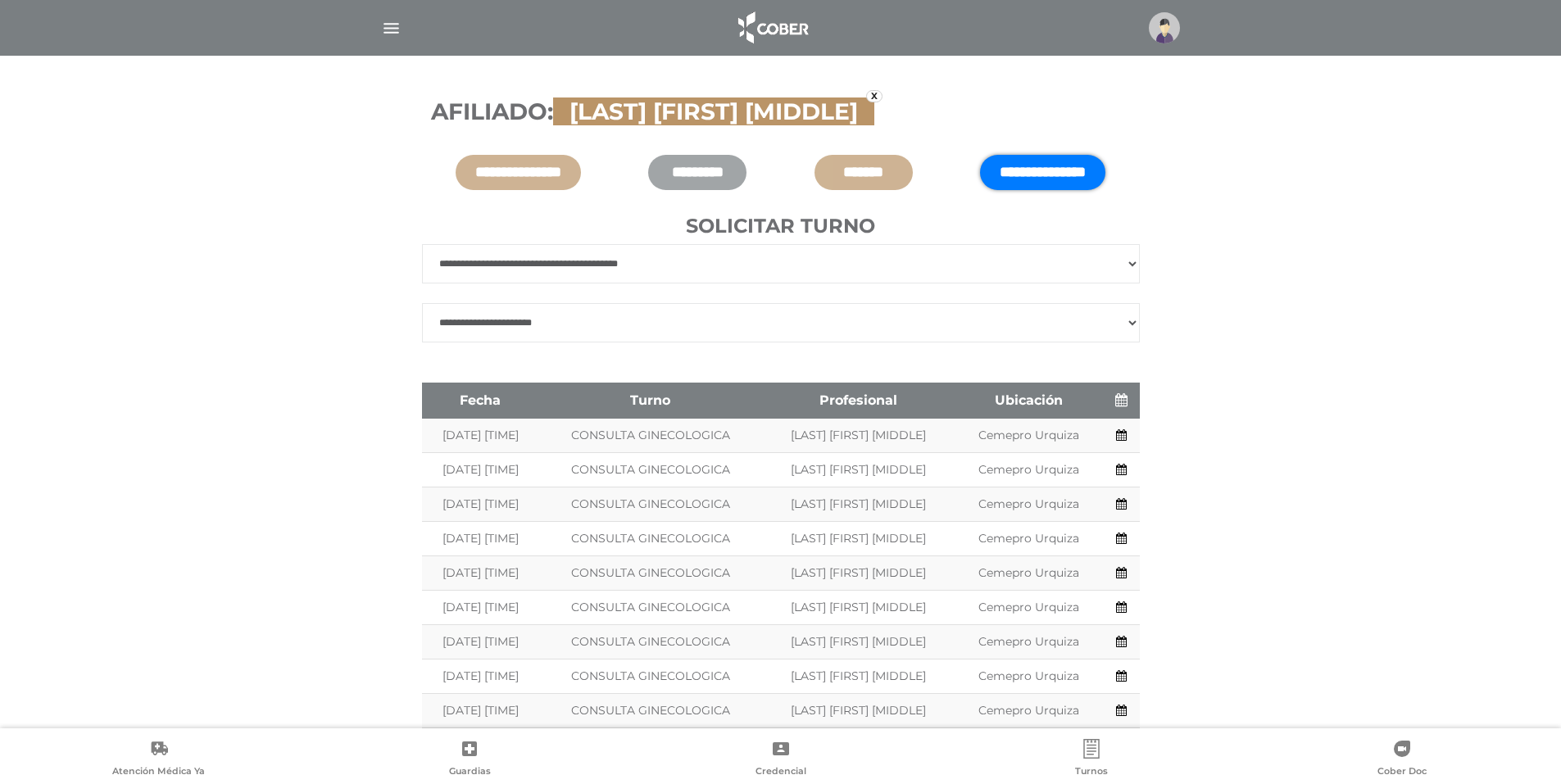 click on "**********" at bounding box center [781, 1042] 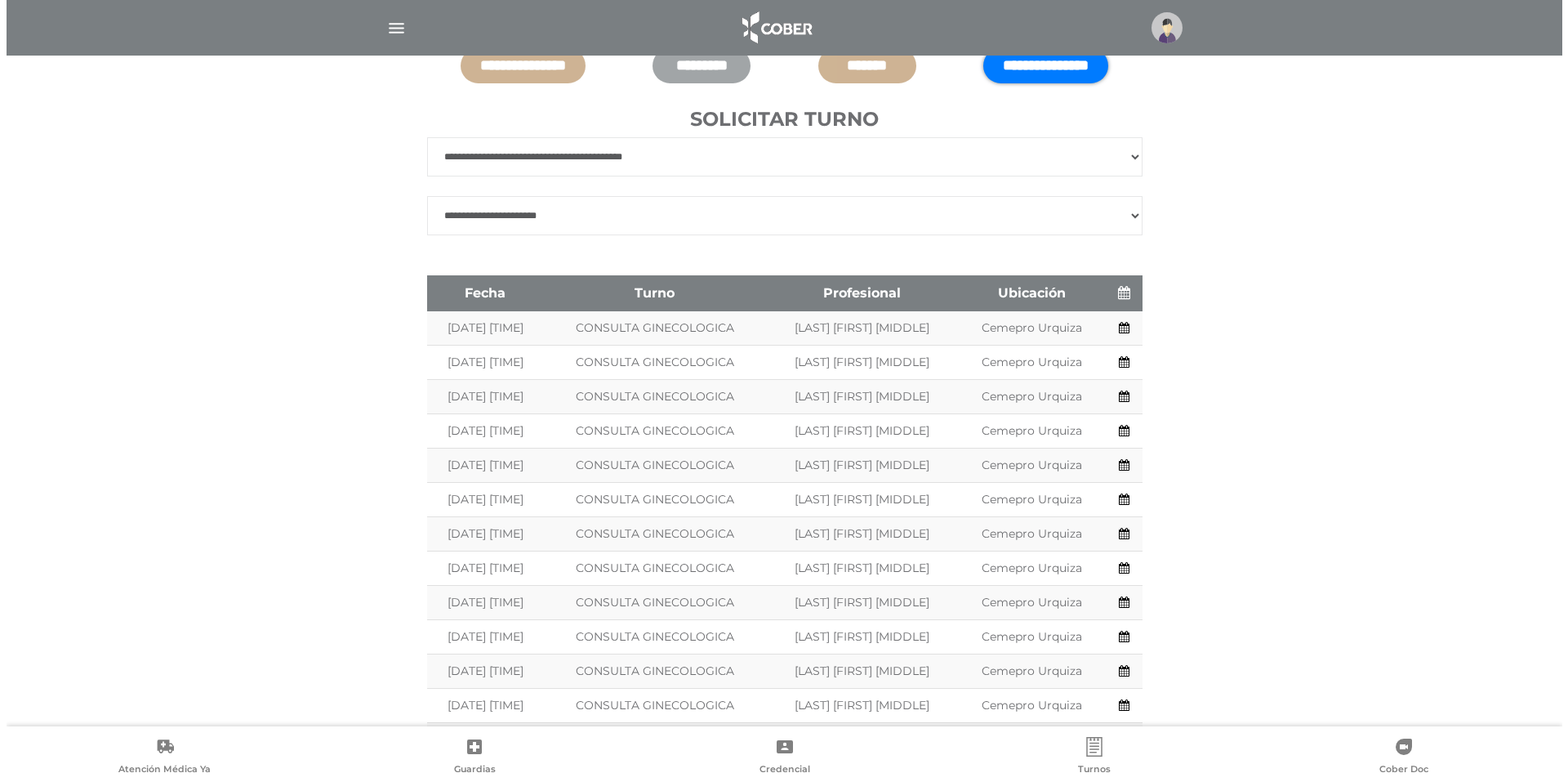 scroll, scrollTop: 369, scrollLeft: 0, axis: vertical 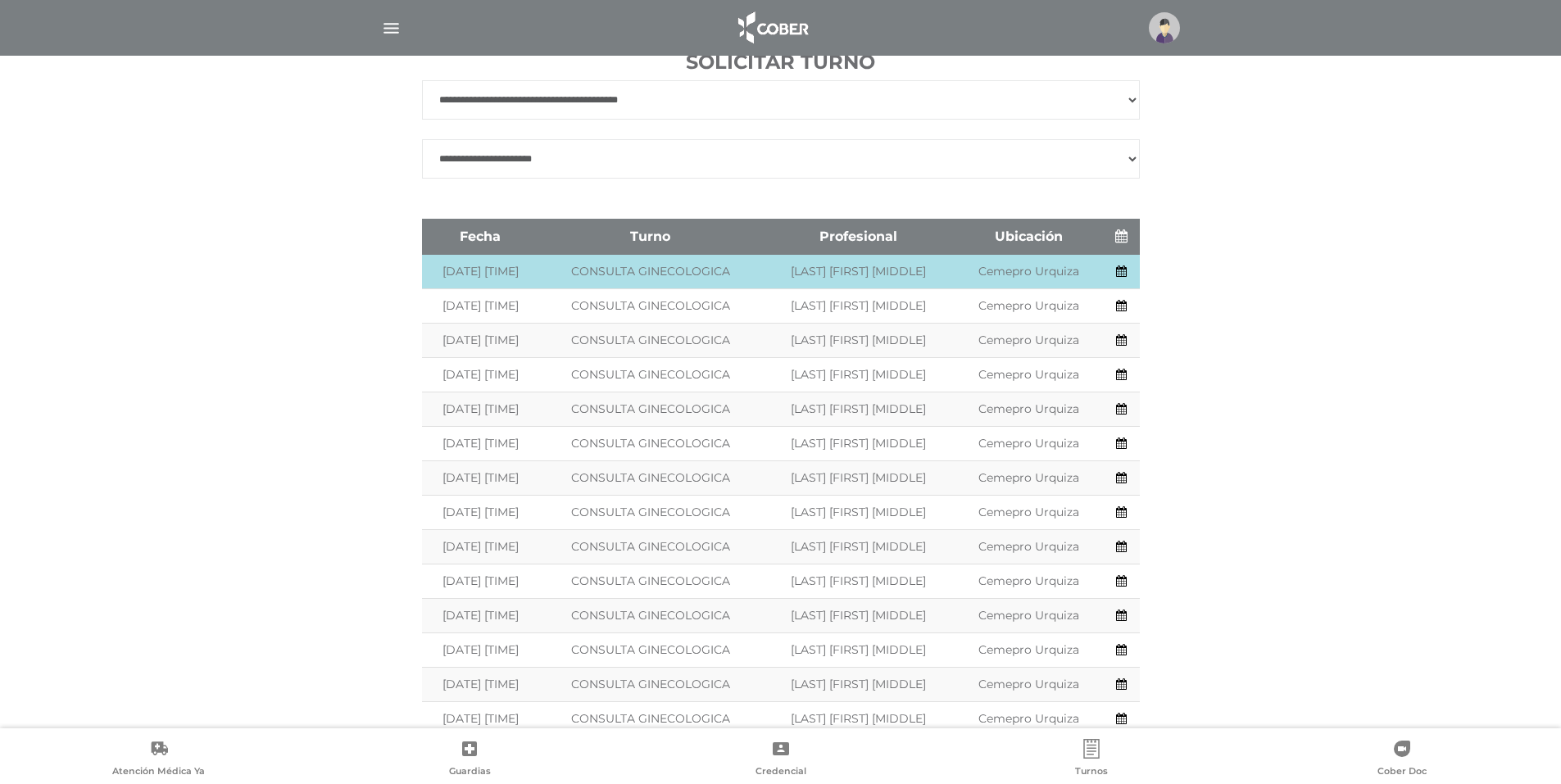 click at bounding box center (1121, 271) 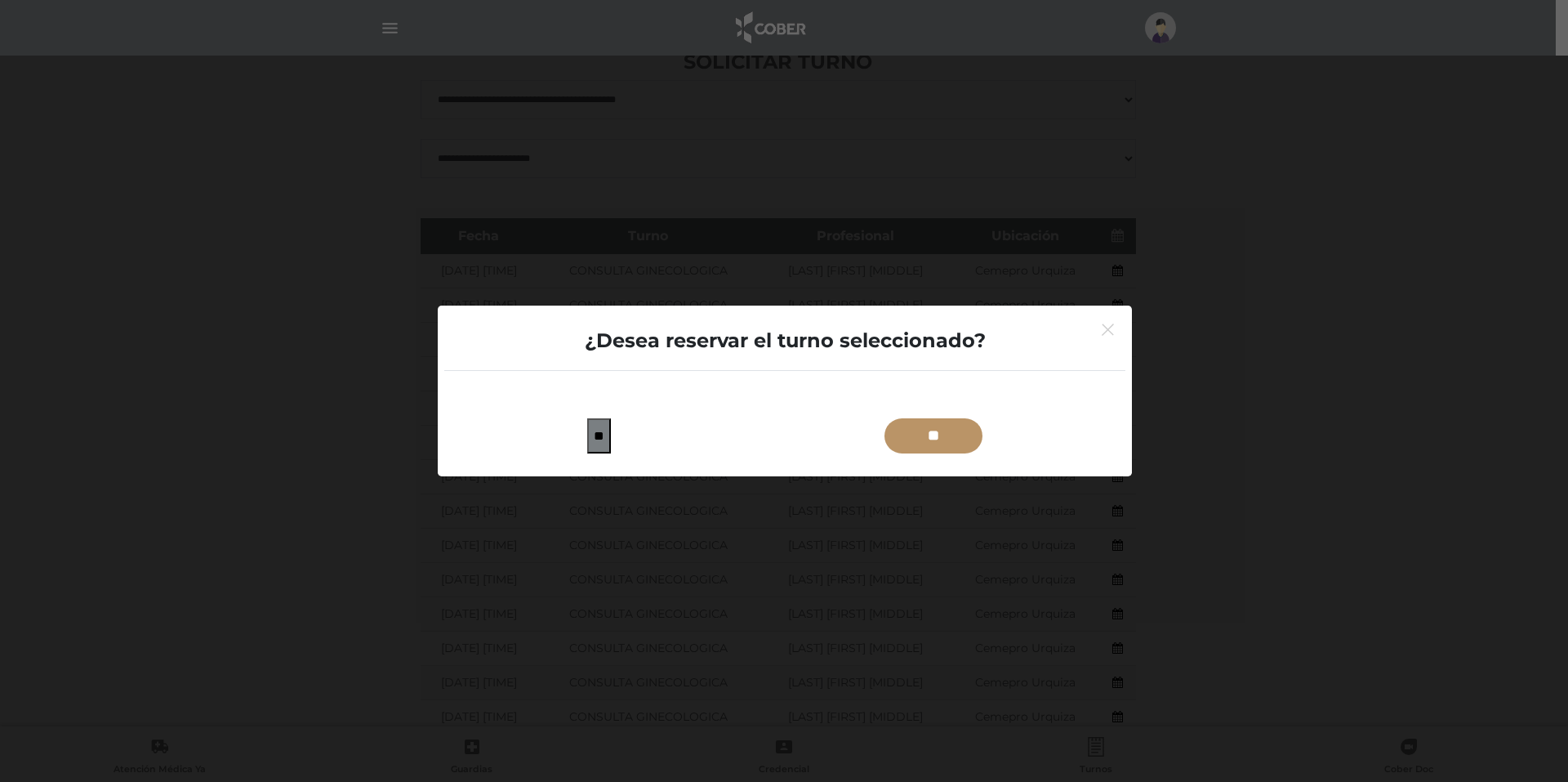 click on "**" at bounding box center (933, 436) 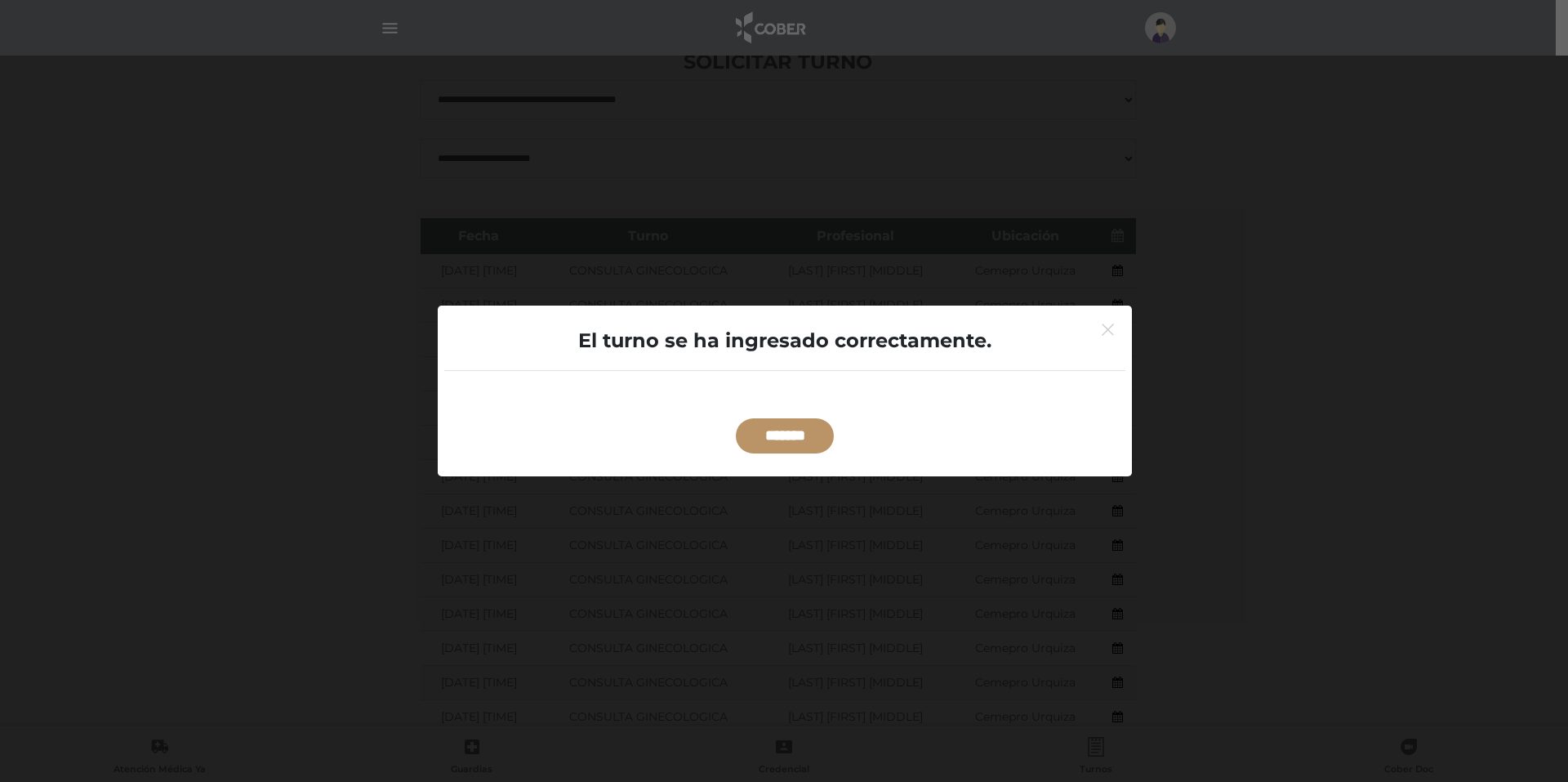 click on "*******" at bounding box center [785, 436] 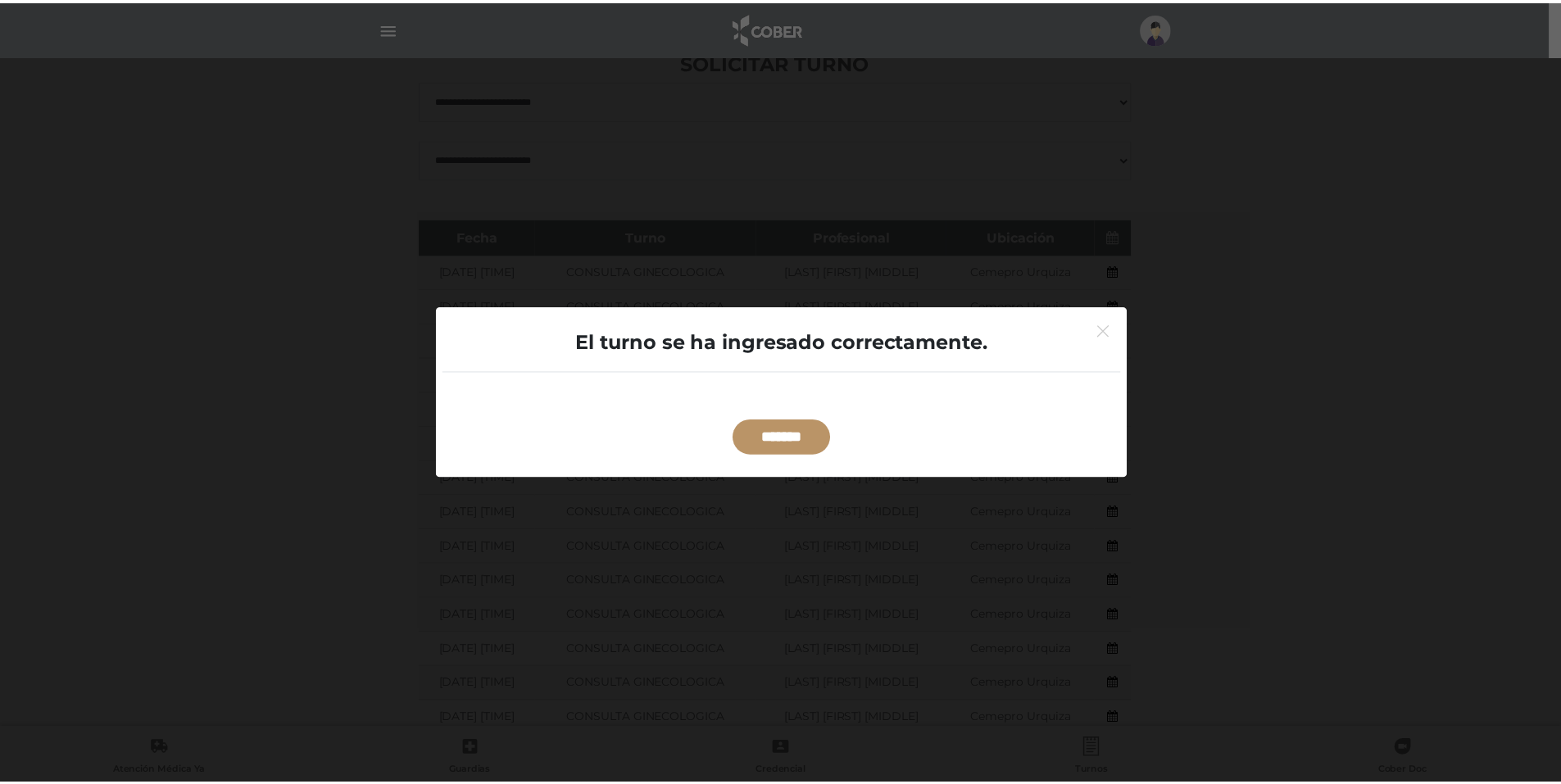 scroll, scrollTop: 0, scrollLeft: 0, axis: both 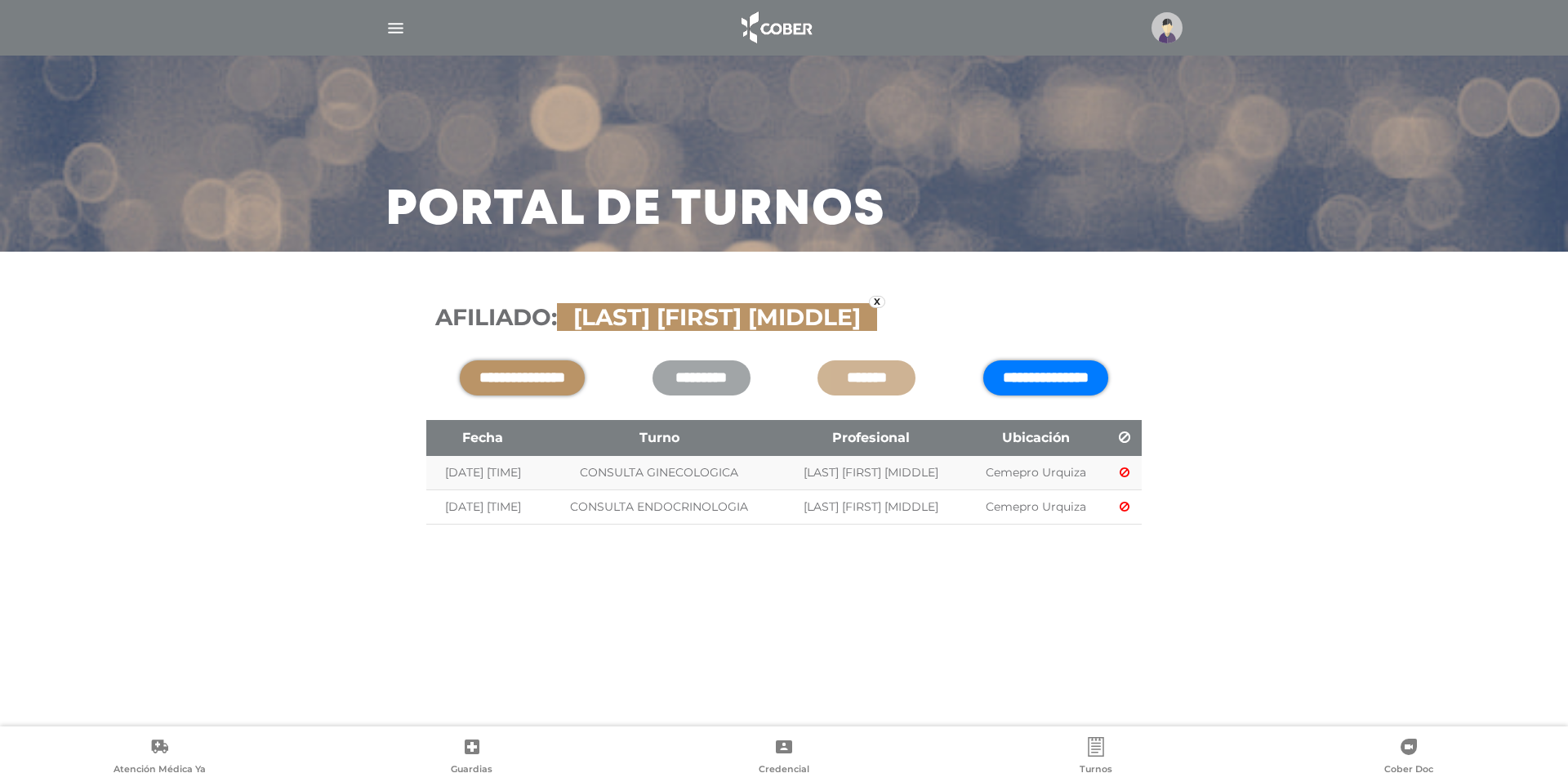 click on "**********" at bounding box center [1045, 378] 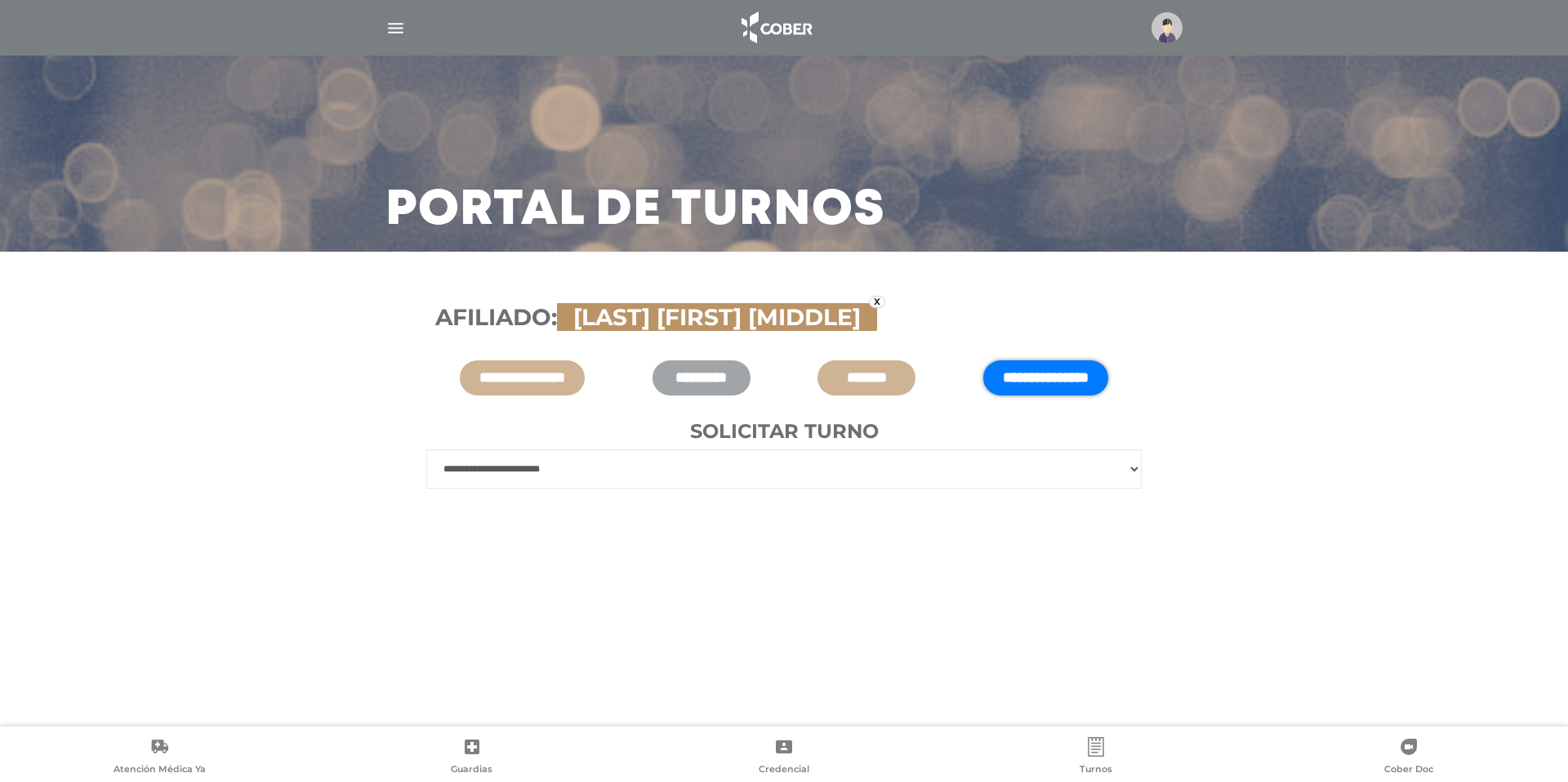 click on "**********" at bounding box center [784, 469] 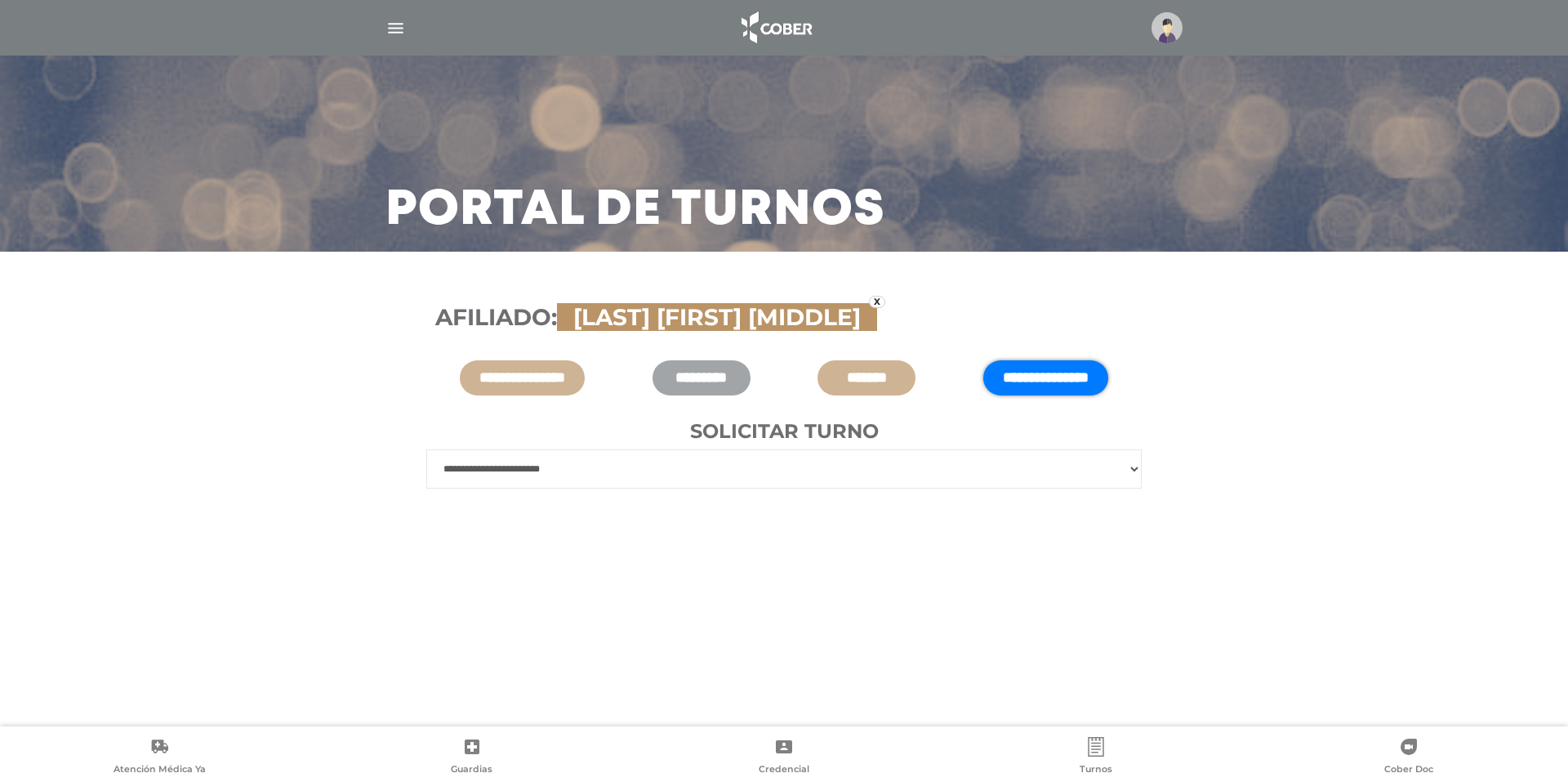 select on "***" 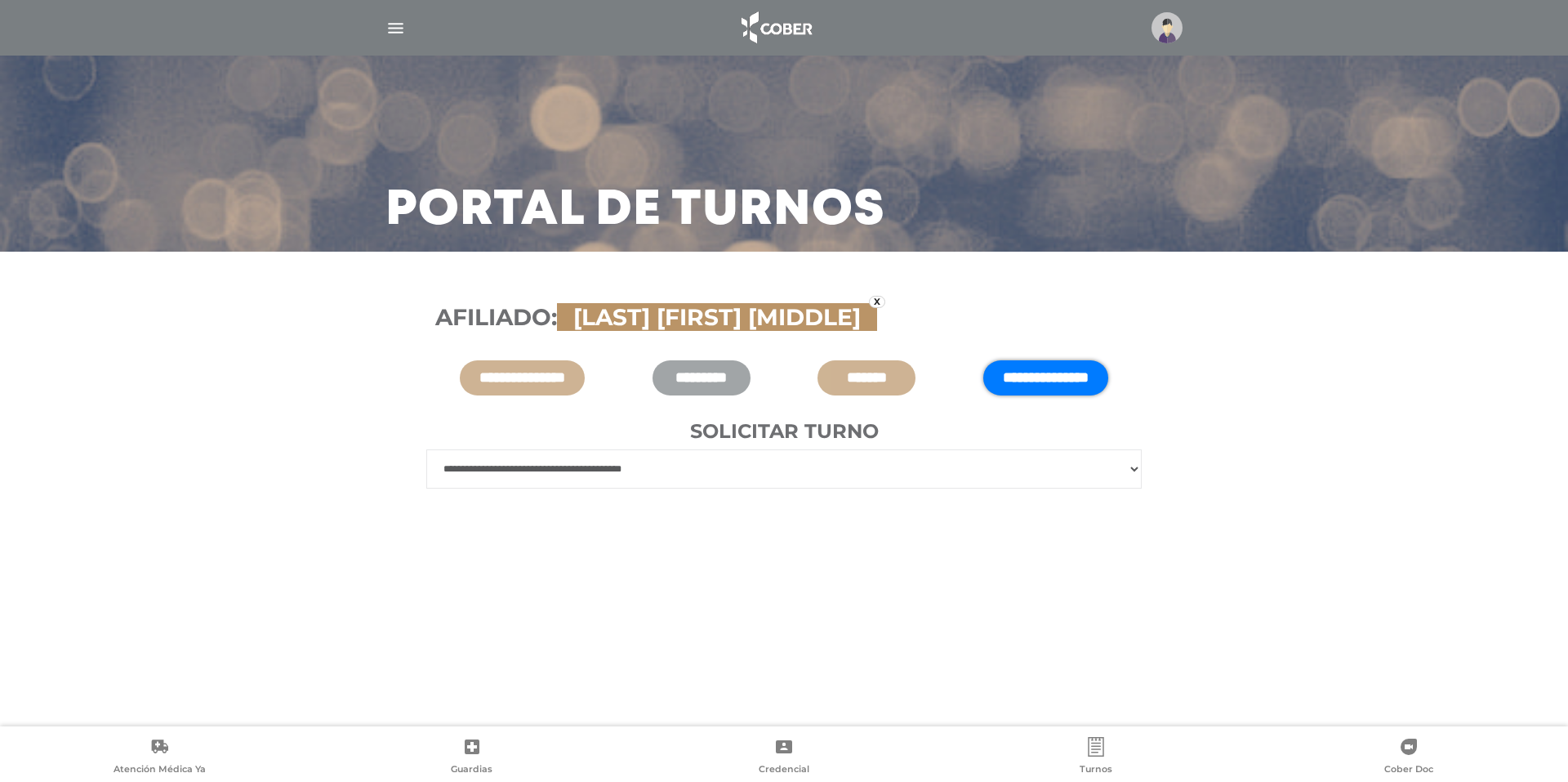 click on "**********" at bounding box center (784, 469) 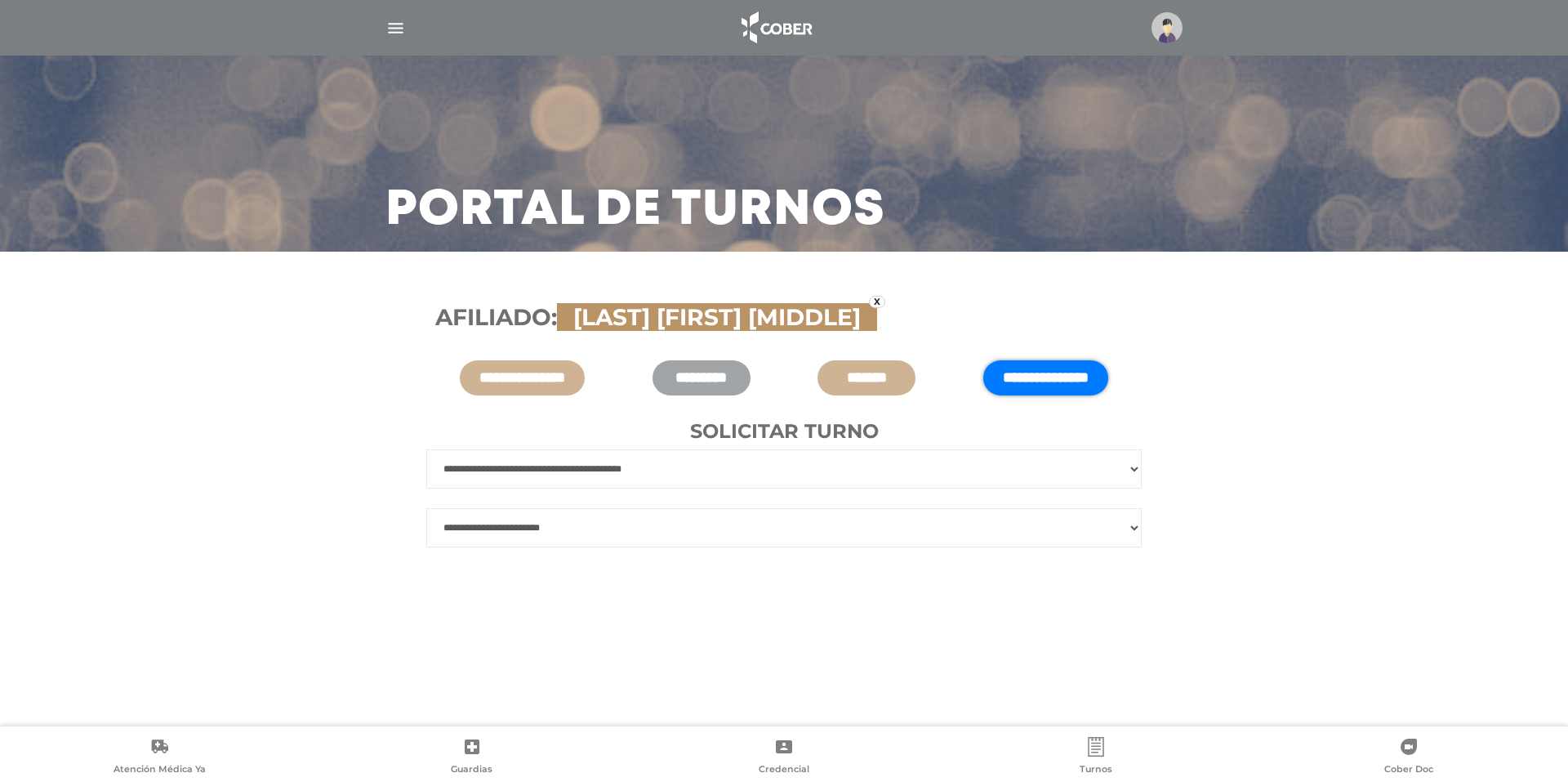 click on "**********" at bounding box center (784, 528) 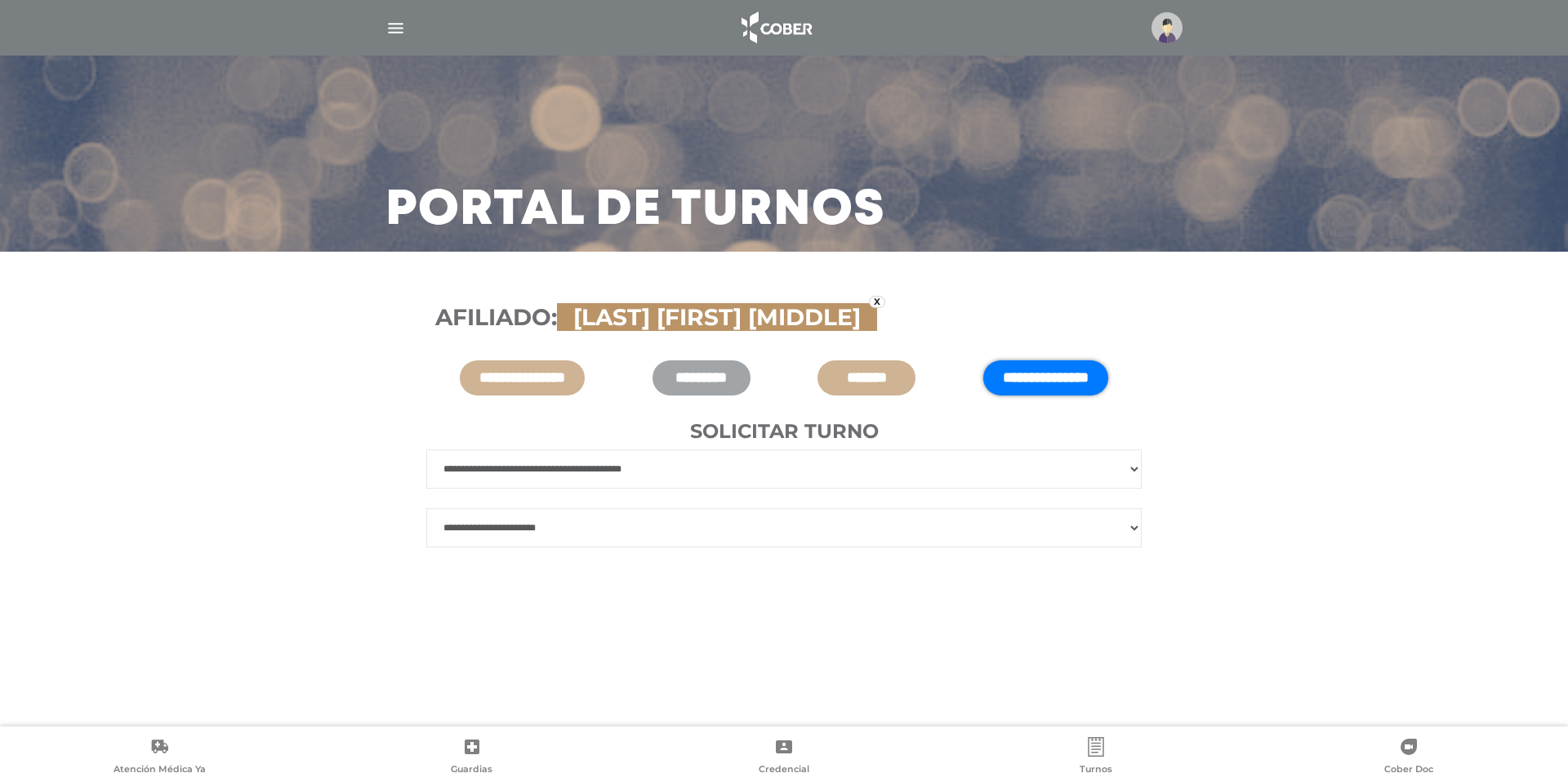 click on "**********" at bounding box center [784, 528] 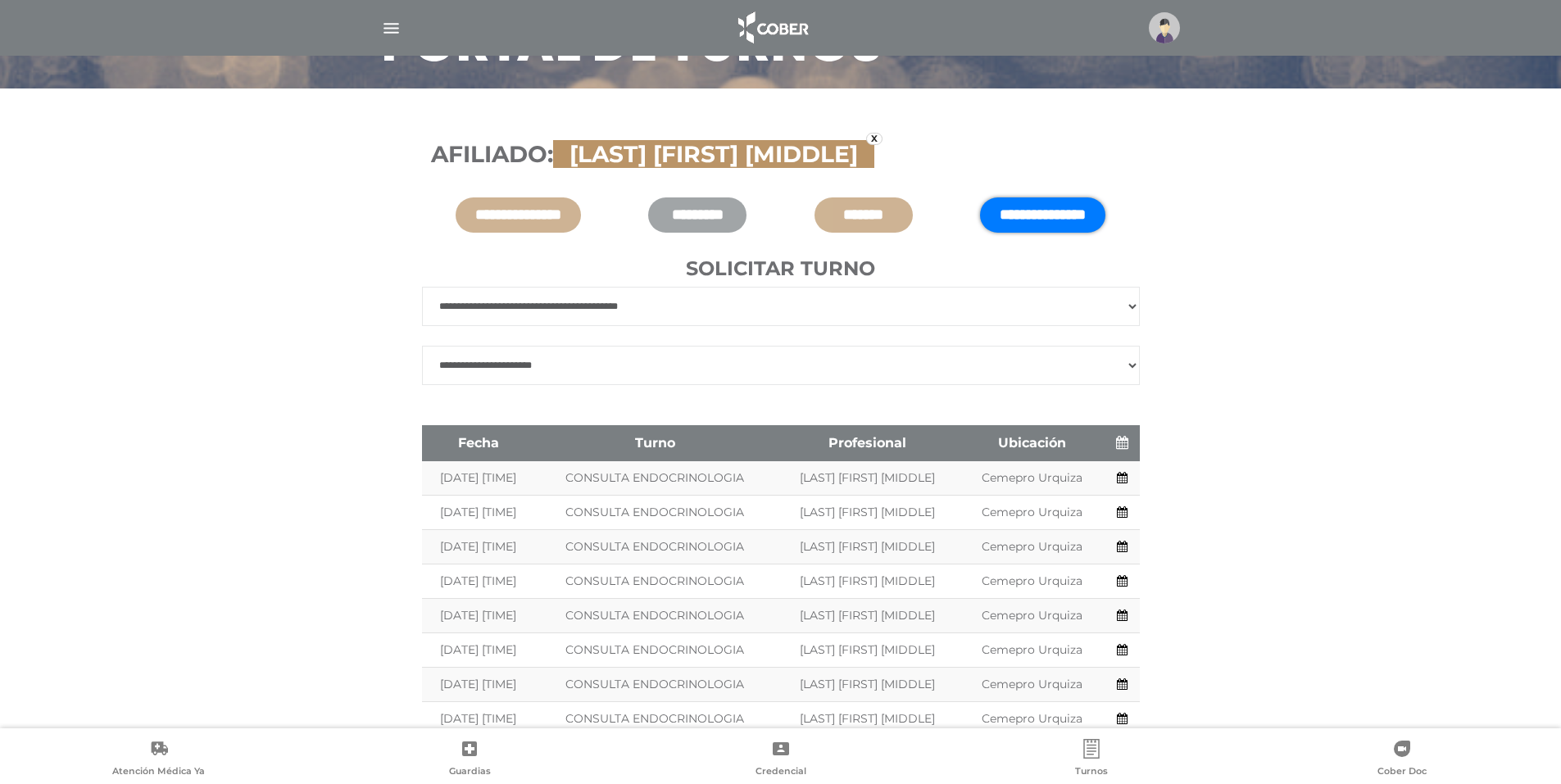 scroll, scrollTop: 0, scrollLeft: 0, axis: both 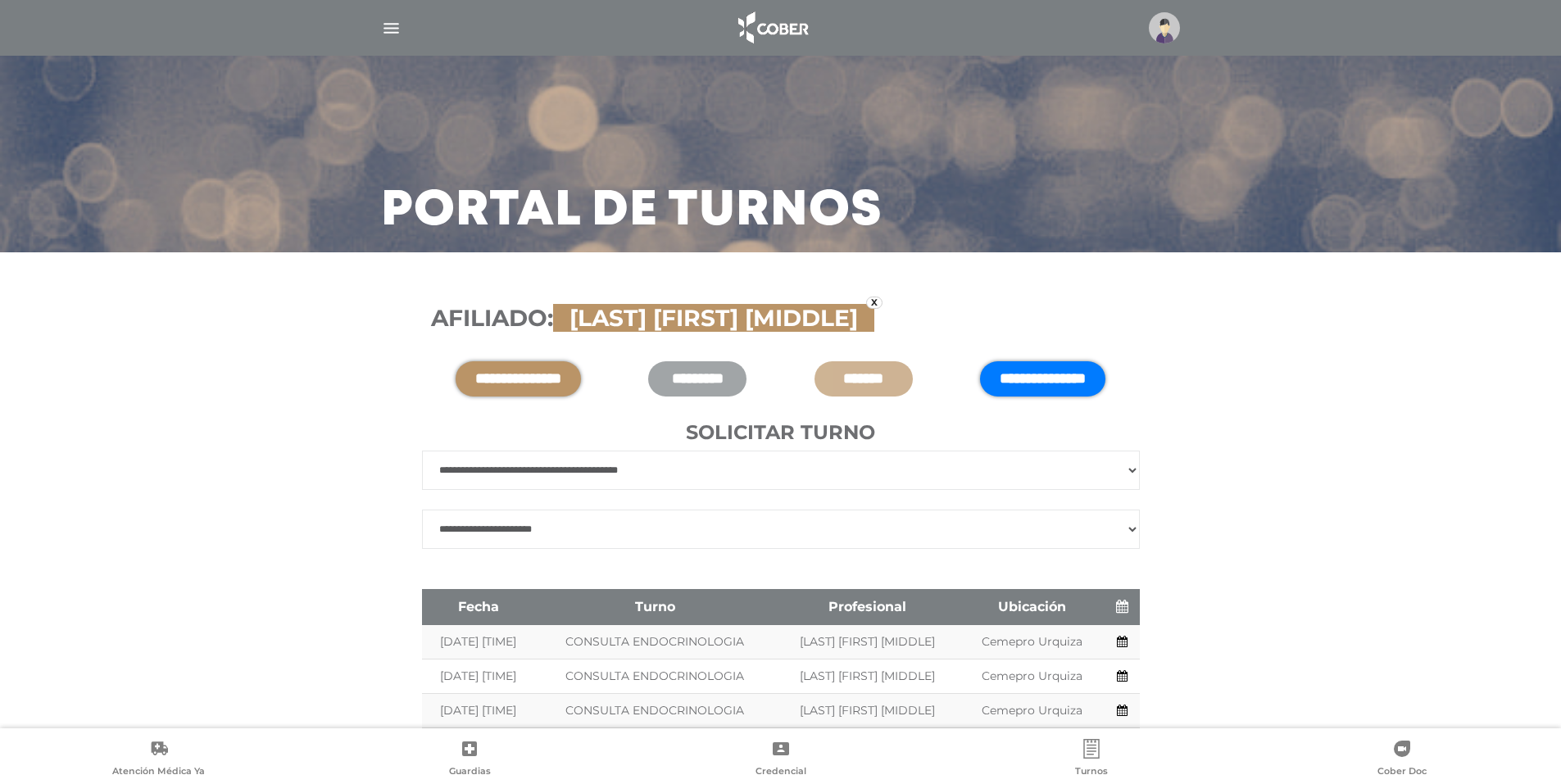 click on "**********" at bounding box center [518, 378] 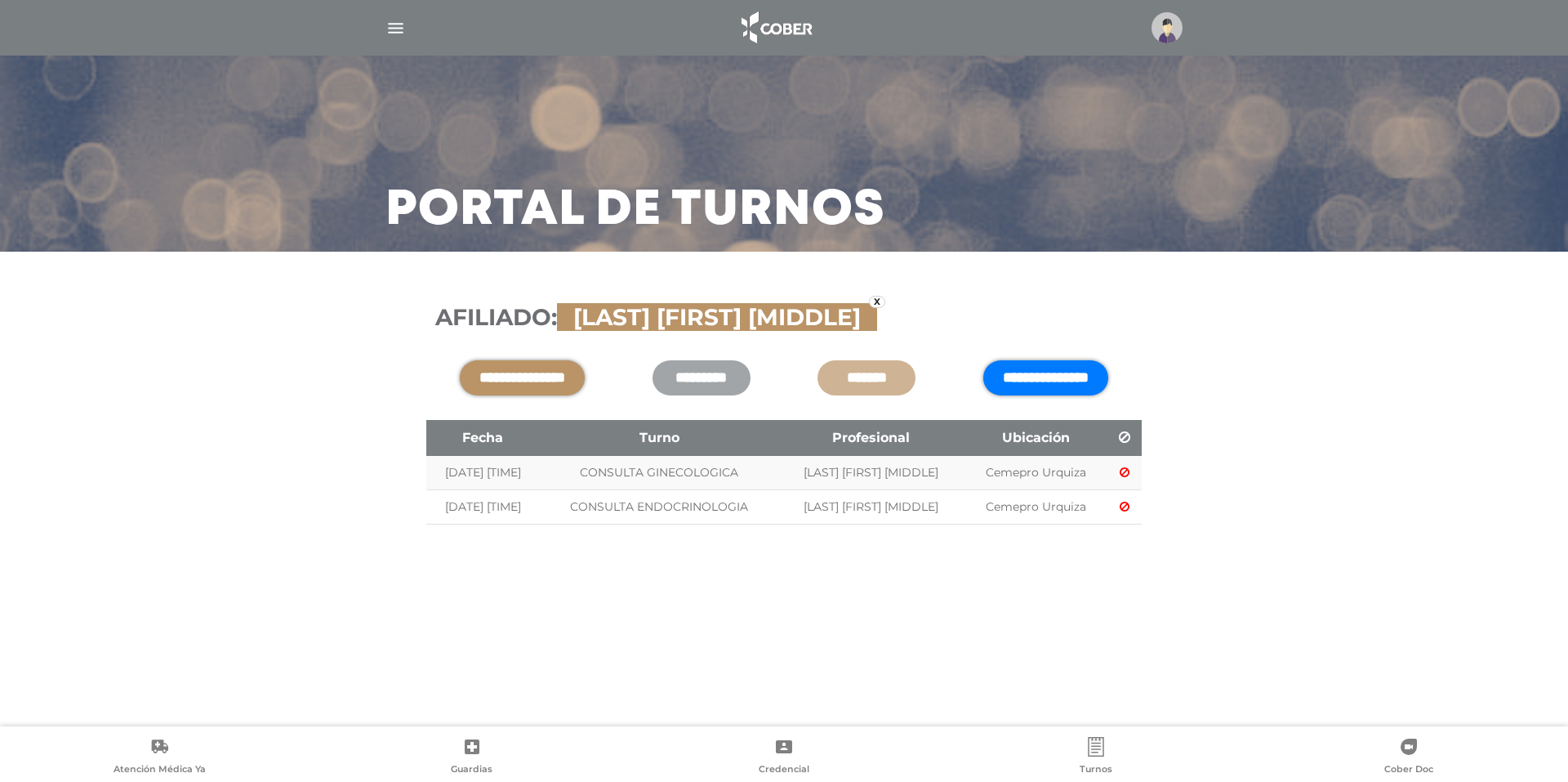click on "**********" at bounding box center (1045, 378) 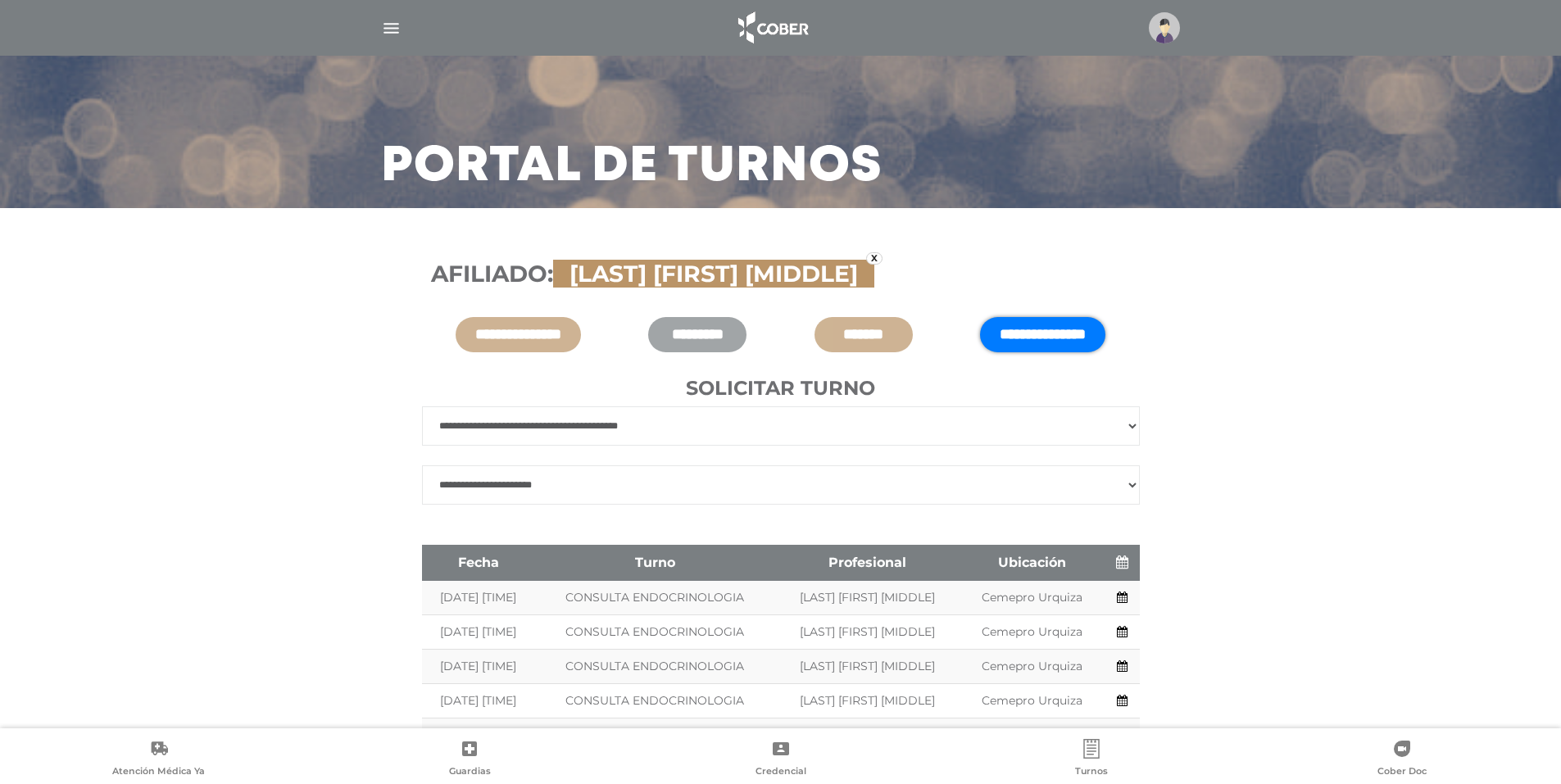 scroll, scrollTop: 82, scrollLeft: 0, axis: vertical 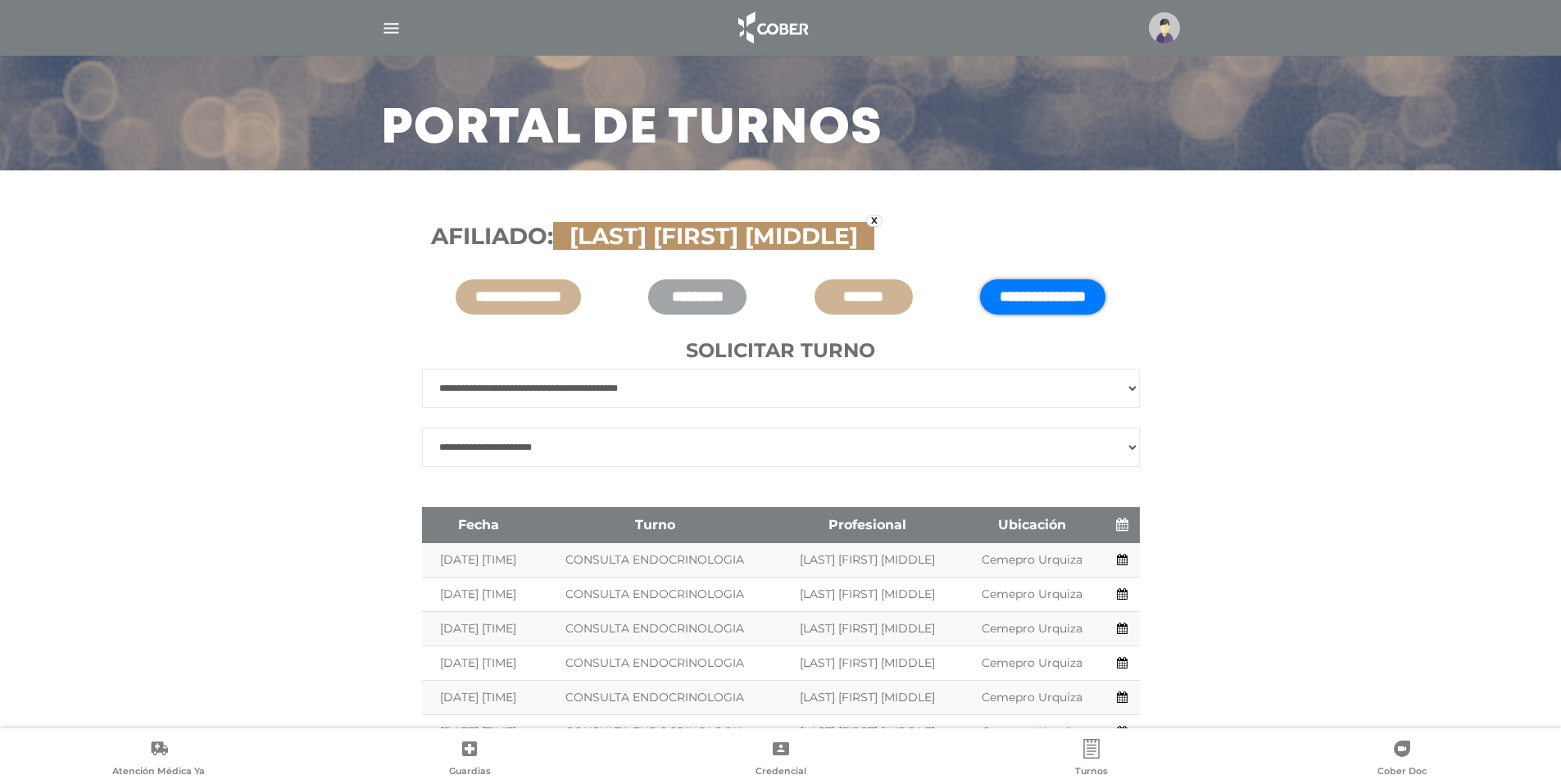 click on "**********" at bounding box center (781, 447) 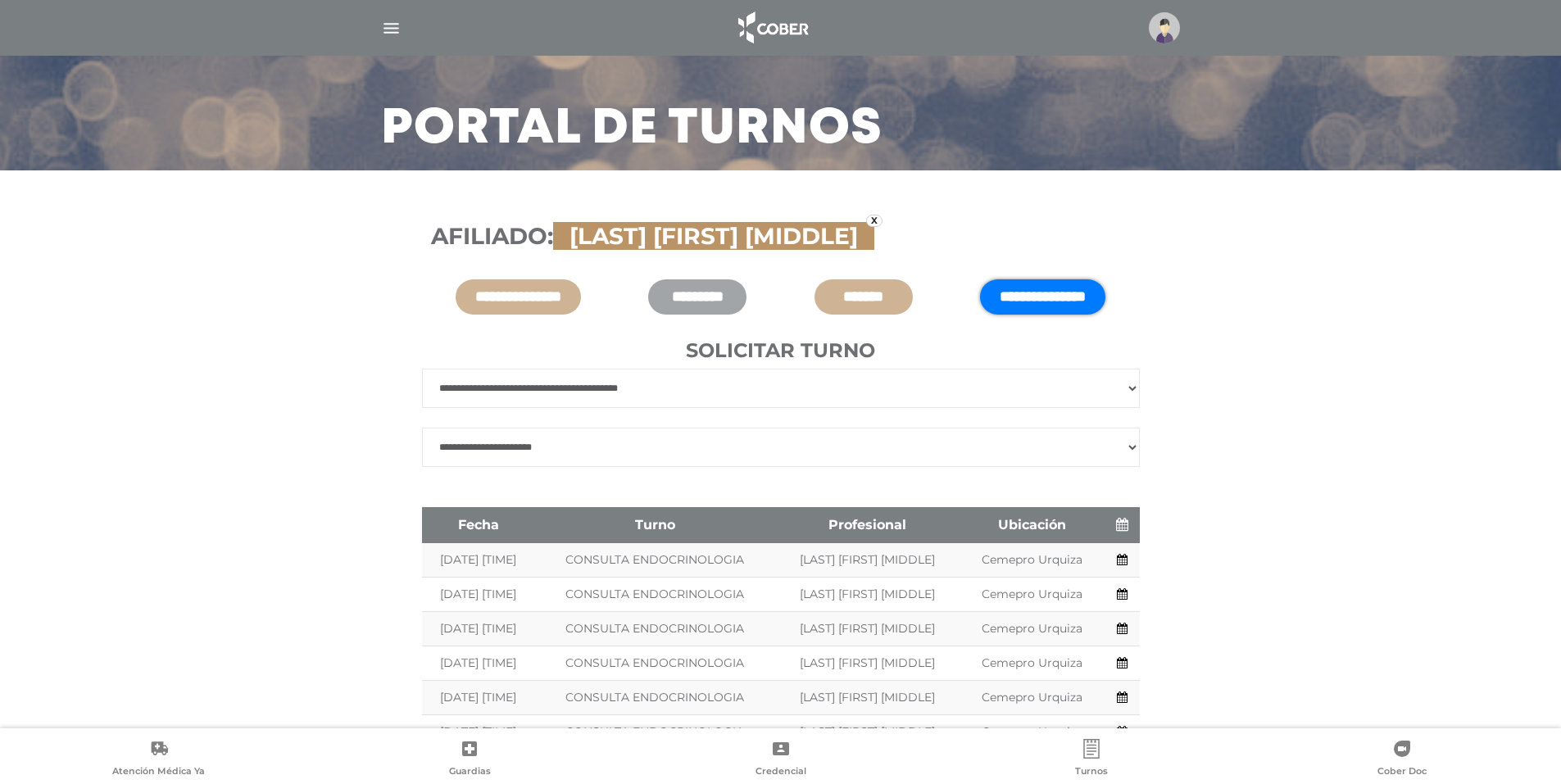 select on "**" 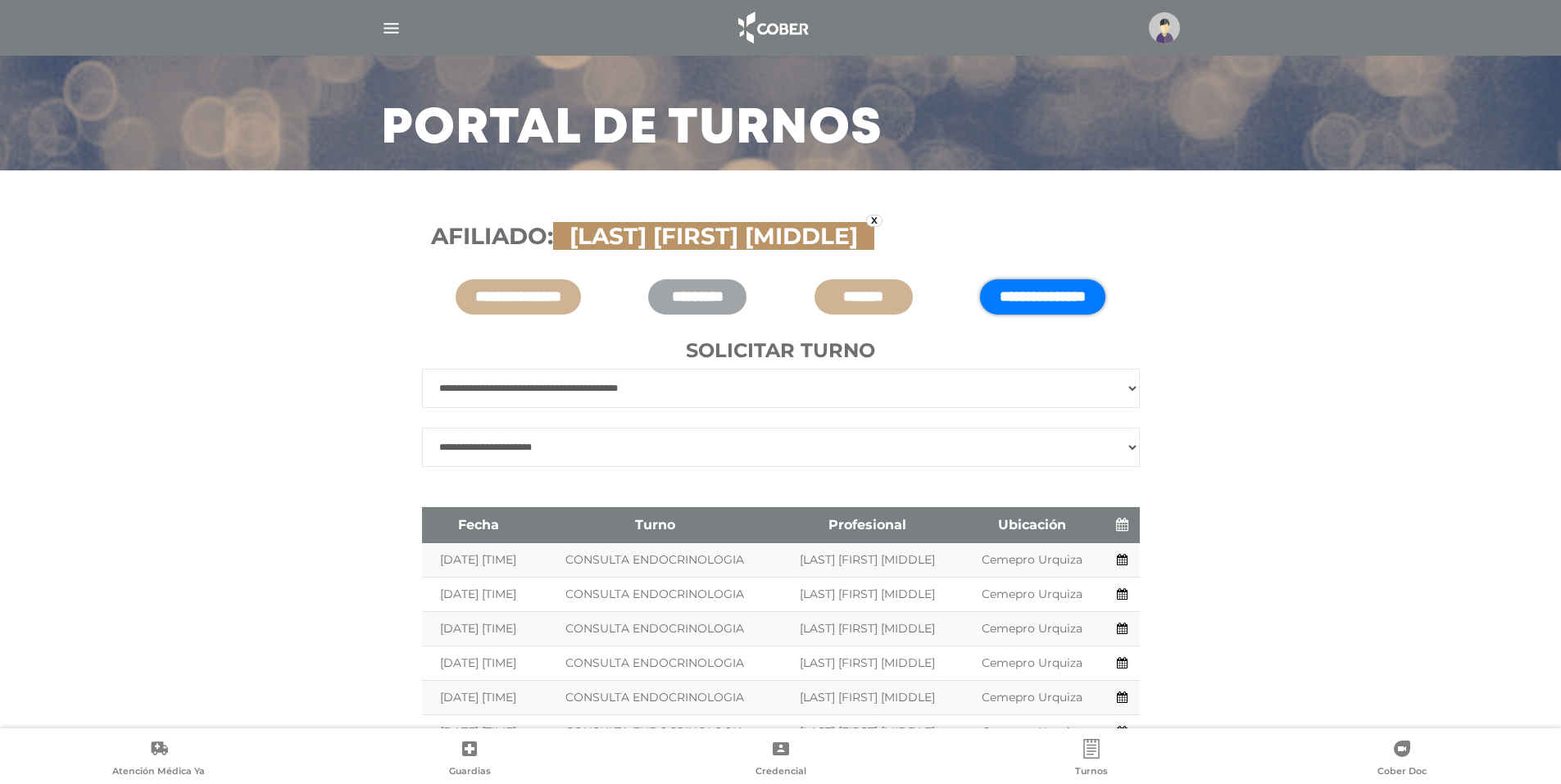 click on "**********" at bounding box center [781, 447] 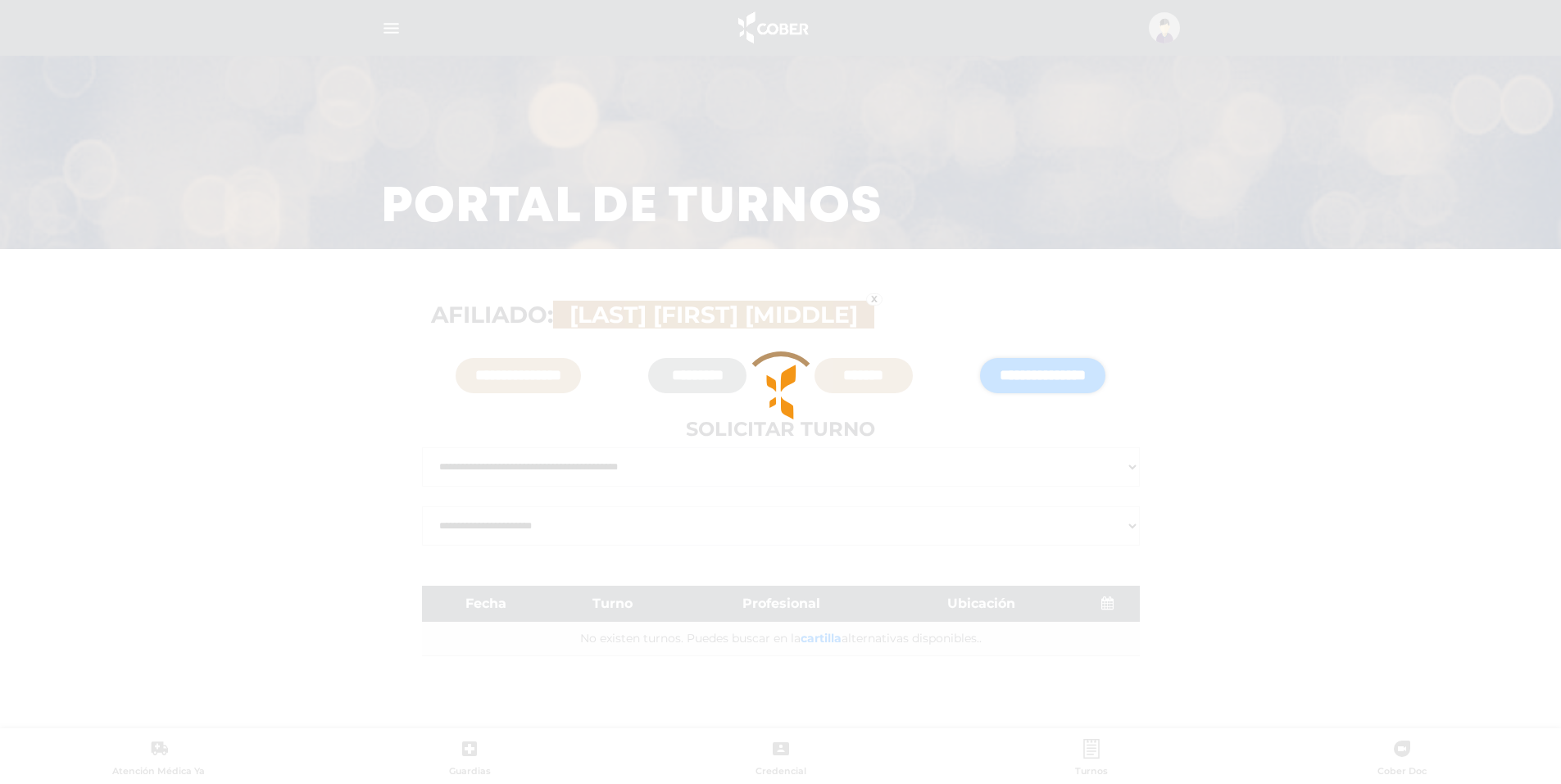 scroll, scrollTop: 3, scrollLeft: 0, axis: vertical 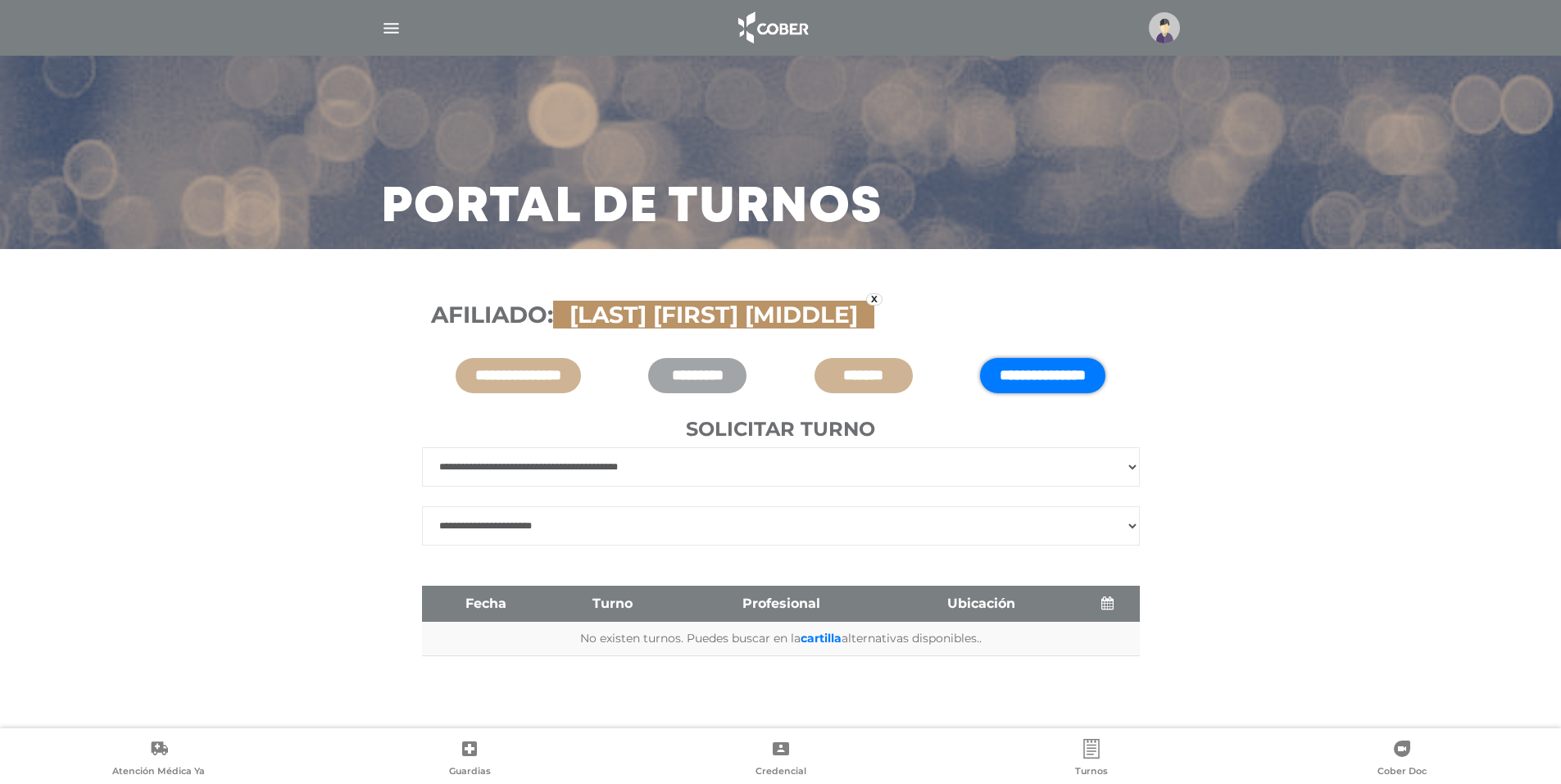 click on "**********" at bounding box center [781, 526] 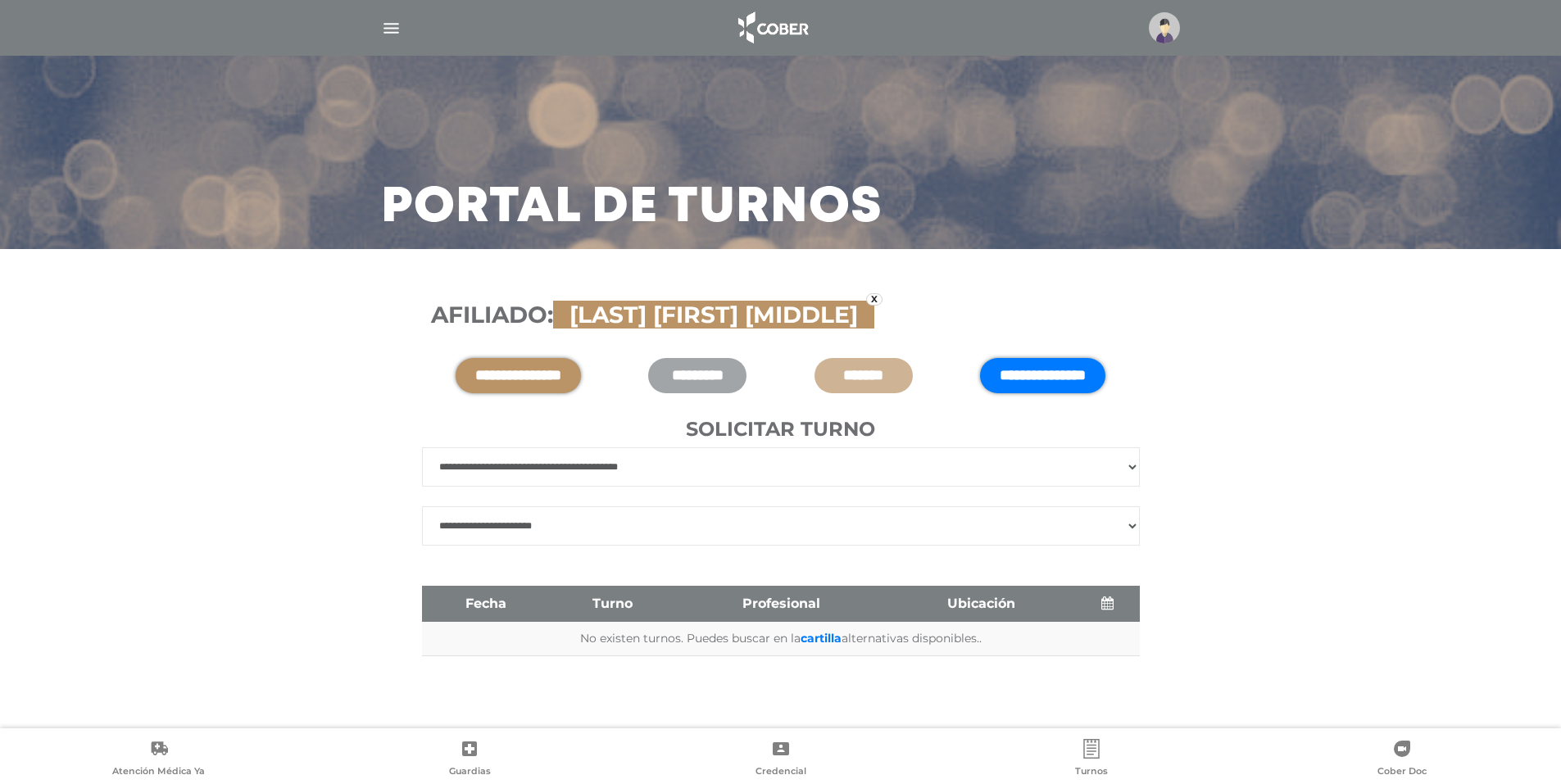 click on "**********" at bounding box center (518, 375) 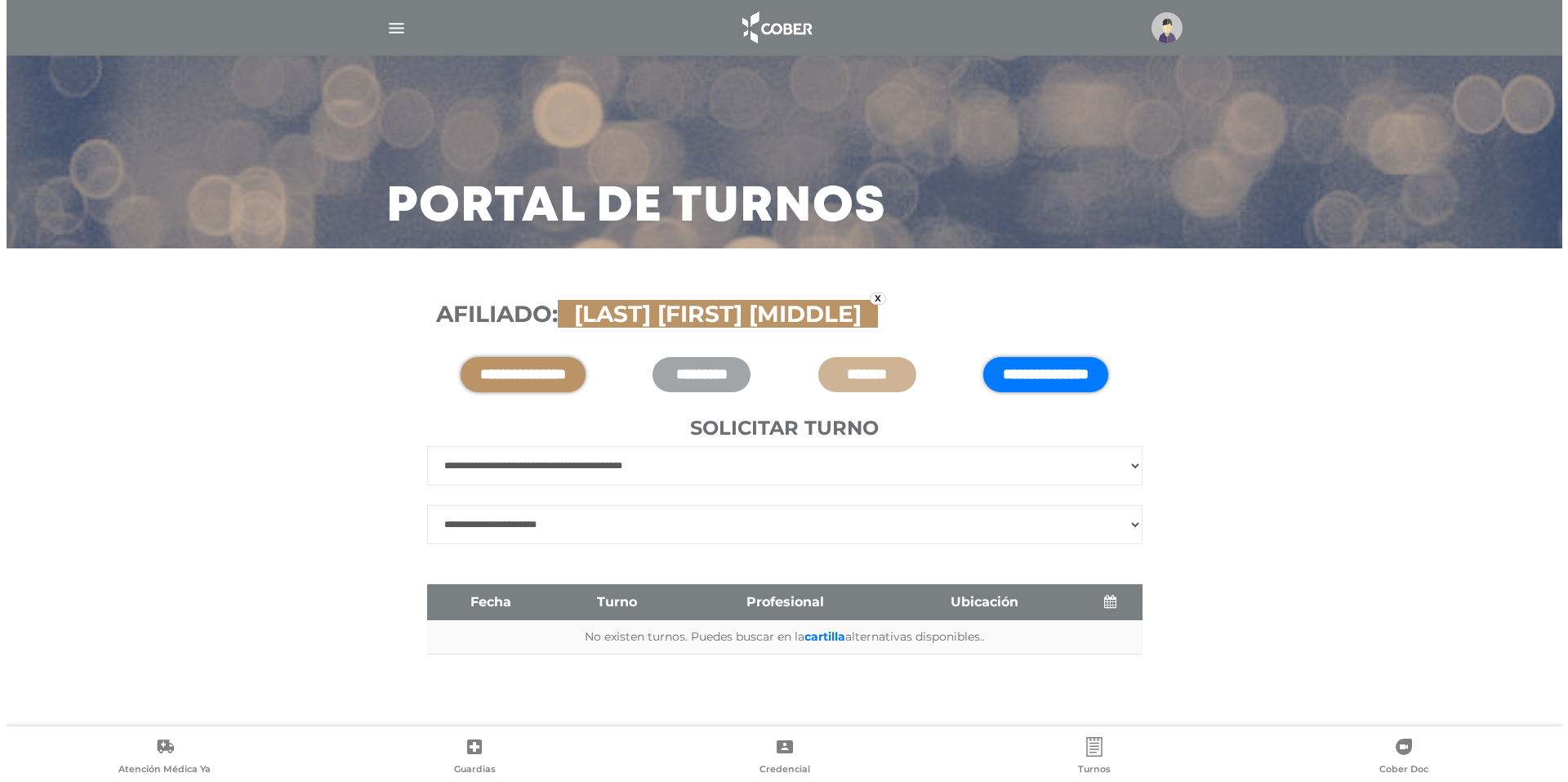 scroll, scrollTop: 0, scrollLeft: 0, axis: both 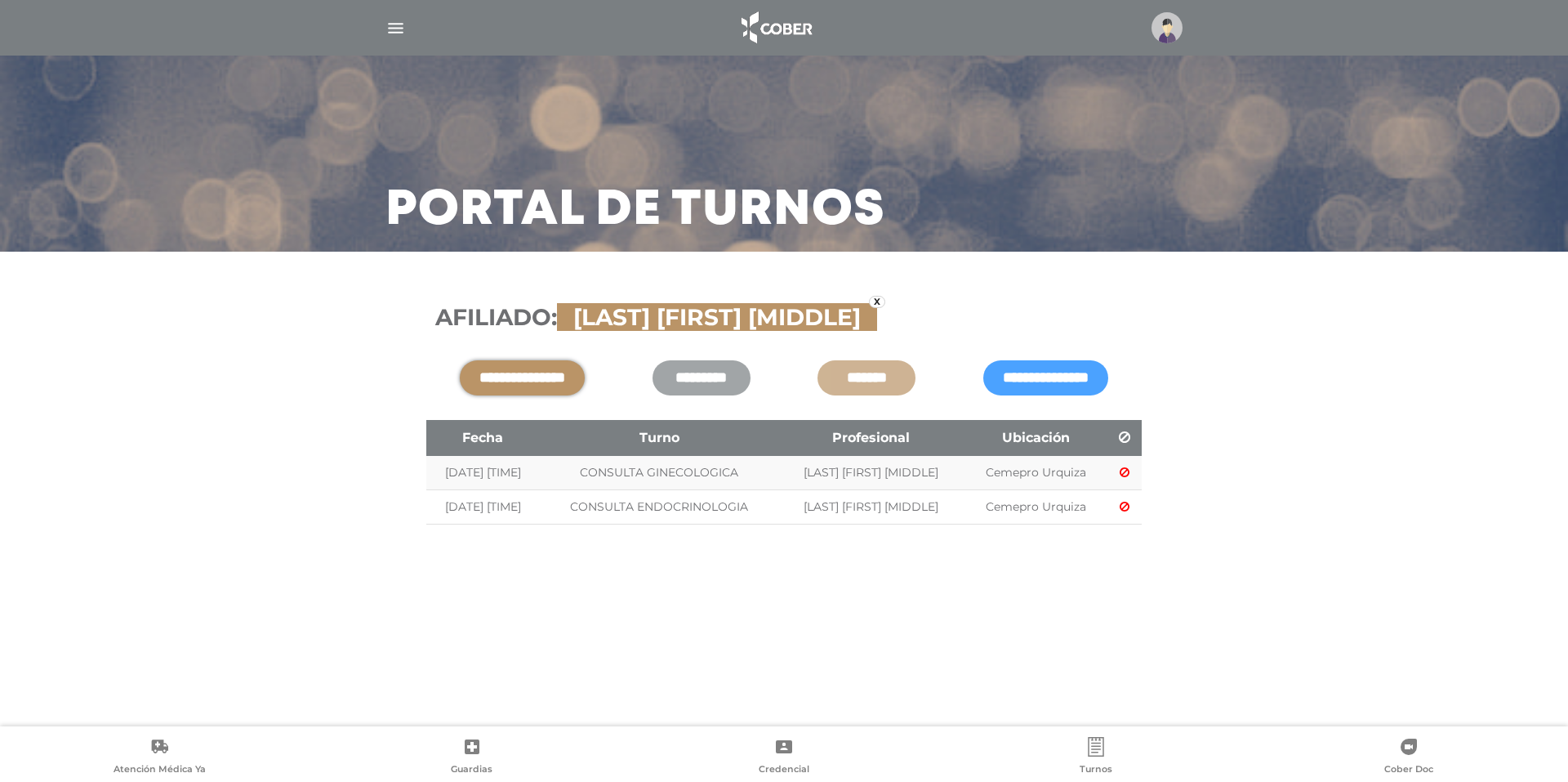 click at bounding box center [395, 28] 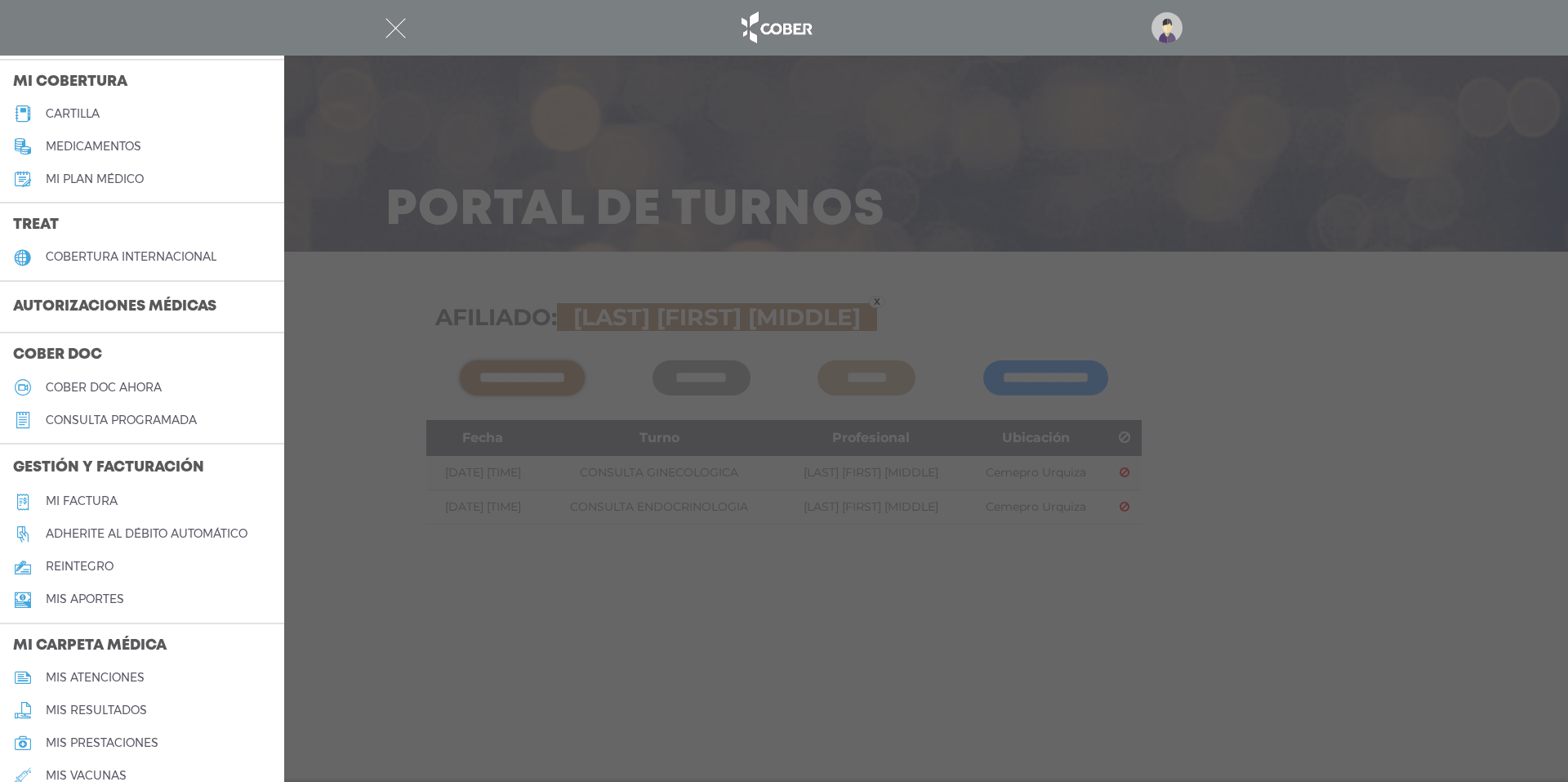 scroll, scrollTop: 0, scrollLeft: 0, axis: both 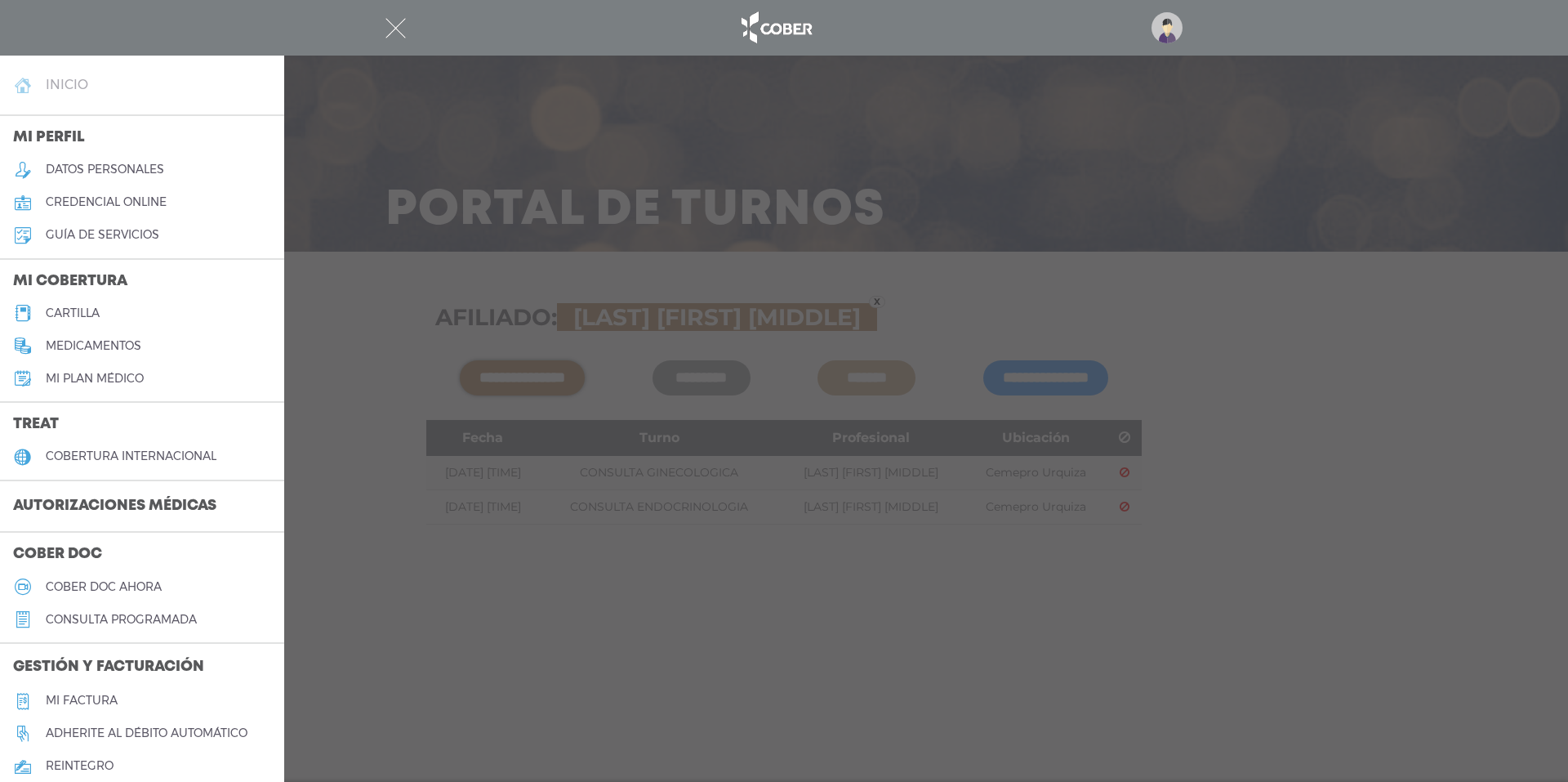click on "inicio" at bounding box center (142, 85) 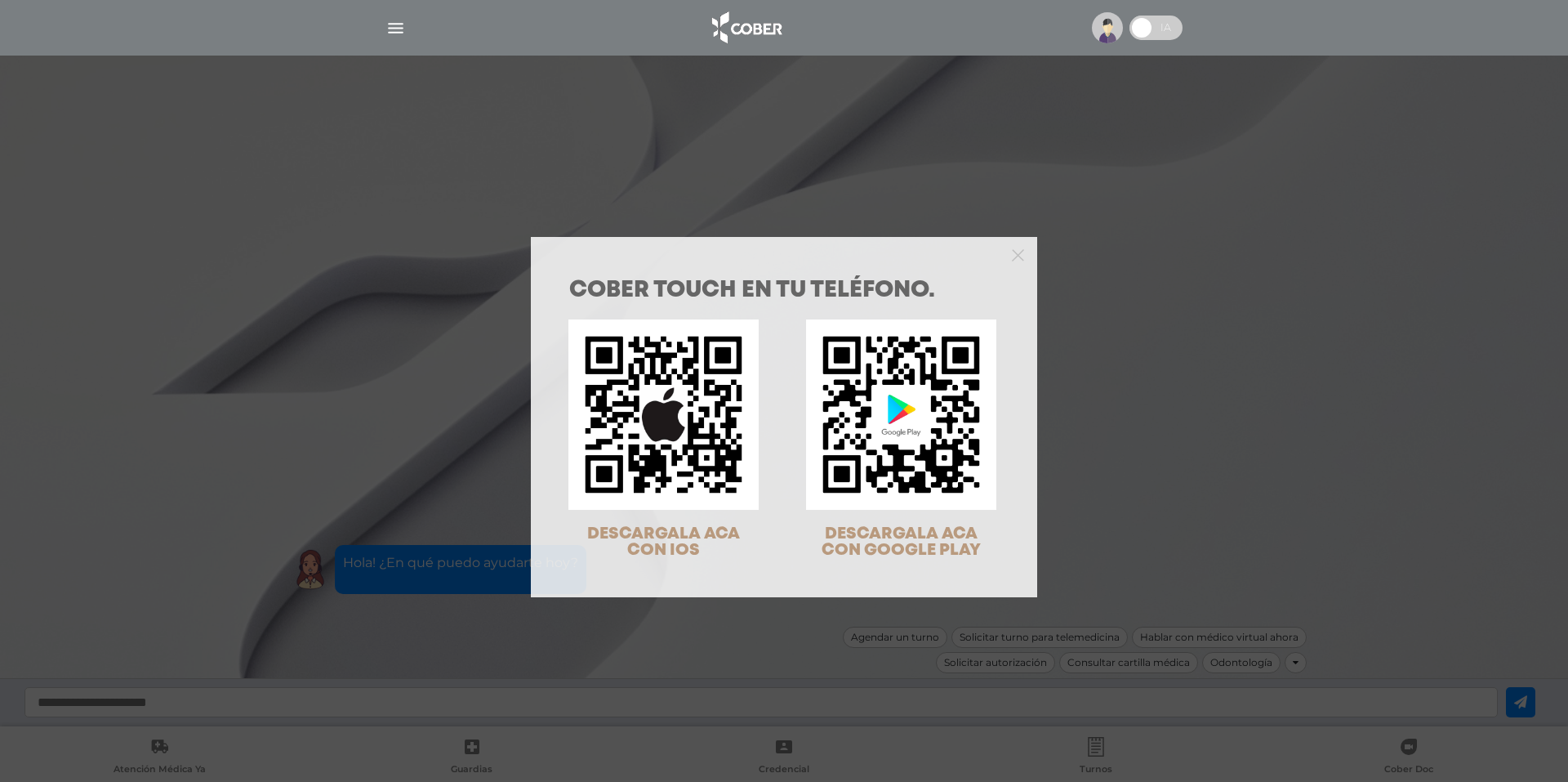 scroll, scrollTop: 0, scrollLeft: 0, axis: both 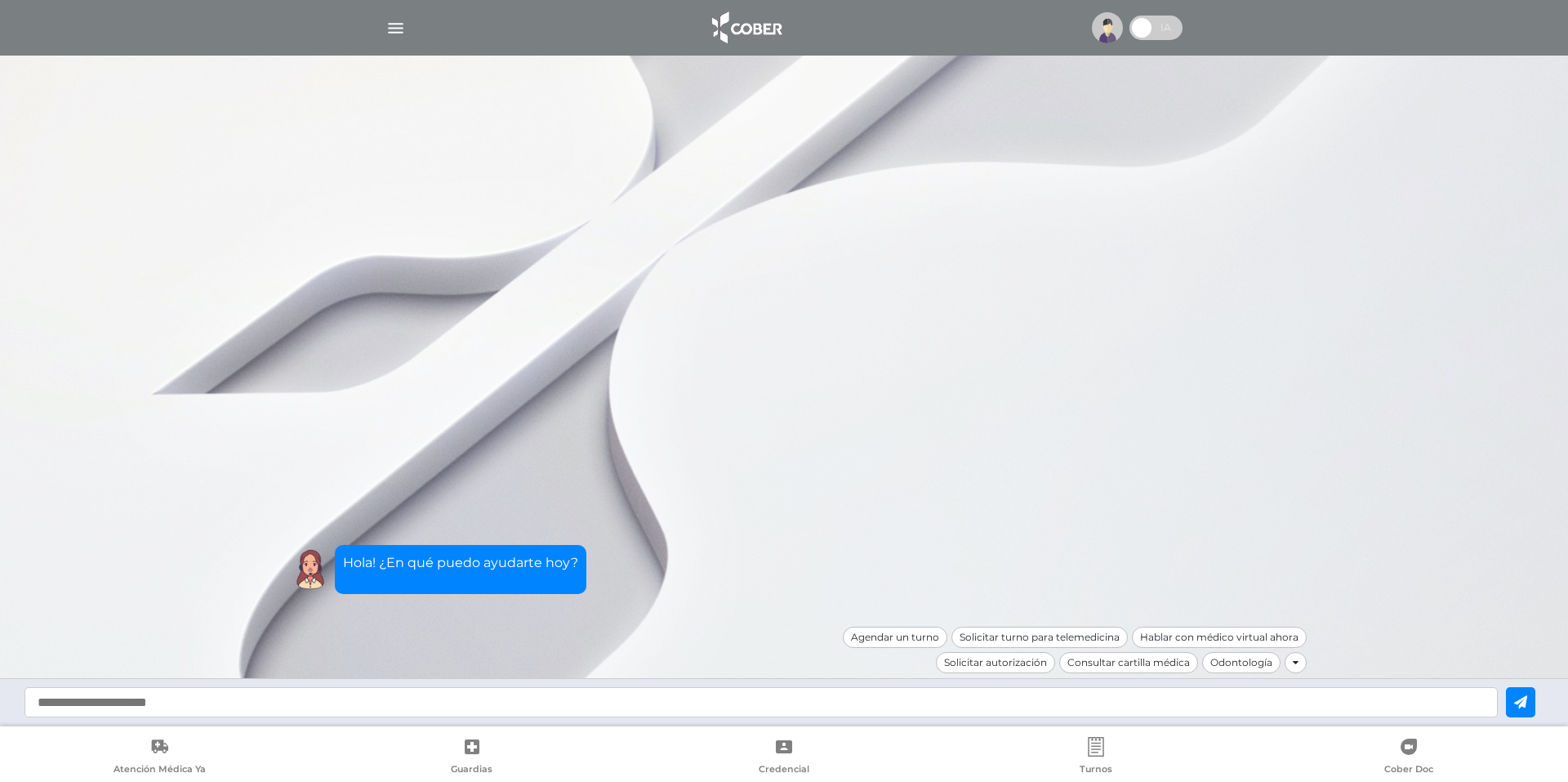 click at bounding box center (395, 28) 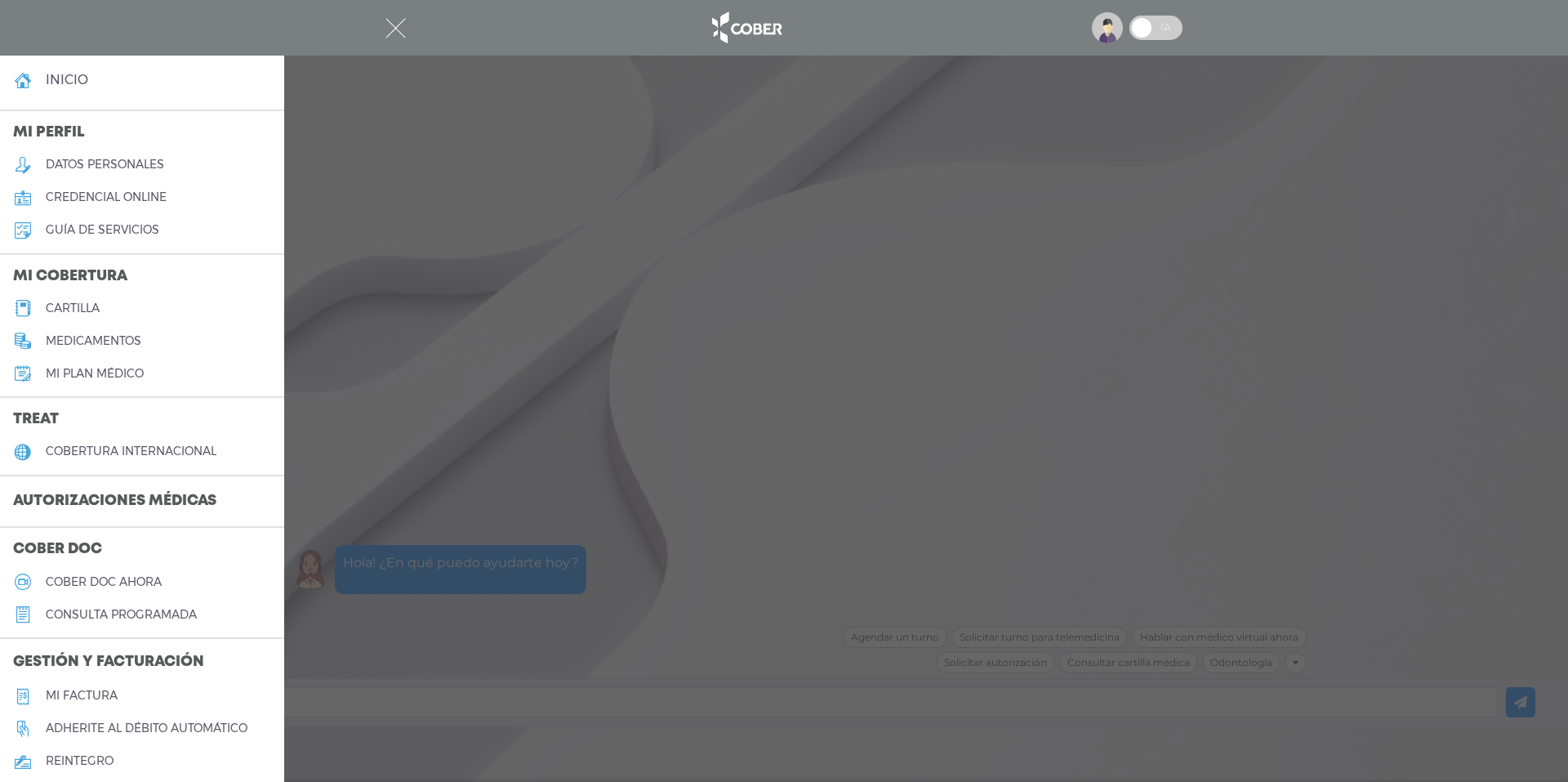 scroll, scrollTop: 0, scrollLeft: 0, axis: both 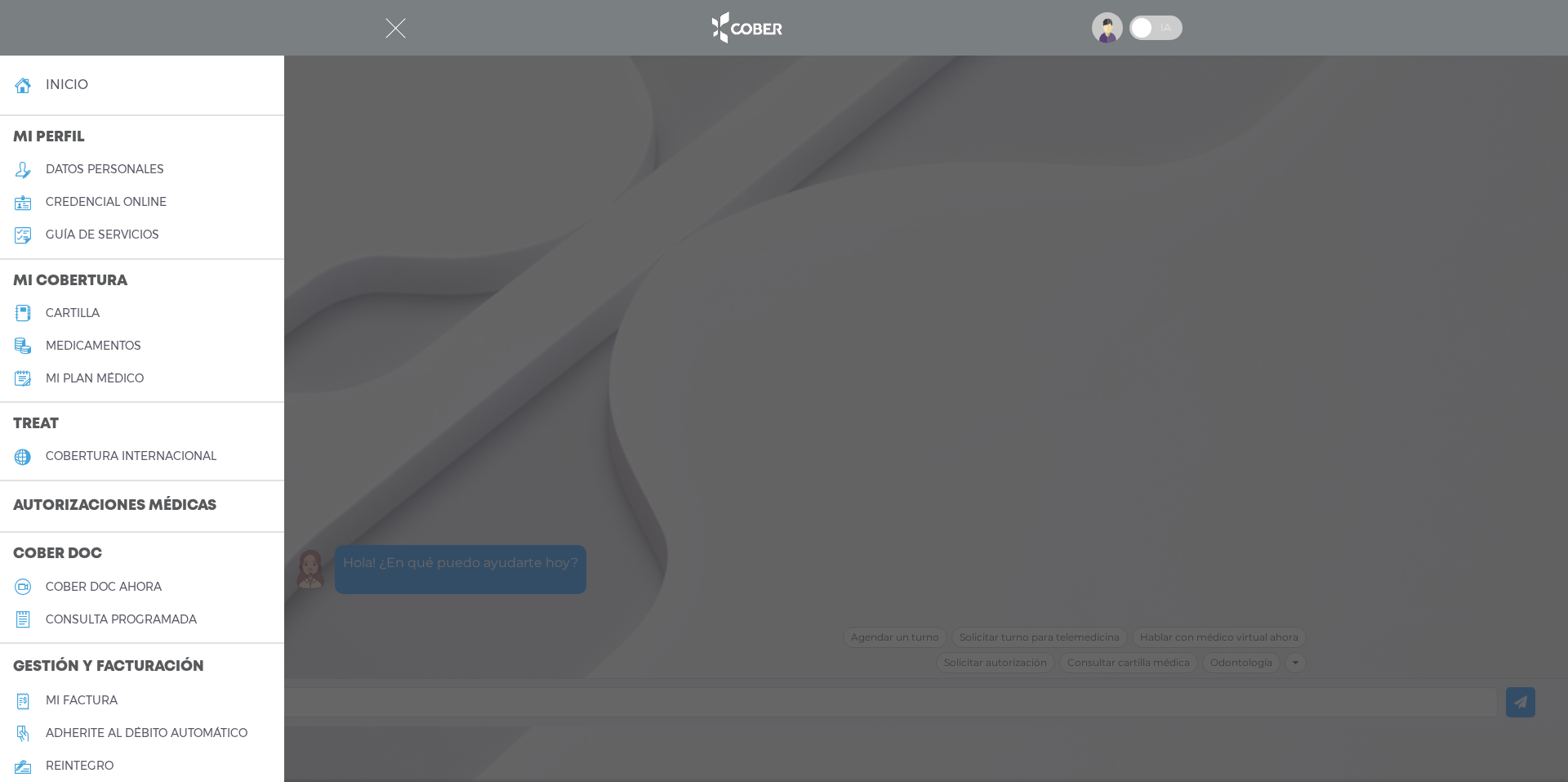 click on "Mi plan médico" at bounding box center [95, 378] 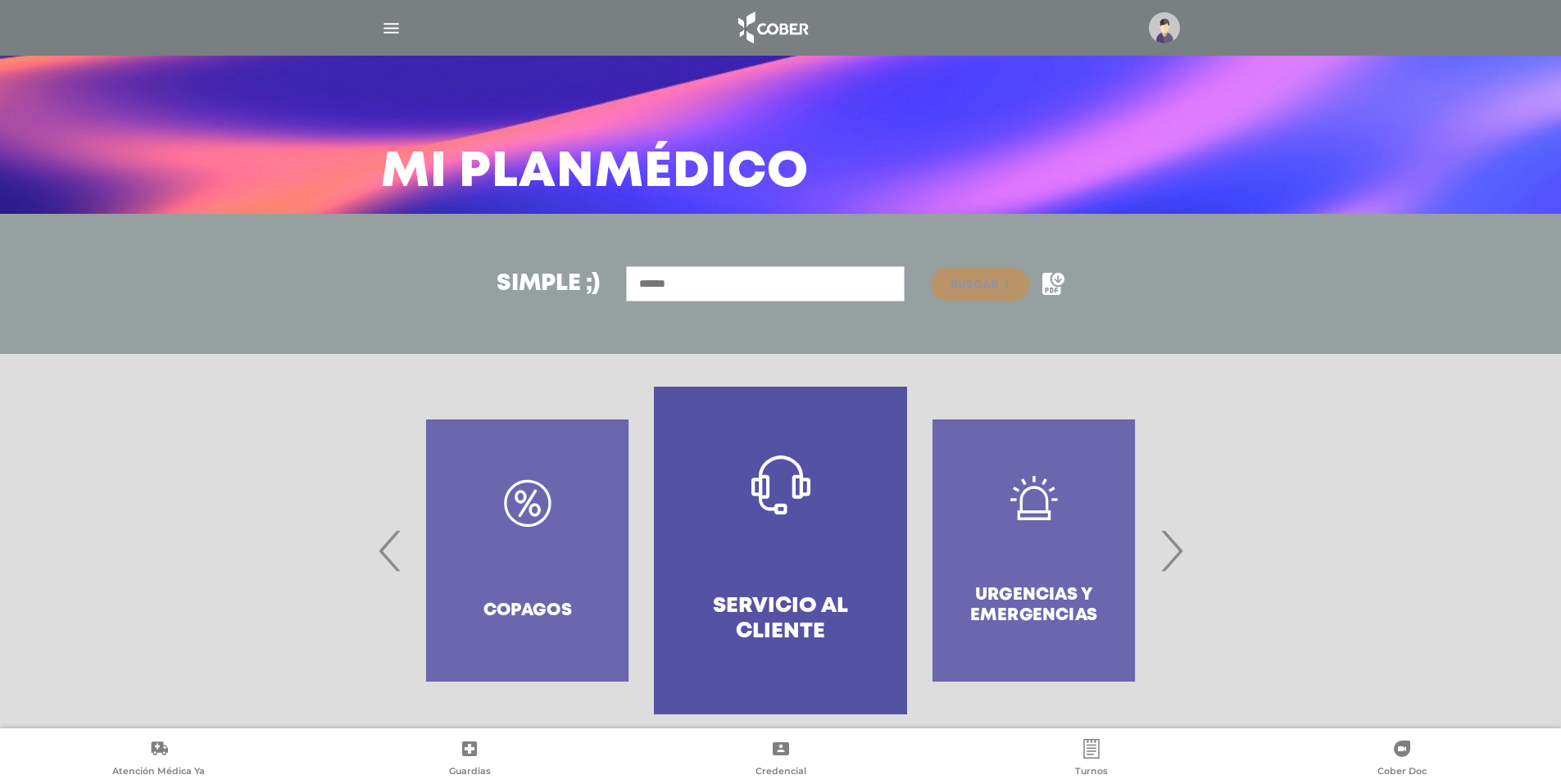 scroll, scrollTop: 57, scrollLeft: 0, axis: vertical 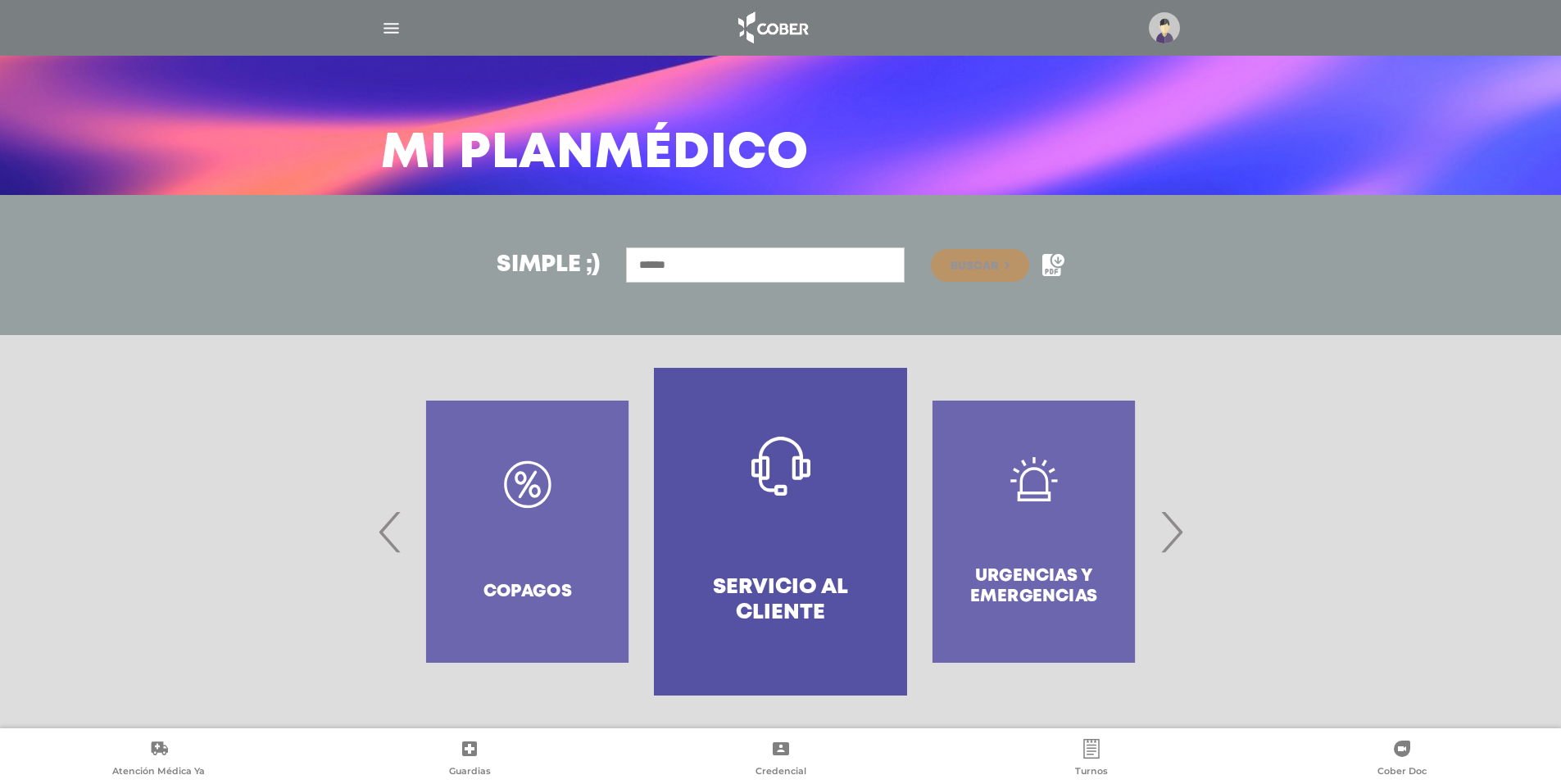 click on "›" at bounding box center (1171, 532) 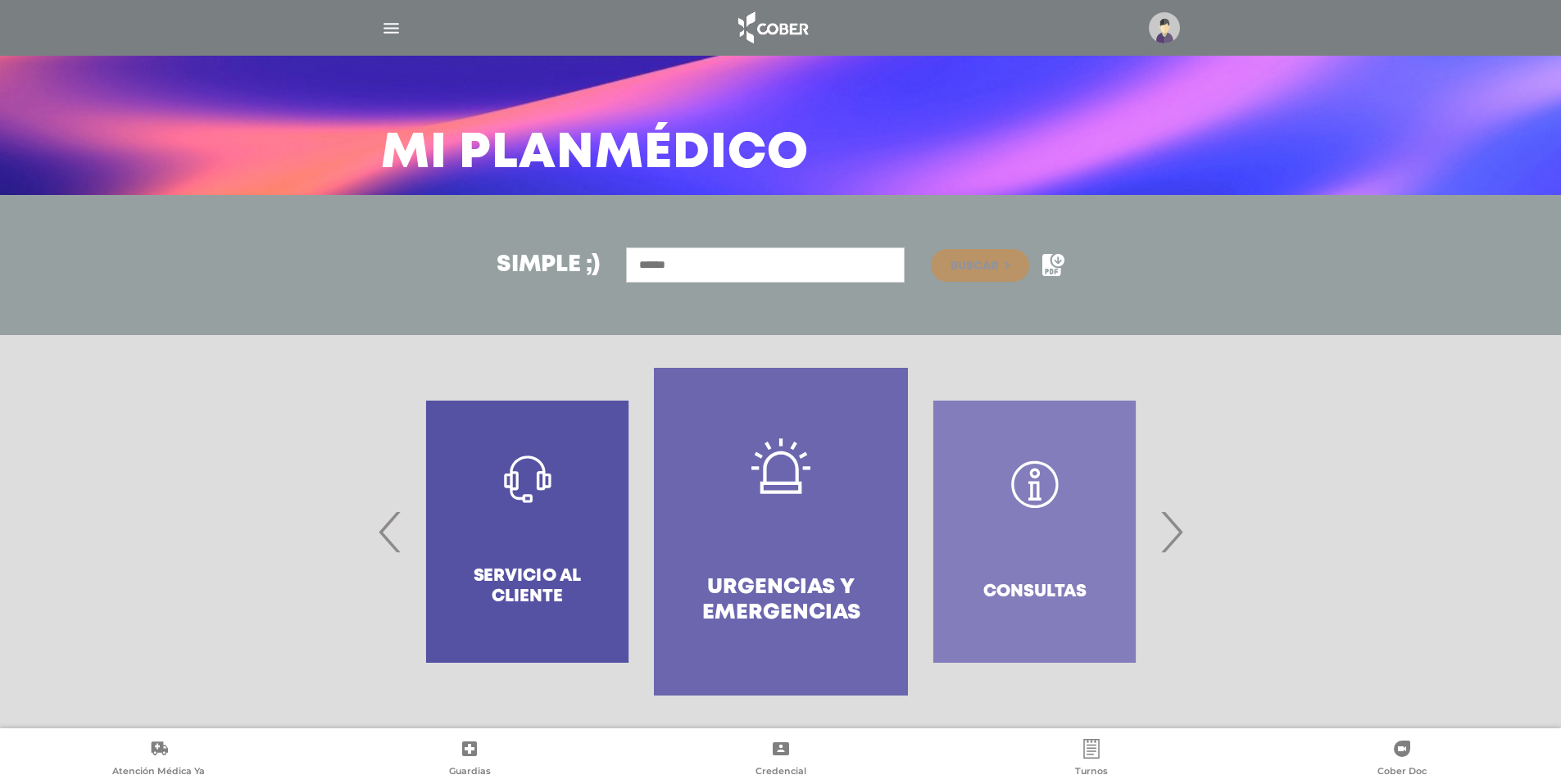 click on "›" at bounding box center [1171, 532] 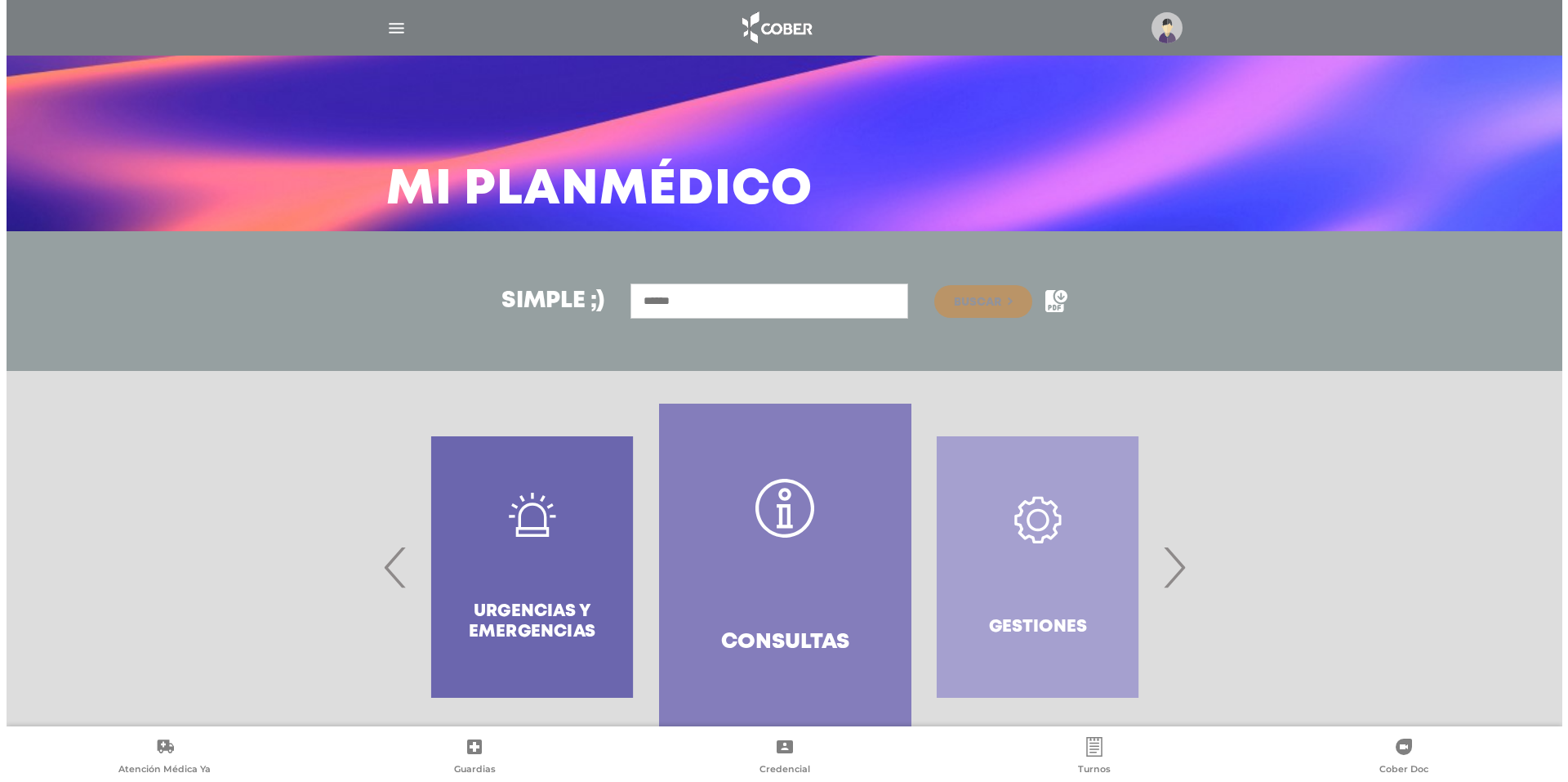 scroll, scrollTop: 0, scrollLeft: 0, axis: both 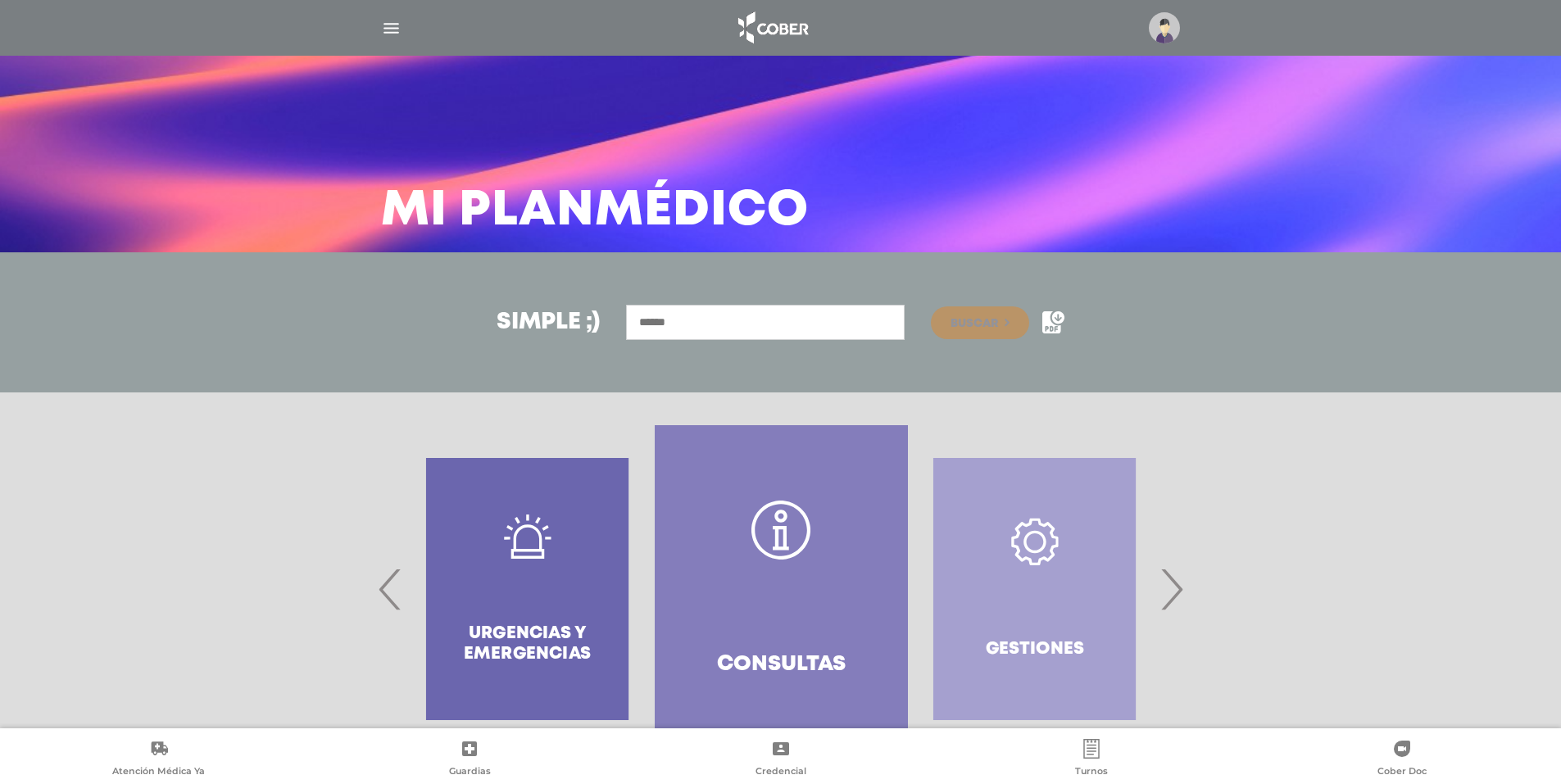 click at bounding box center (781, 28) 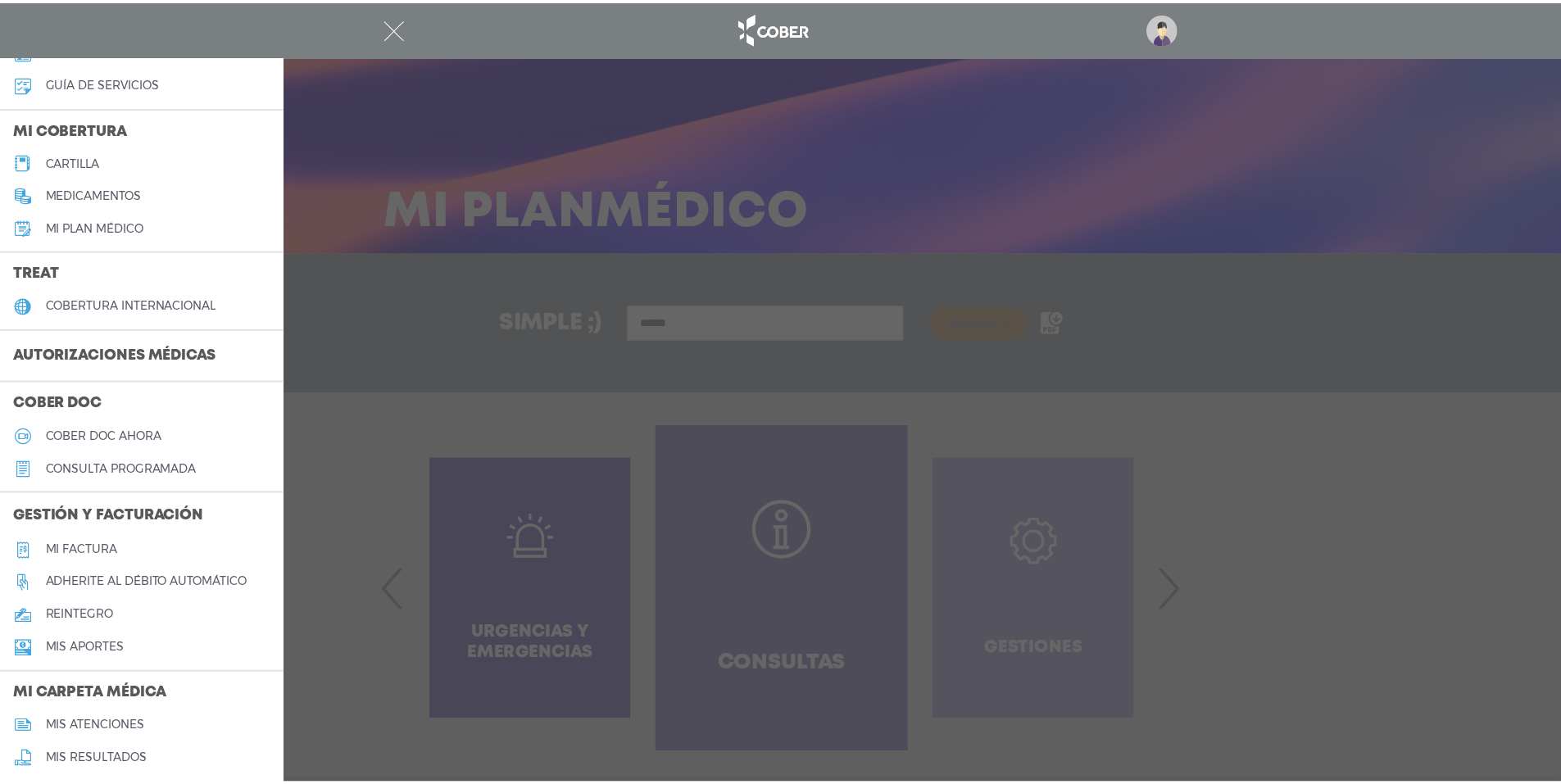 scroll, scrollTop: 0, scrollLeft: 0, axis: both 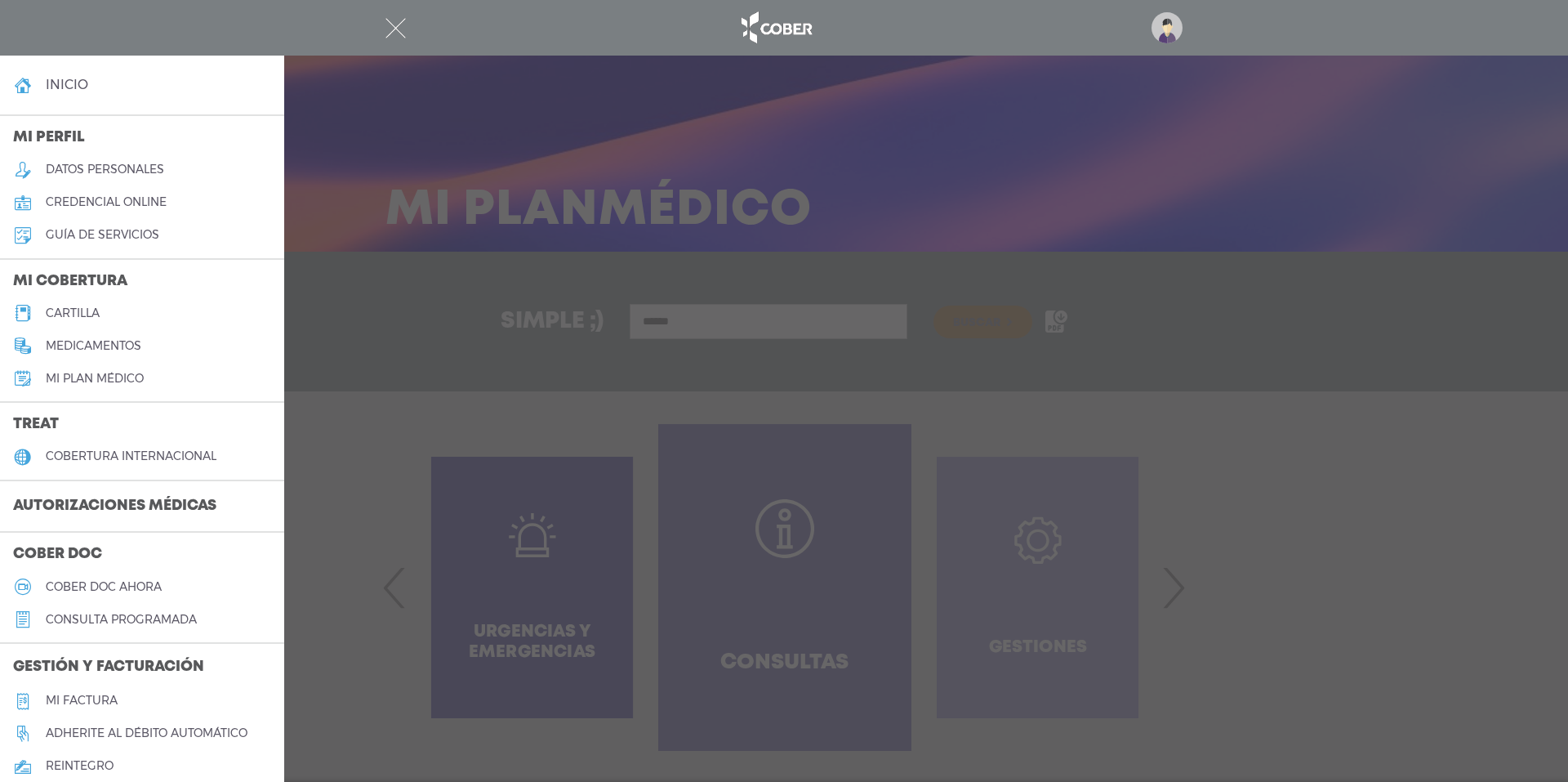 click on "credencial online" at bounding box center (142, 203) 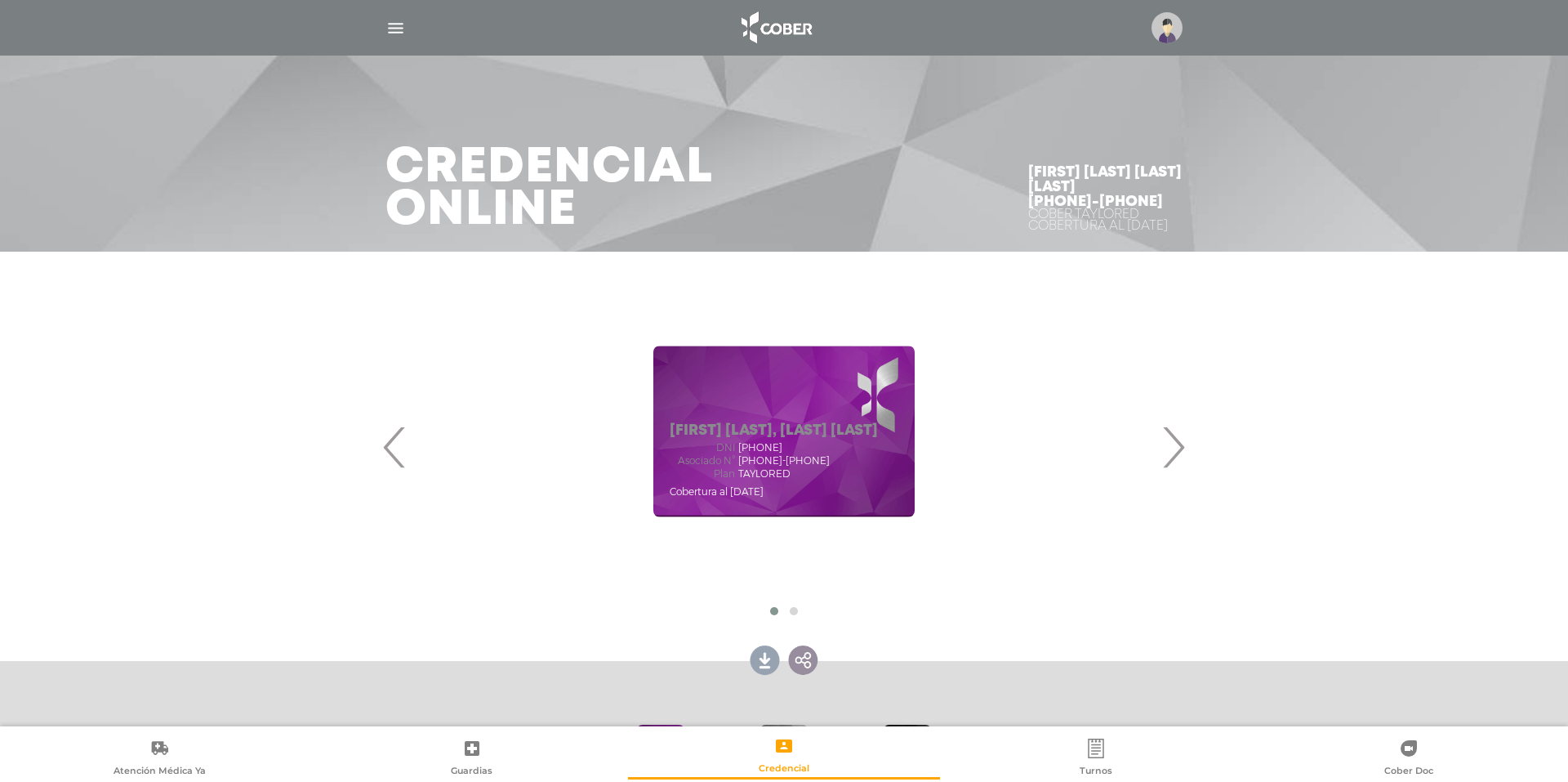 scroll, scrollTop: 0, scrollLeft: 0, axis: both 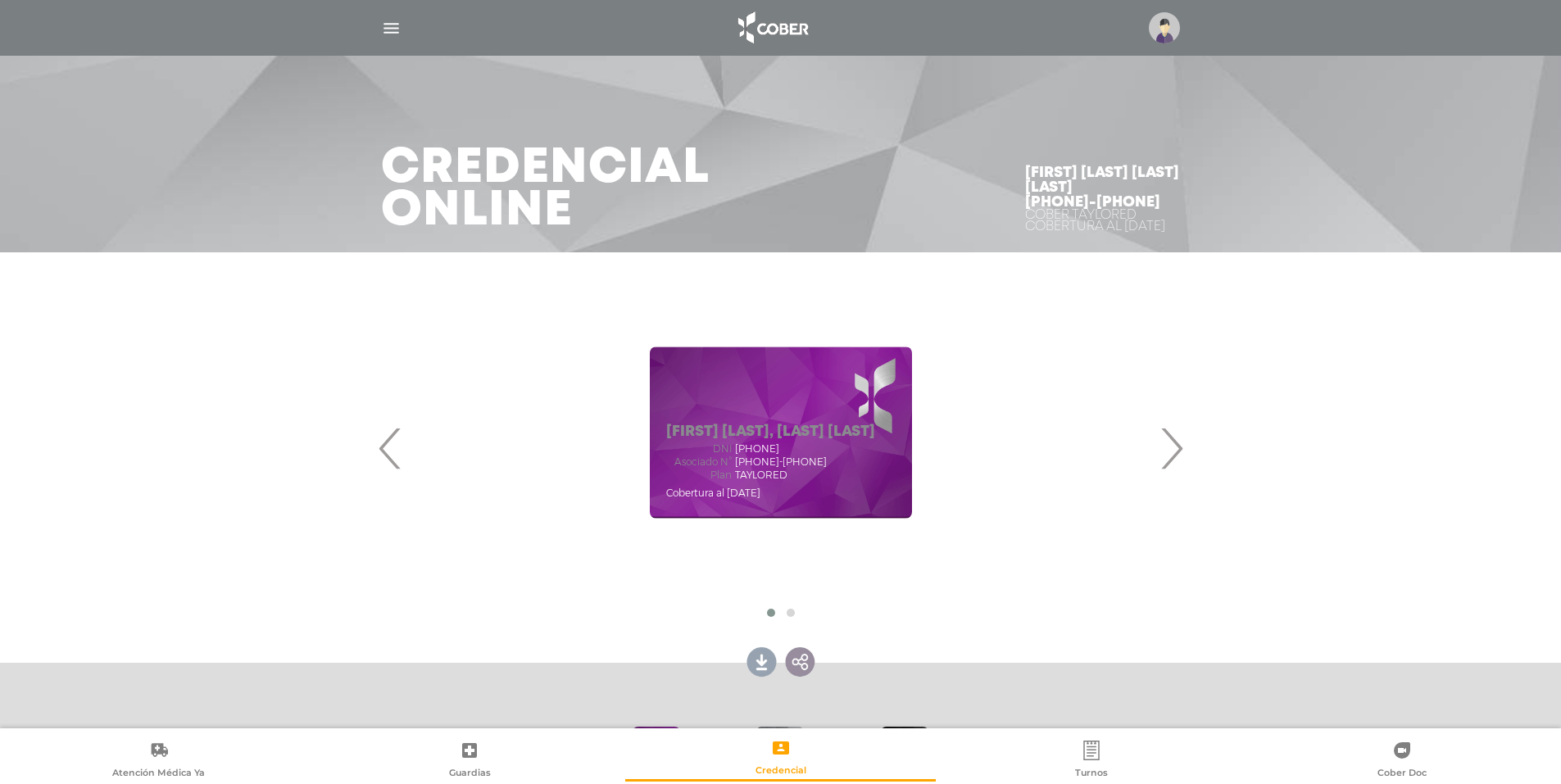 click 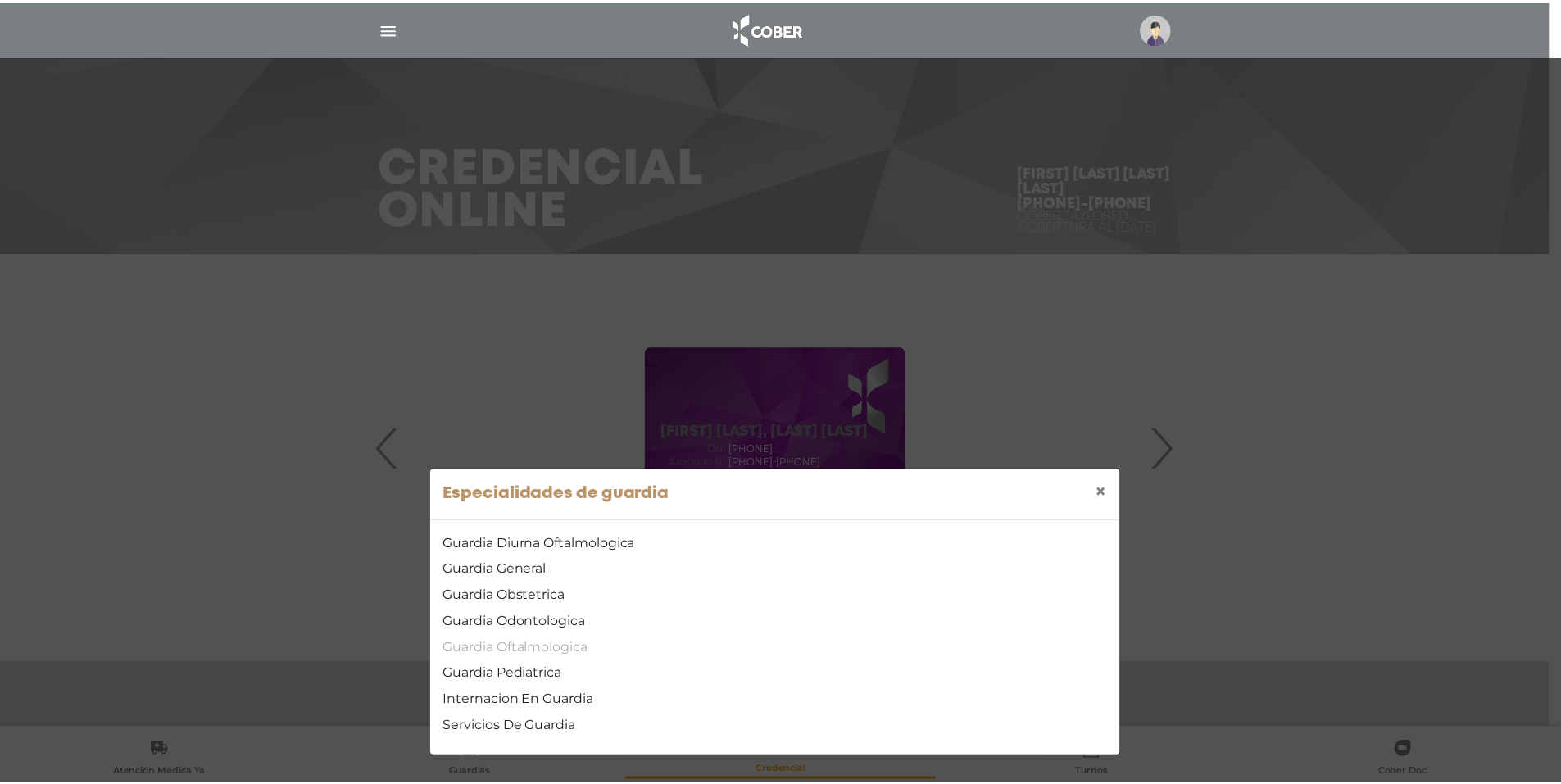scroll, scrollTop: 0, scrollLeft: 0, axis: both 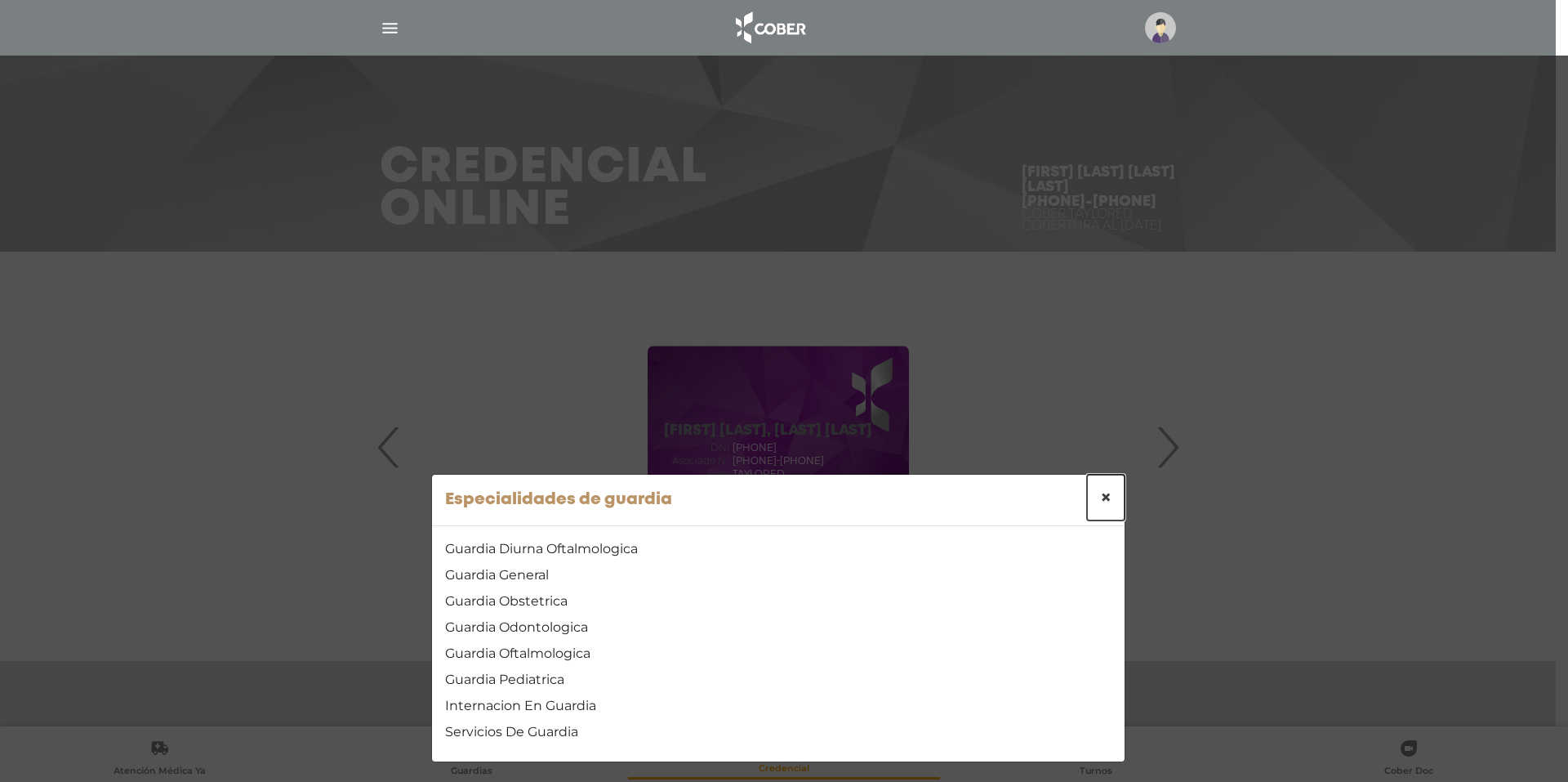 click on "×" at bounding box center (1106, 498) 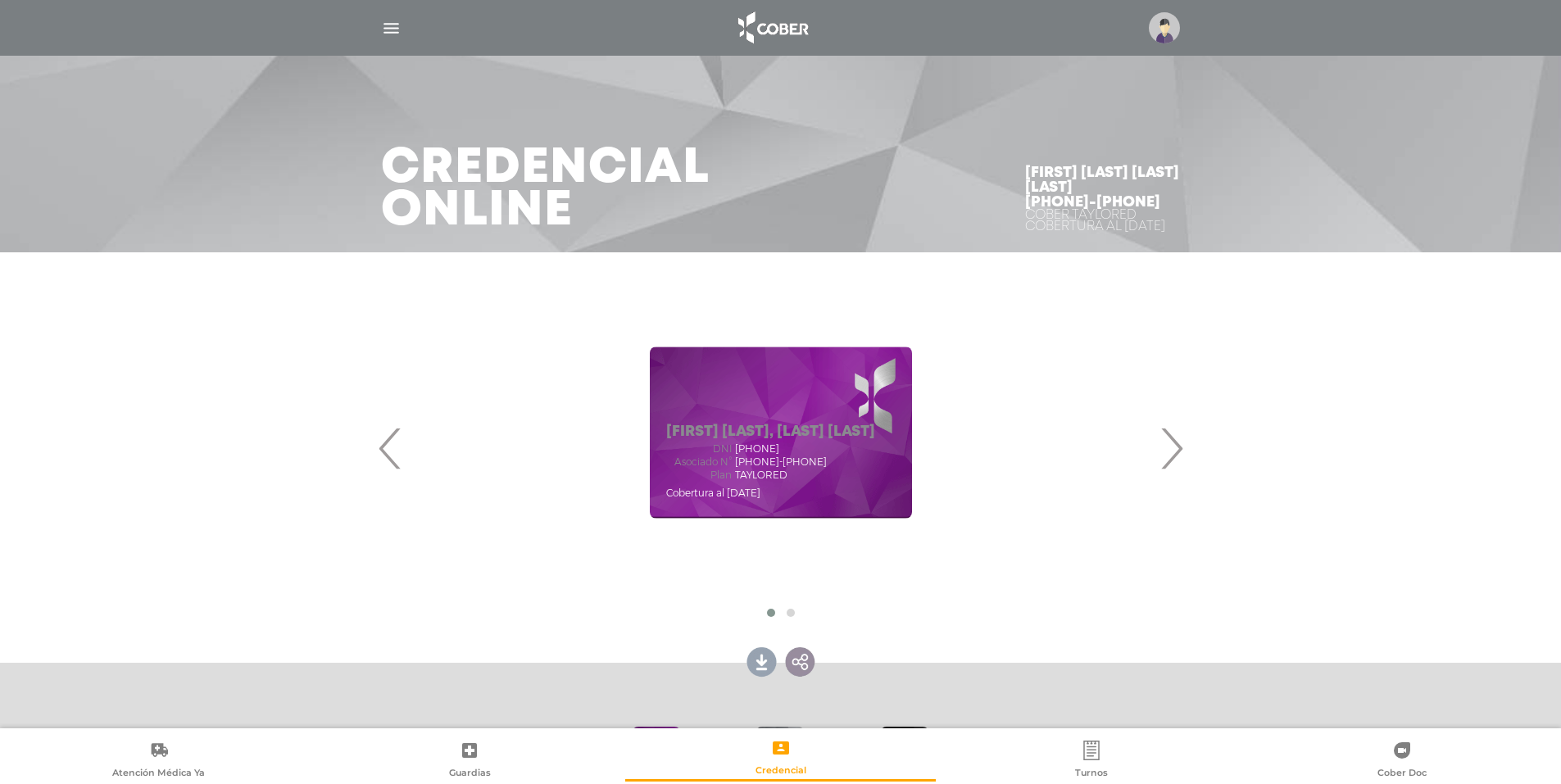 click on "›" at bounding box center [1171, 448] 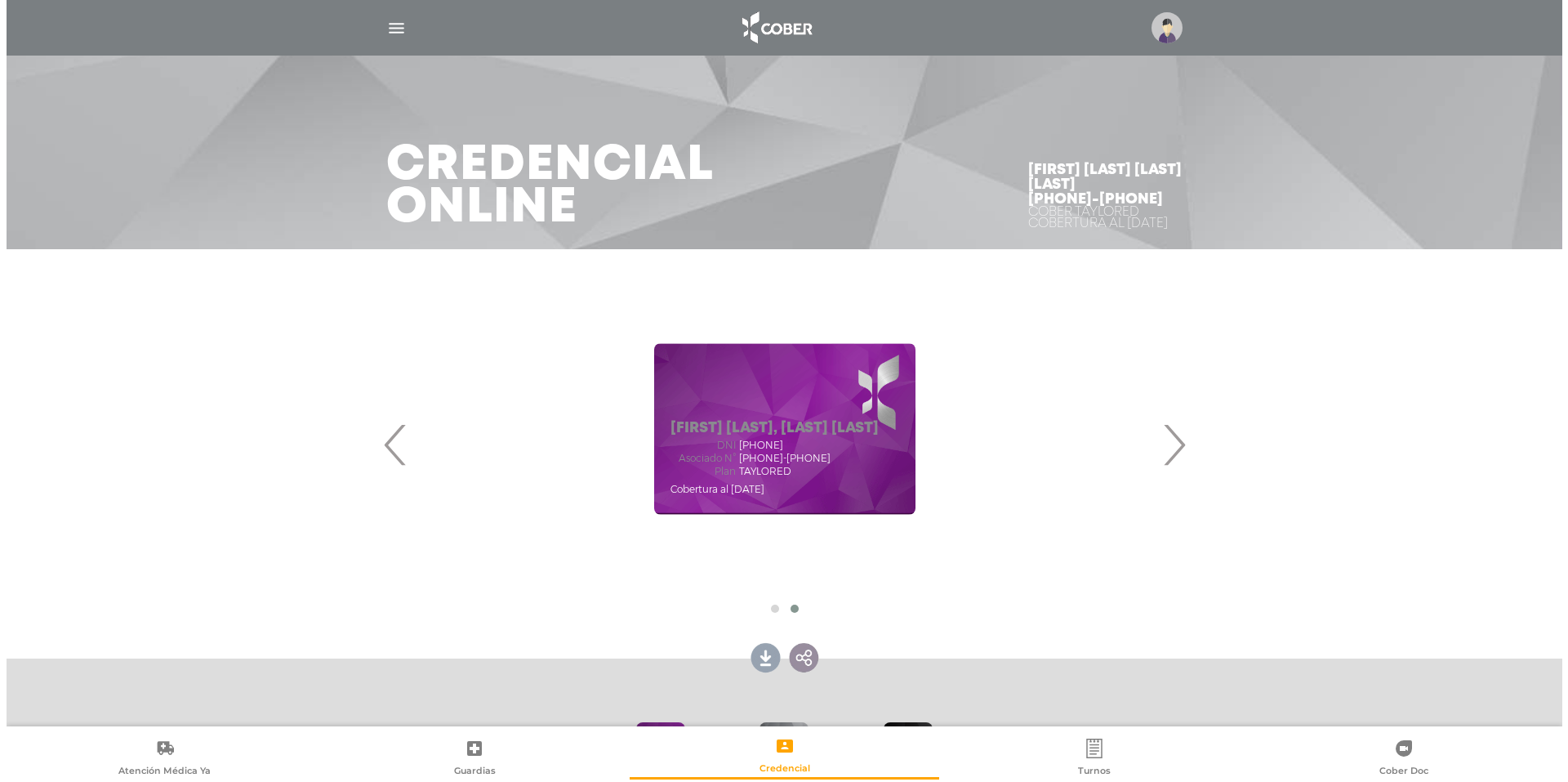 scroll, scrollTop: 0, scrollLeft: 0, axis: both 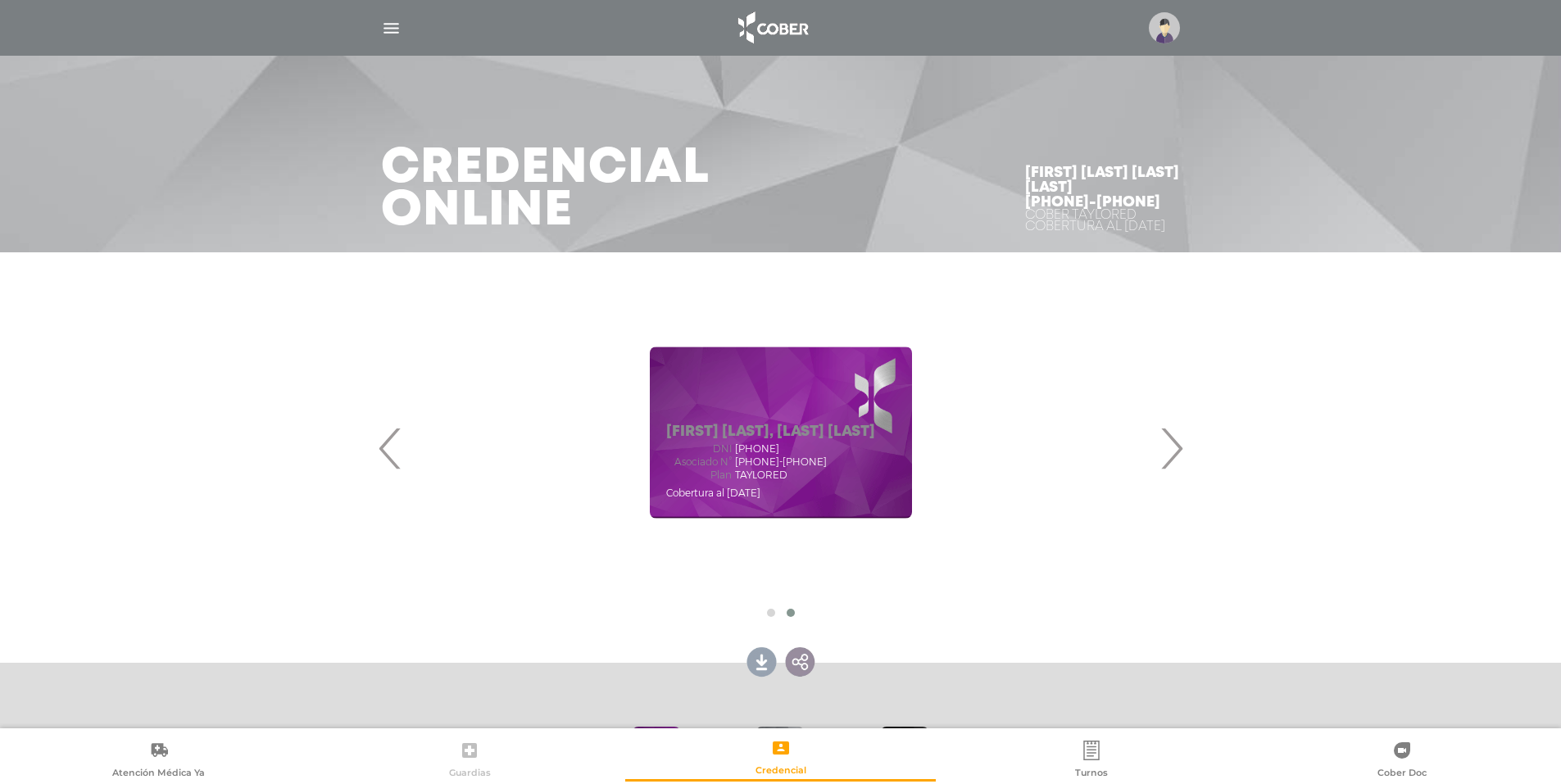 click 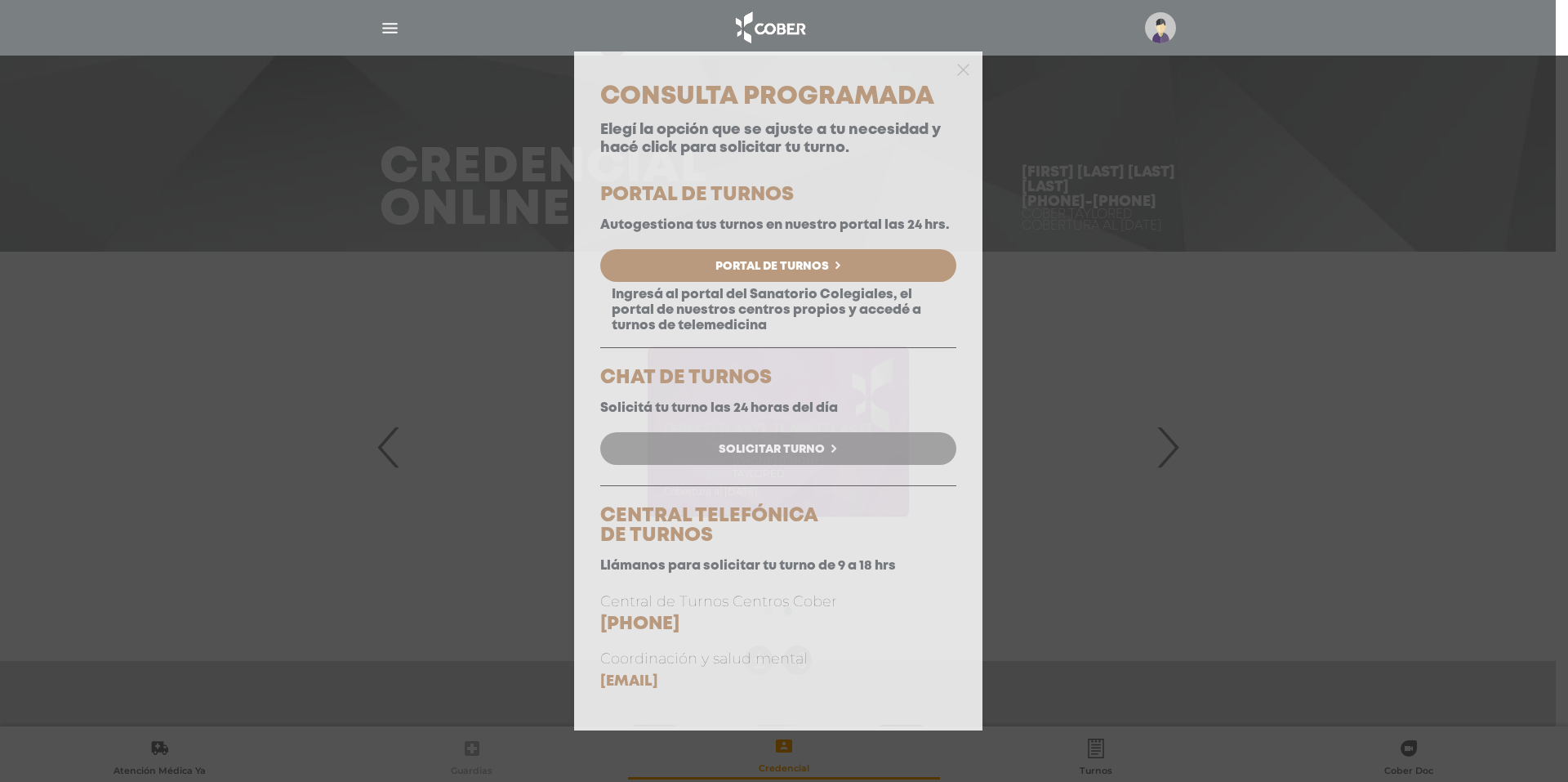 click on "Solicitar Turno" at bounding box center [778, 449] 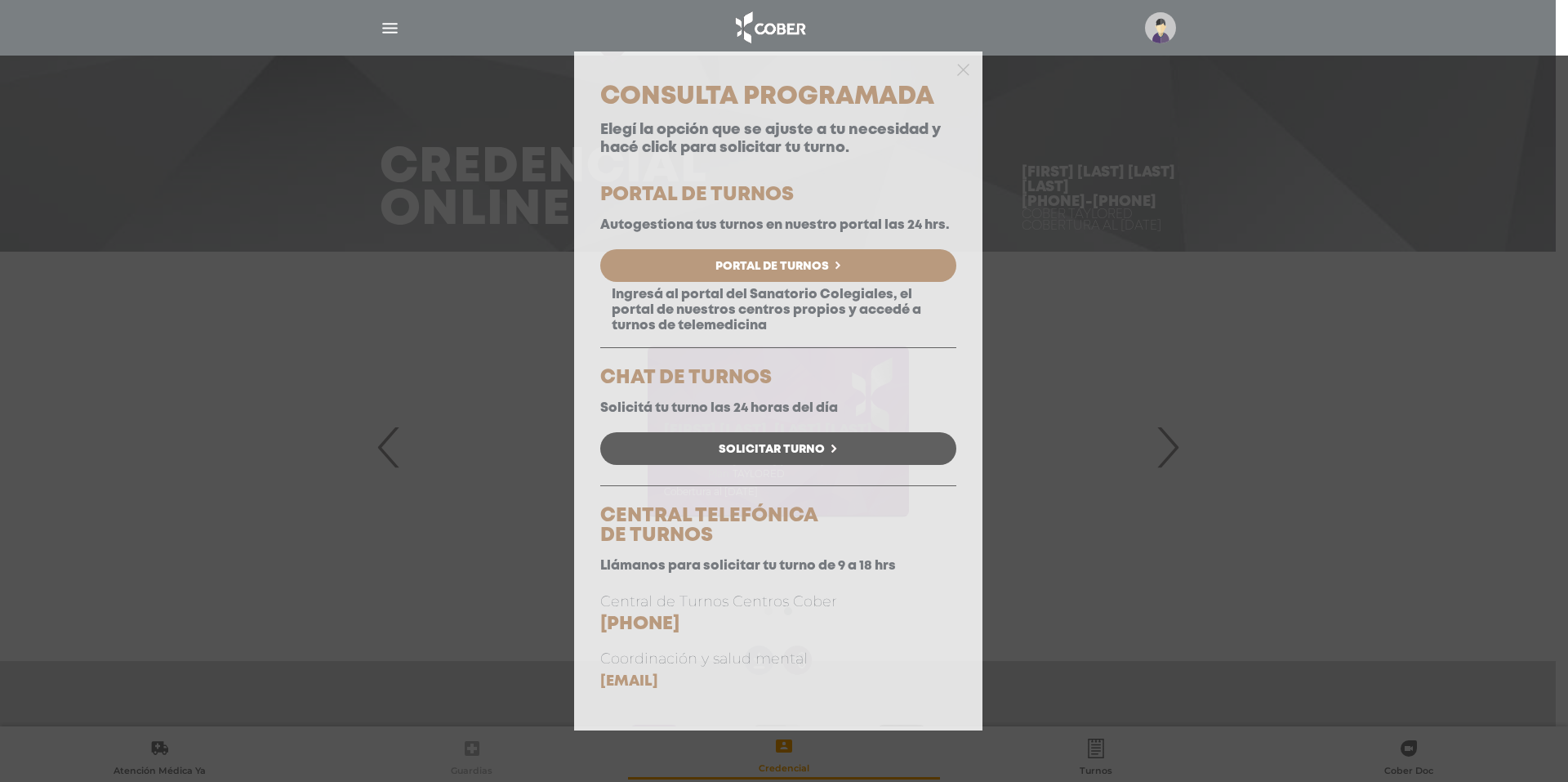 click on "Portal de Turnos" at bounding box center (772, 266) 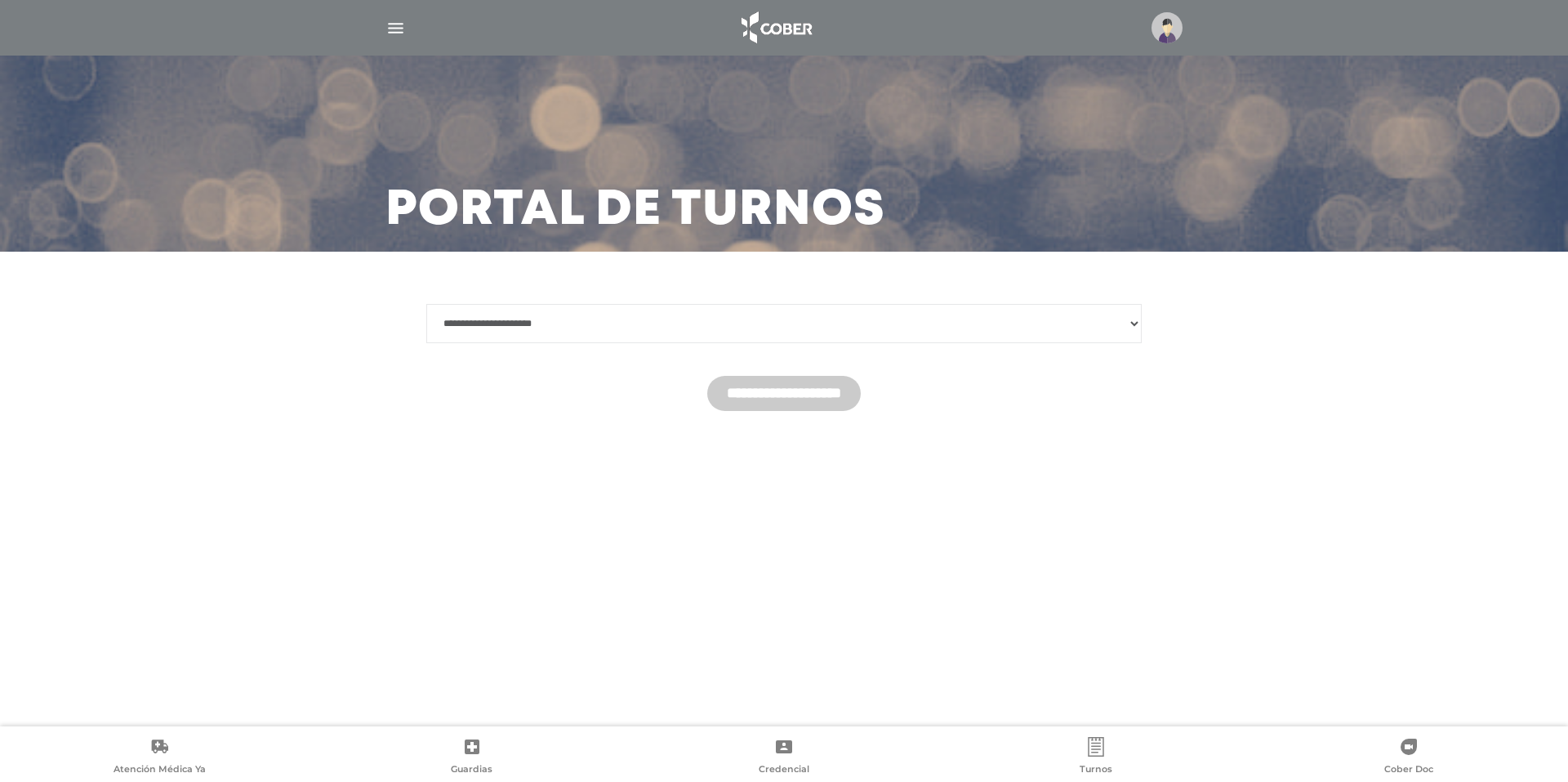 scroll, scrollTop: 0, scrollLeft: 0, axis: both 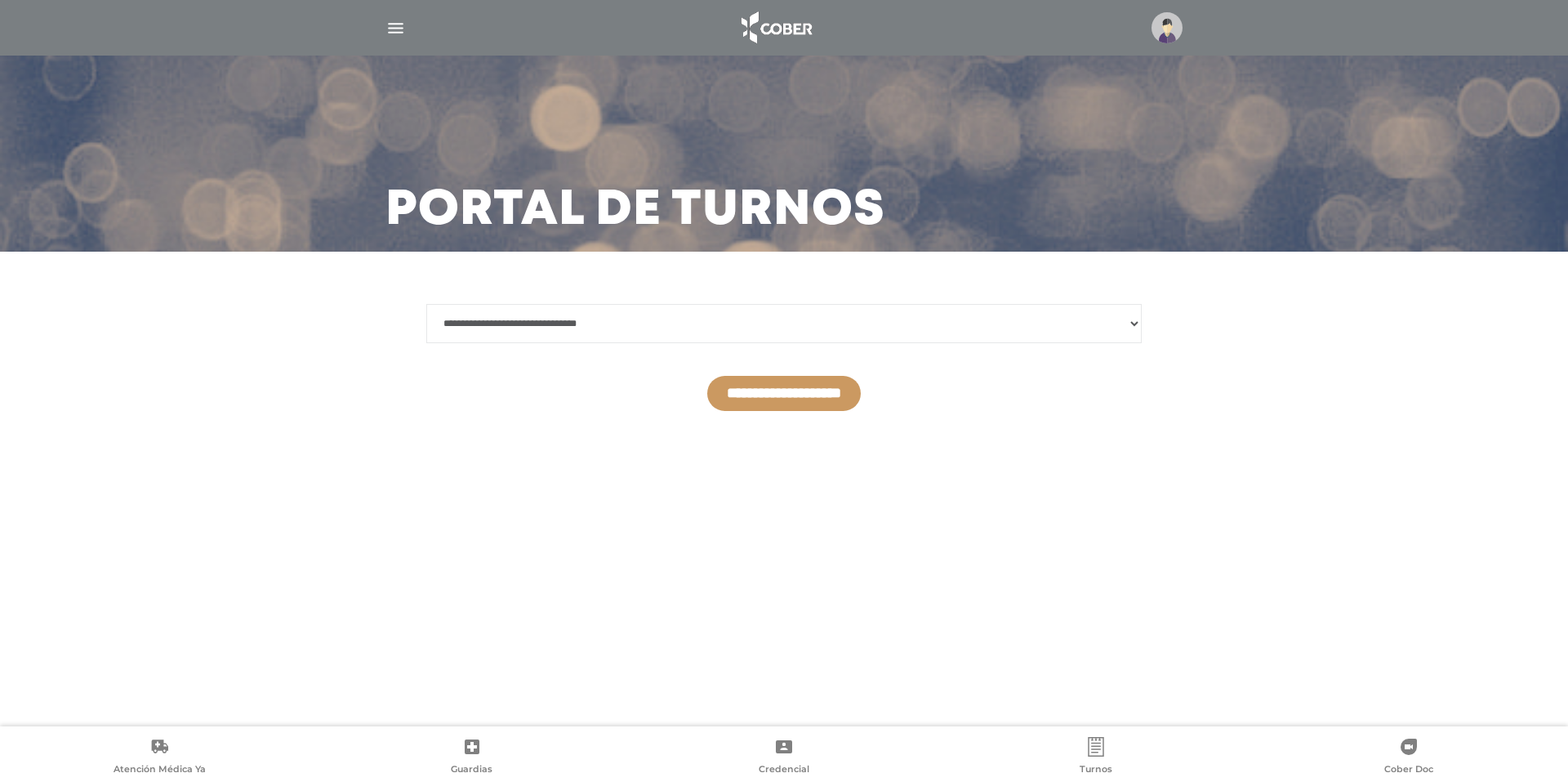 click on "**********" at bounding box center [784, 393] 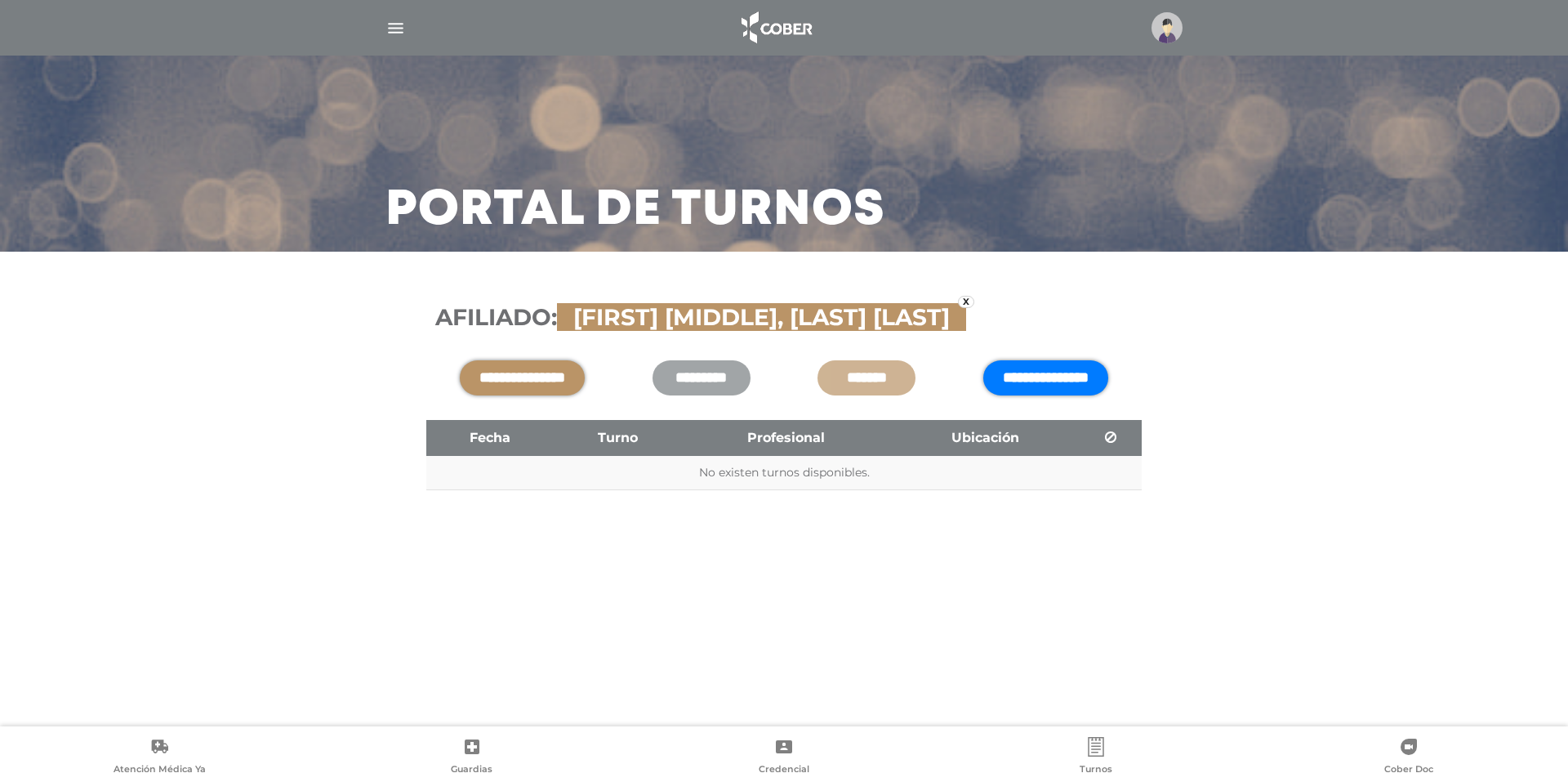 click on "**********" at bounding box center [1045, 378] 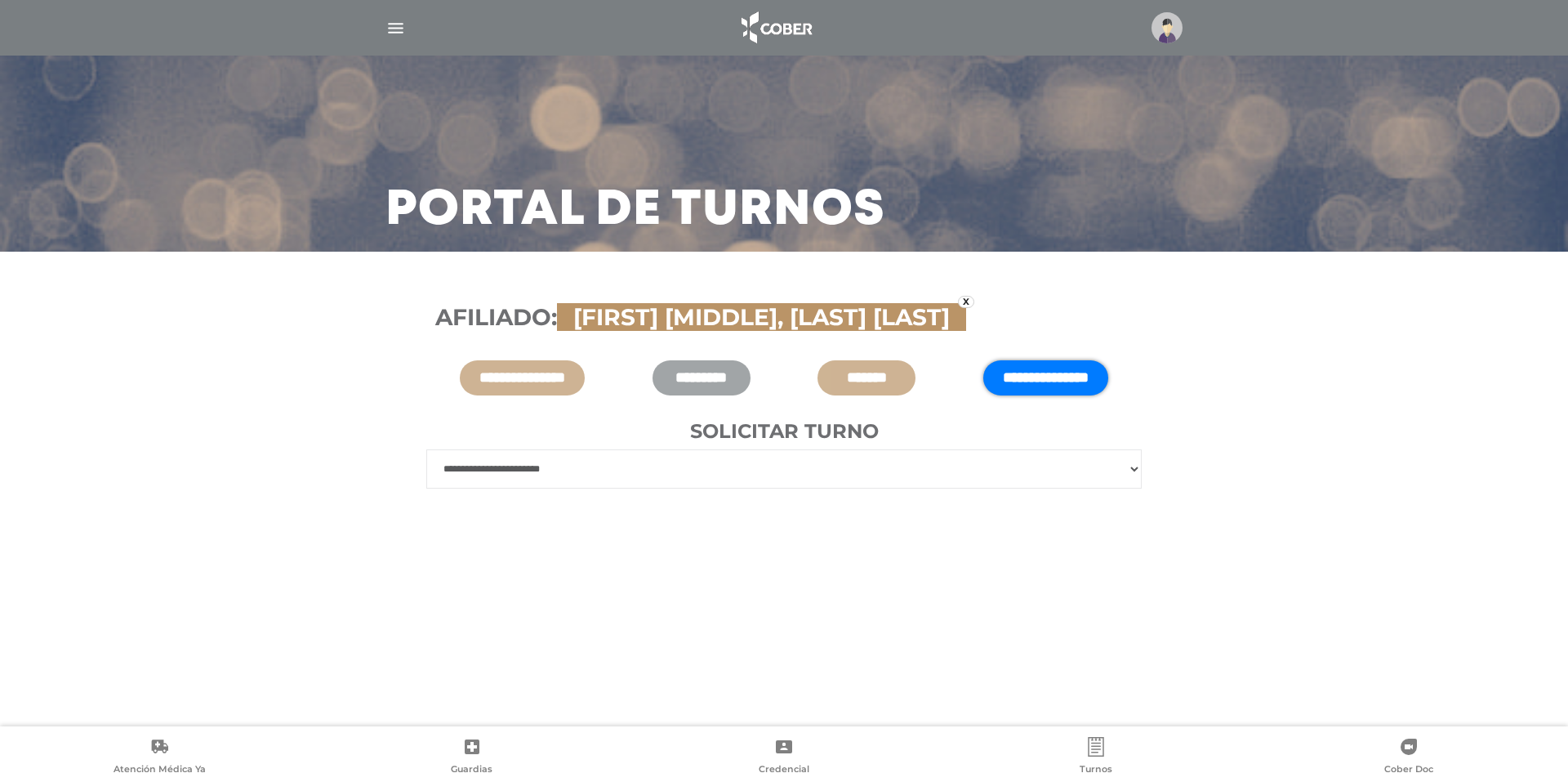 click on "**********" at bounding box center (784, 469) 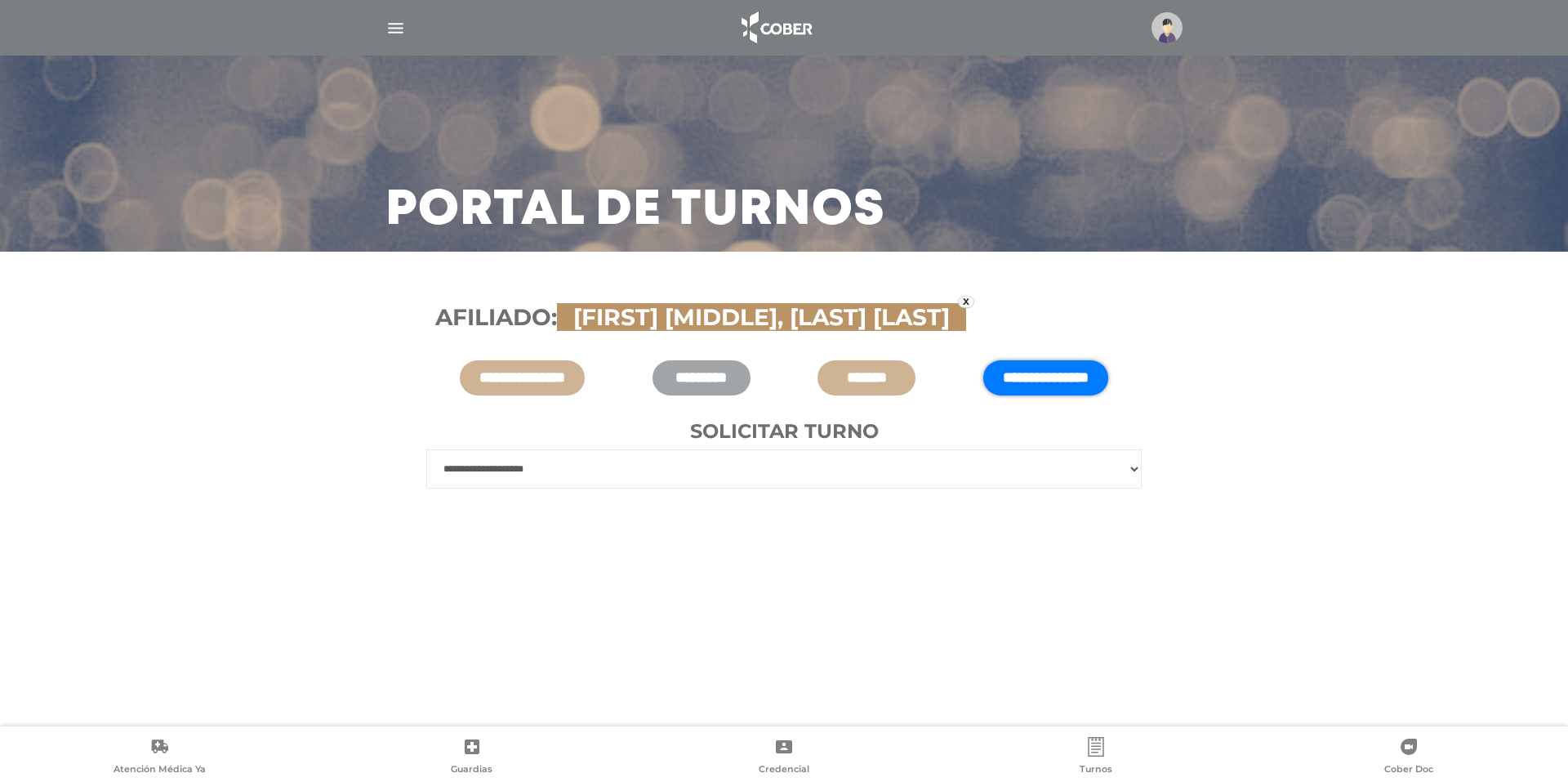 click on "**********" at bounding box center (784, 469) 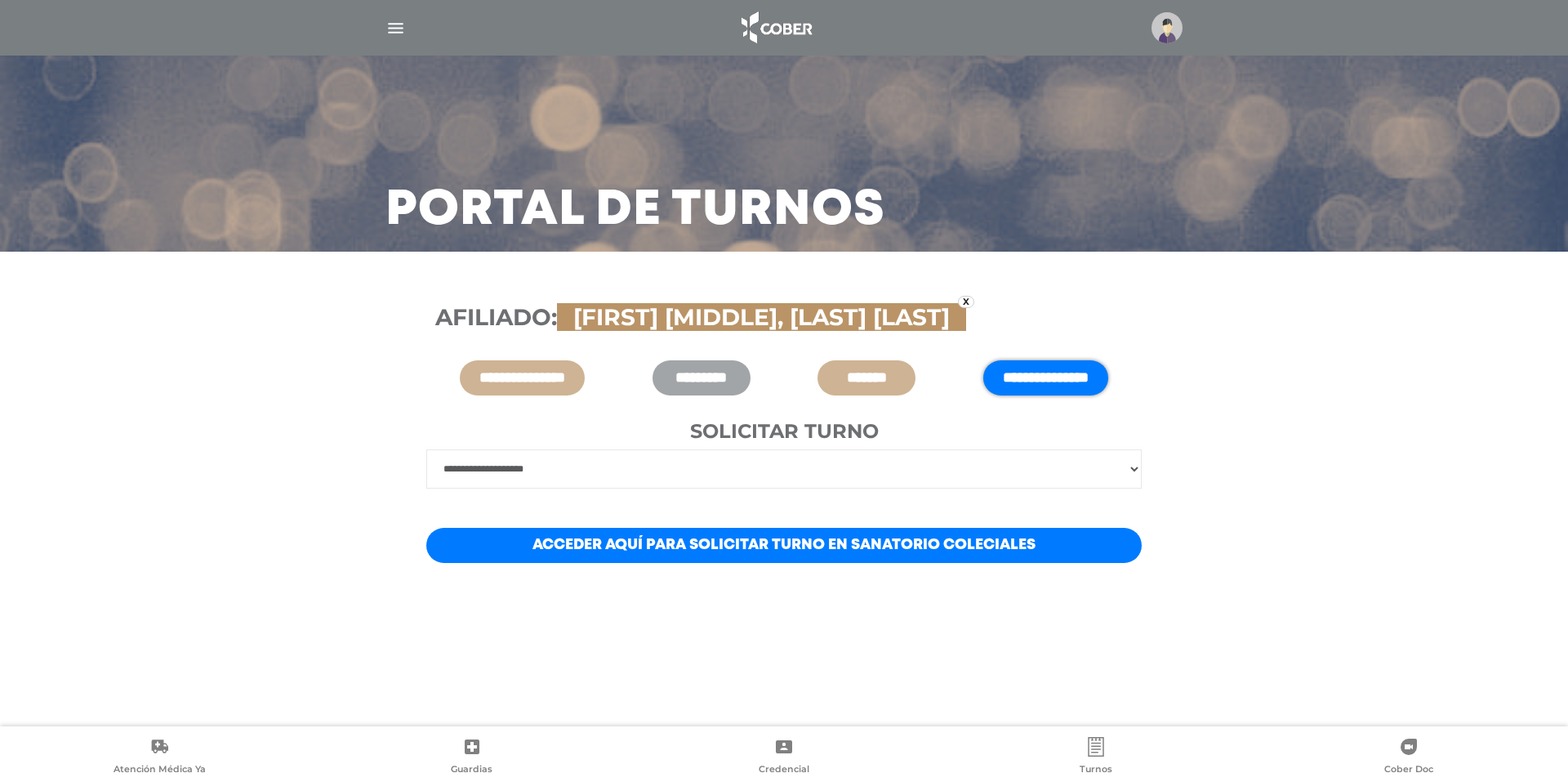 click on "**********" at bounding box center (784, 469) 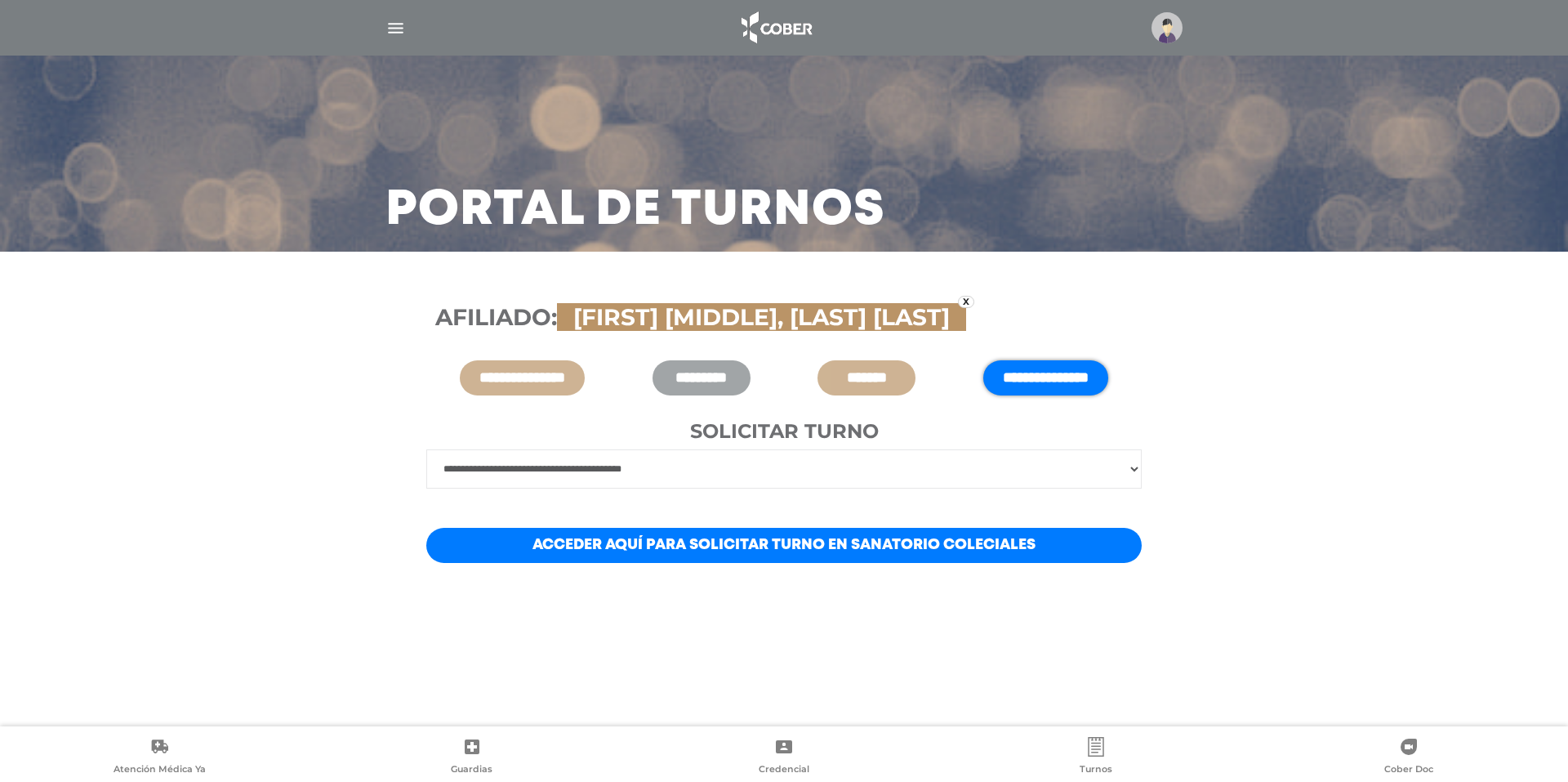 click on "**********" at bounding box center (784, 469) 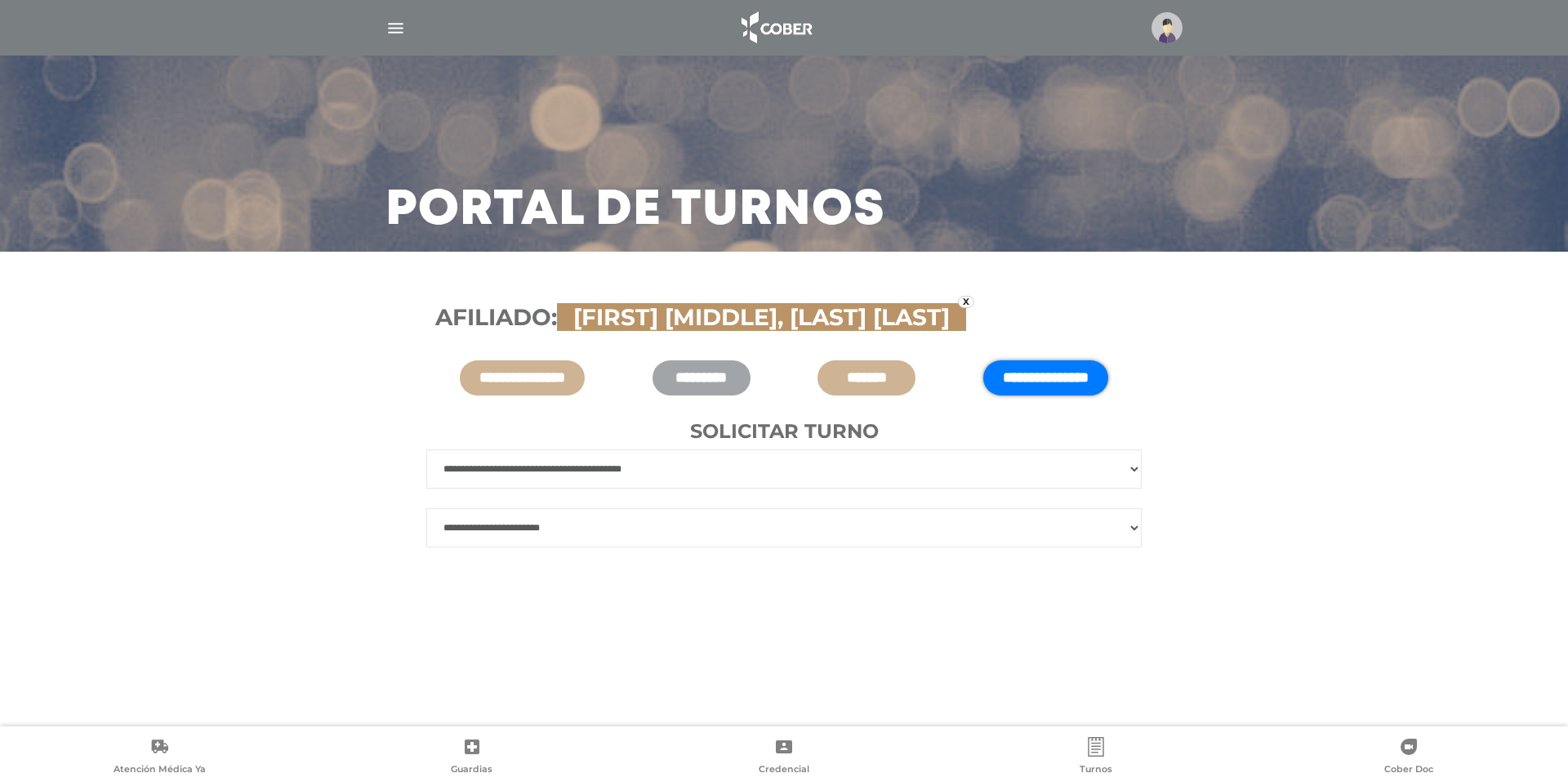 click on "**********" at bounding box center [784, 528] 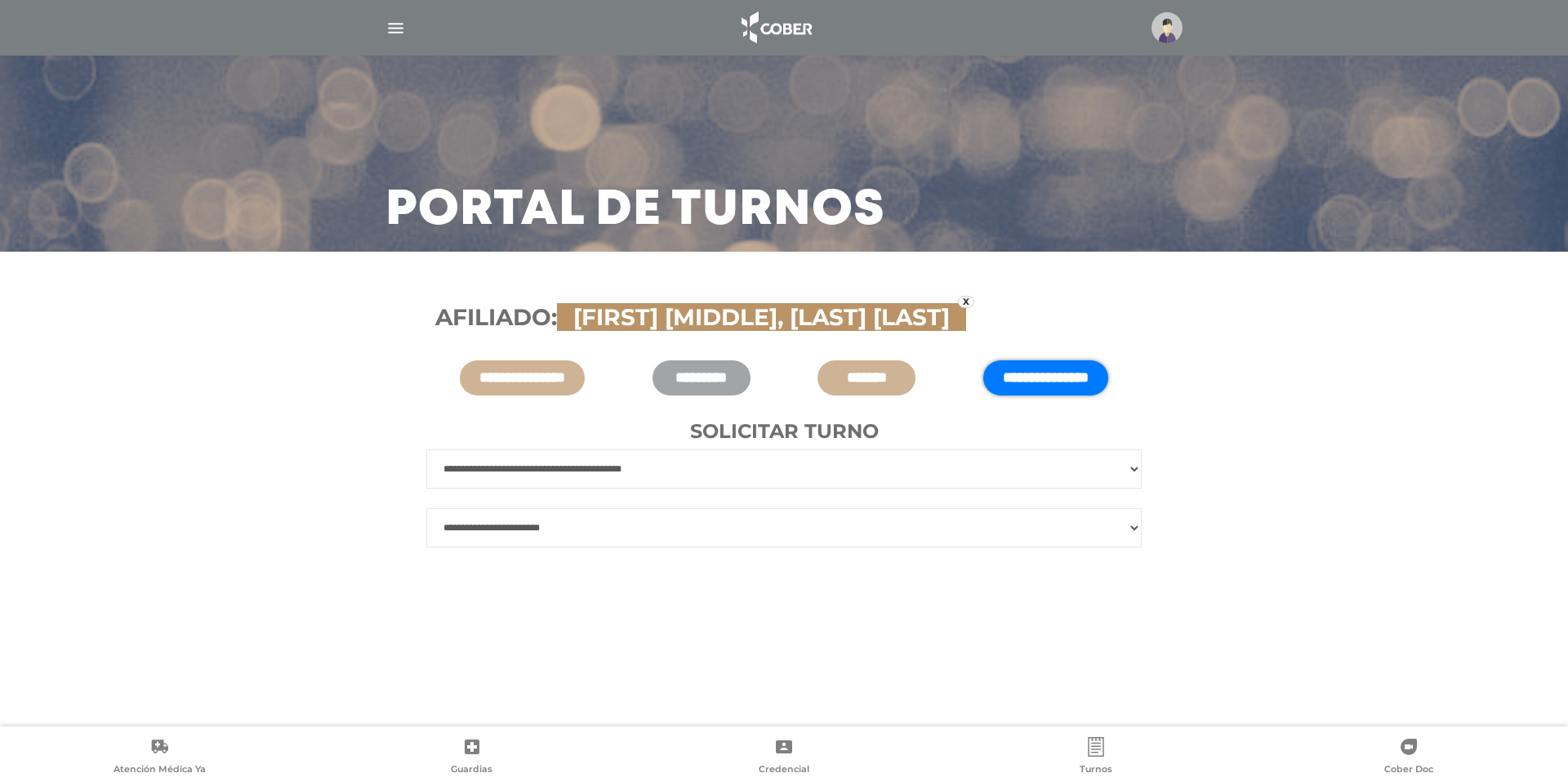 select on "******" 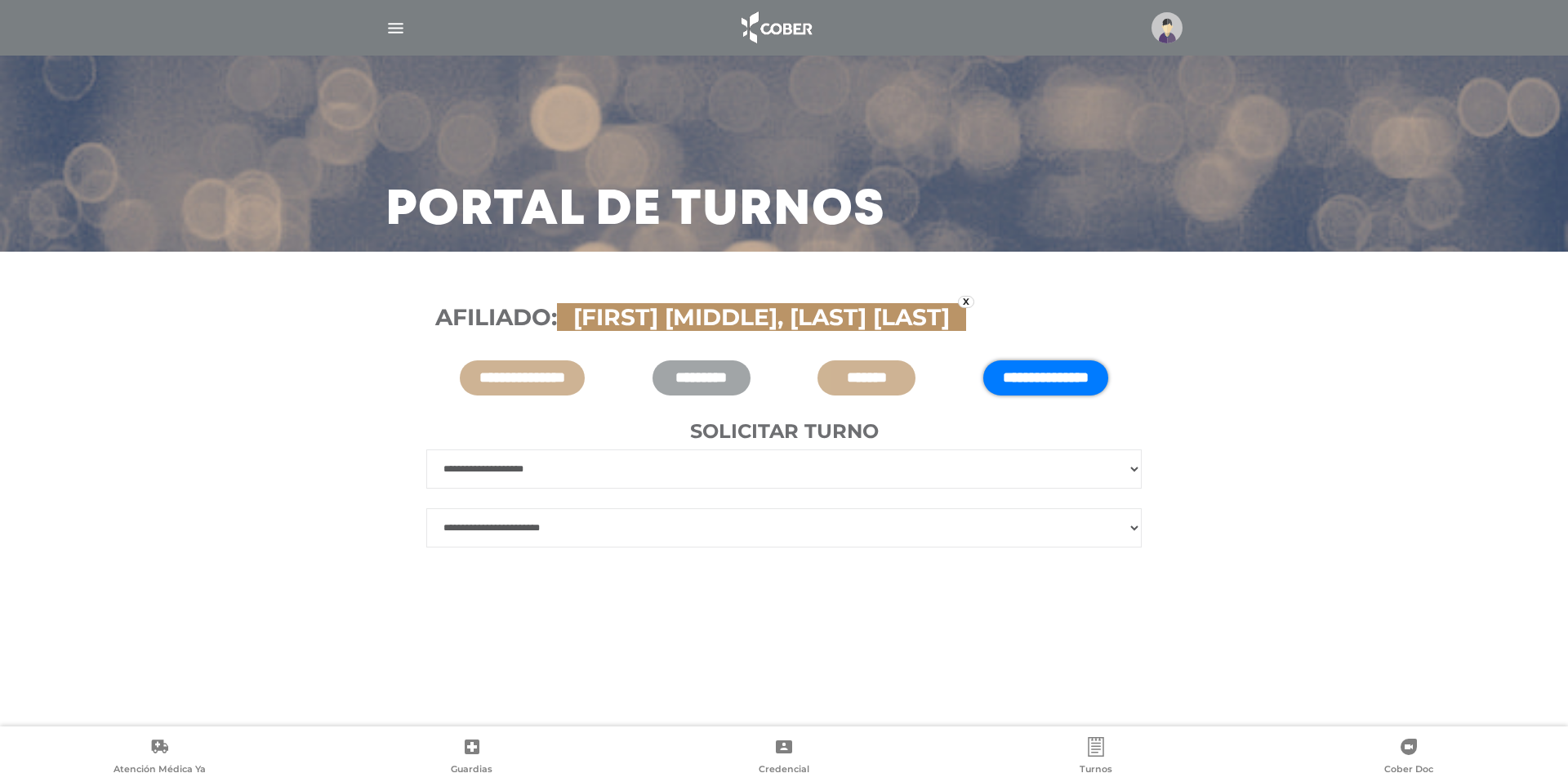 click on "**********" at bounding box center [784, 469] 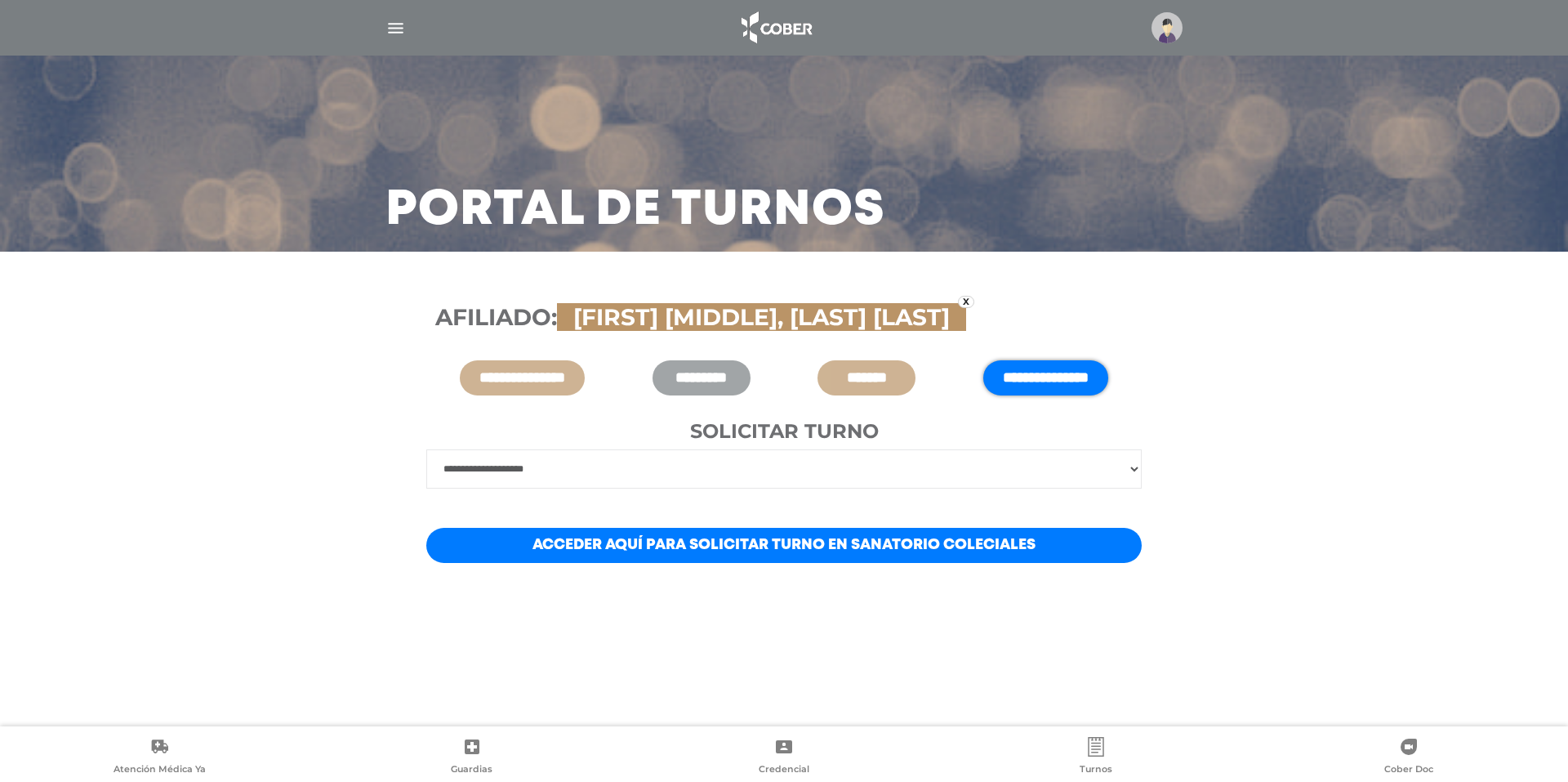 click on "Acceder aquí para solicitar turno en Sanatorio Coleciales" at bounding box center [784, 545] 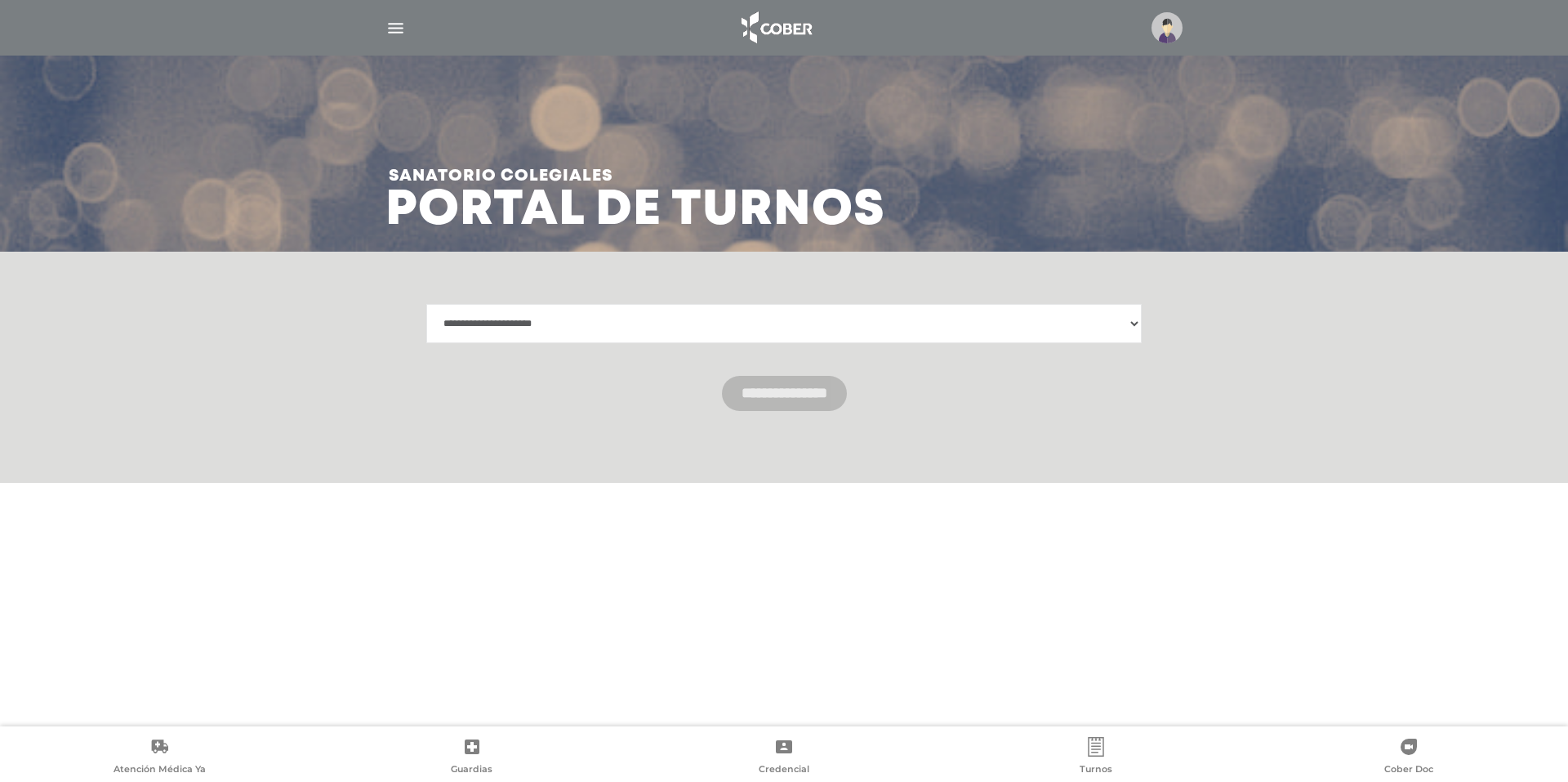 scroll, scrollTop: 0, scrollLeft: 0, axis: both 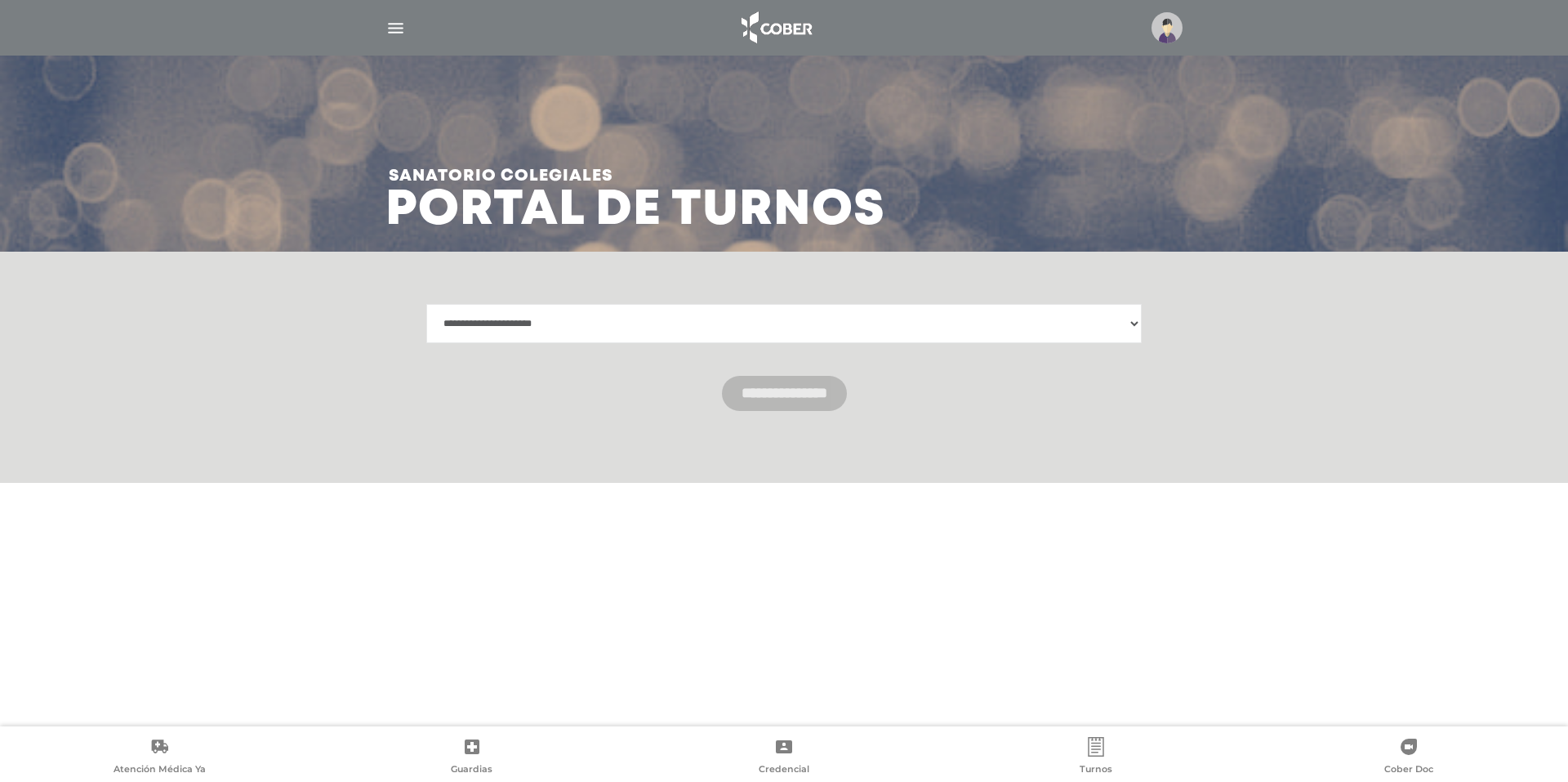 select on "**********" 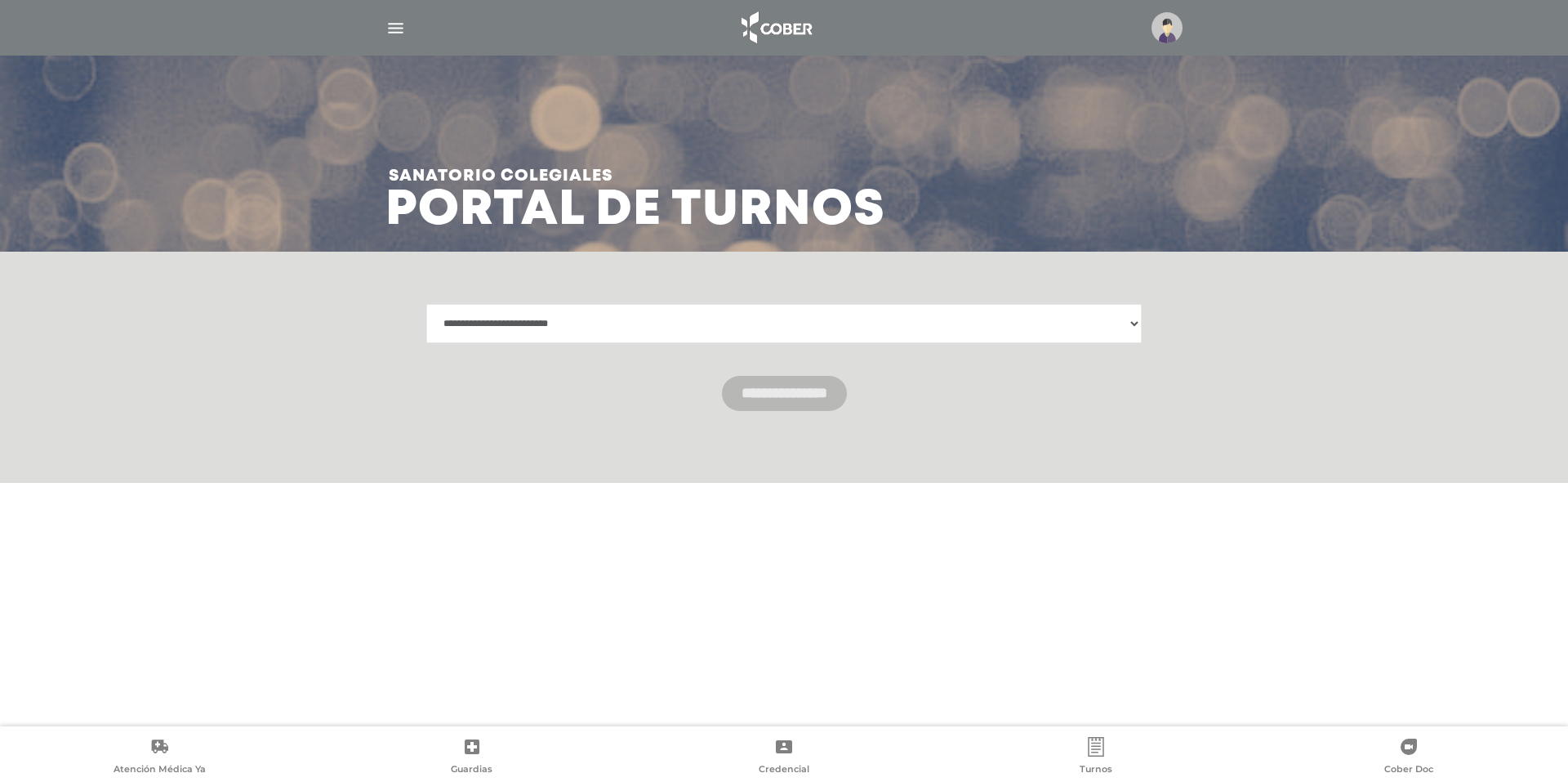click on "**********" at bounding box center [784, 324] 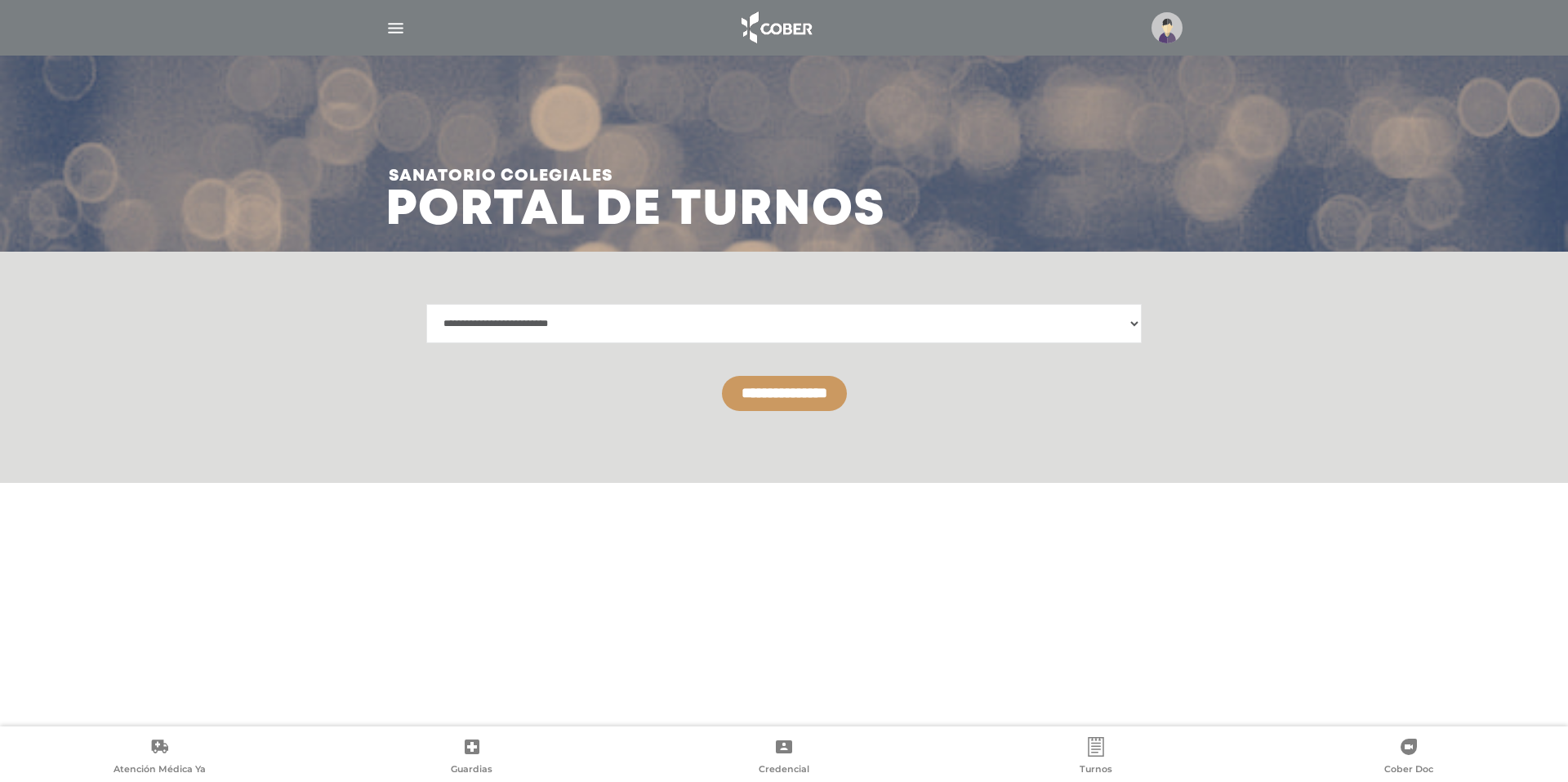 click on "**********" at bounding box center [784, 393] 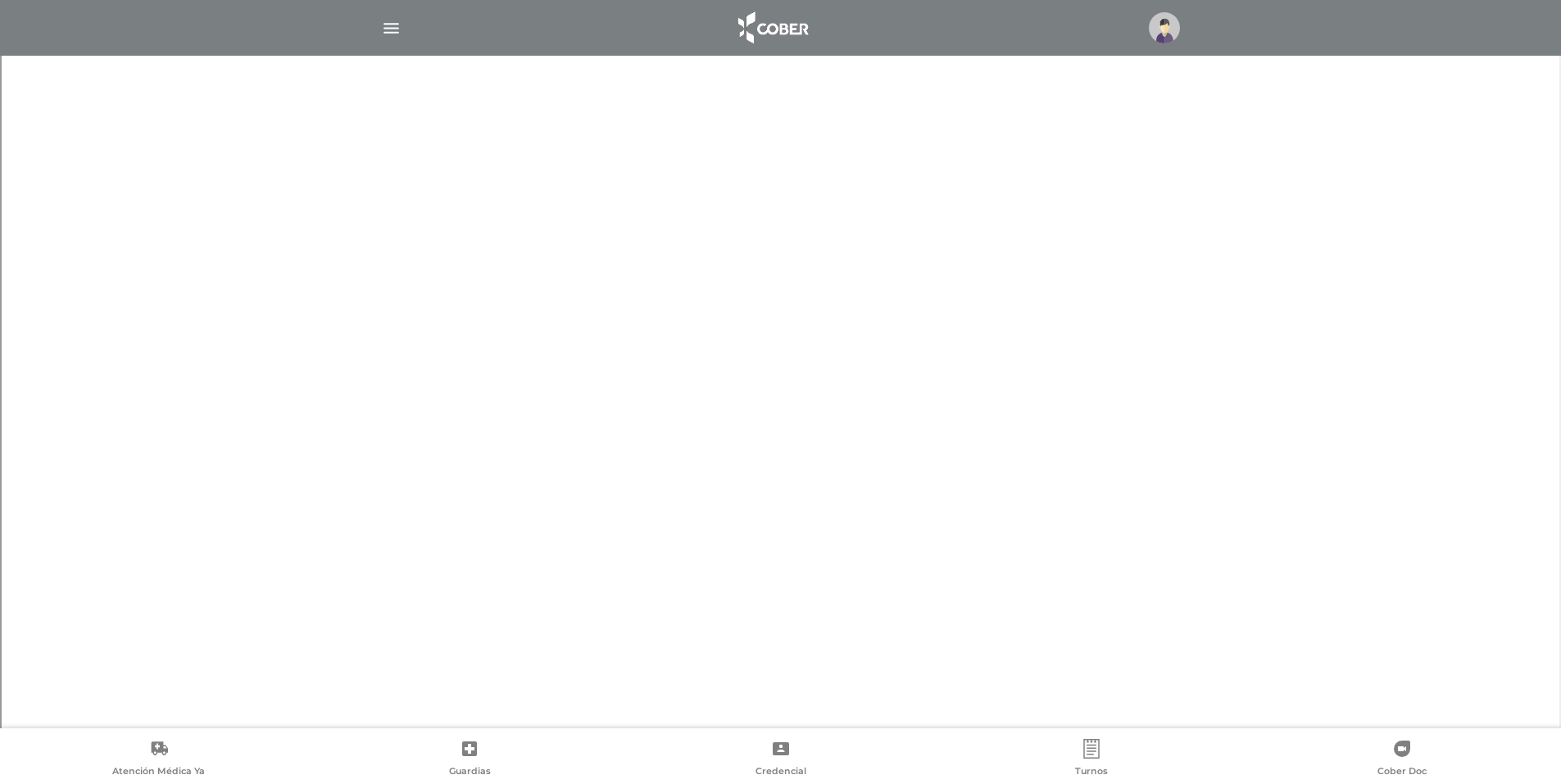 scroll, scrollTop: 607, scrollLeft: 0, axis: vertical 